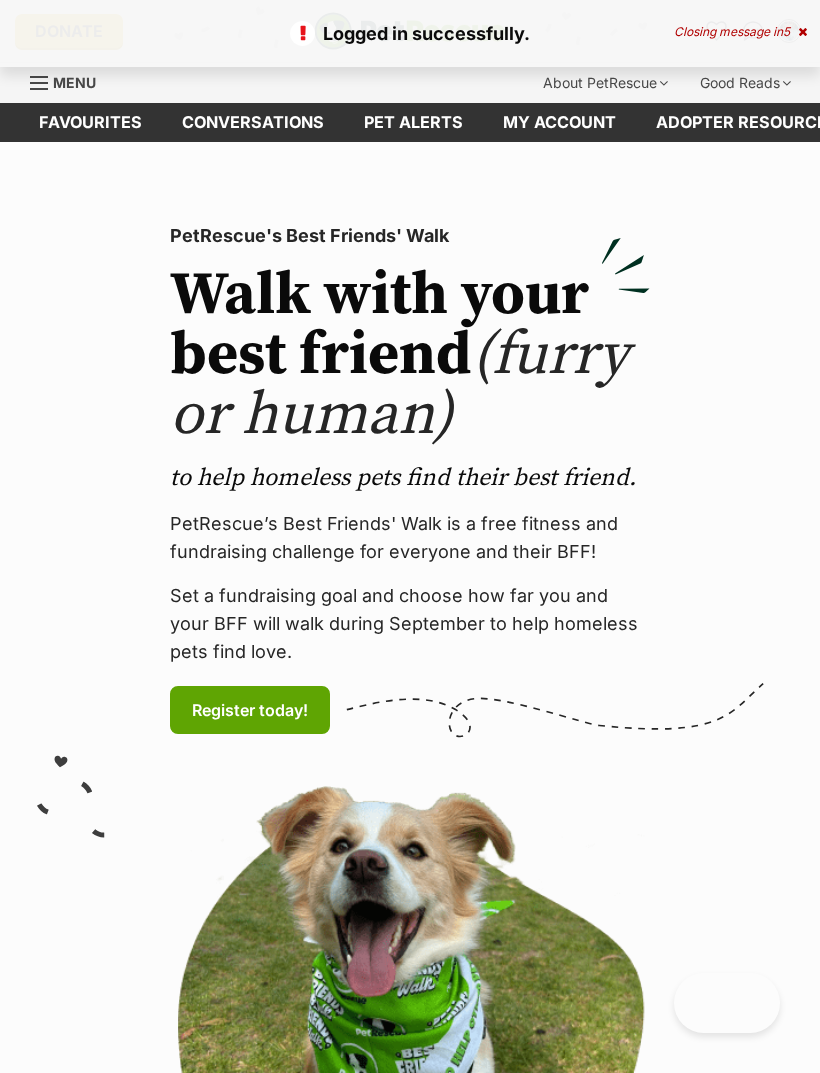 scroll, scrollTop: 0, scrollLeft: 0, axis: both 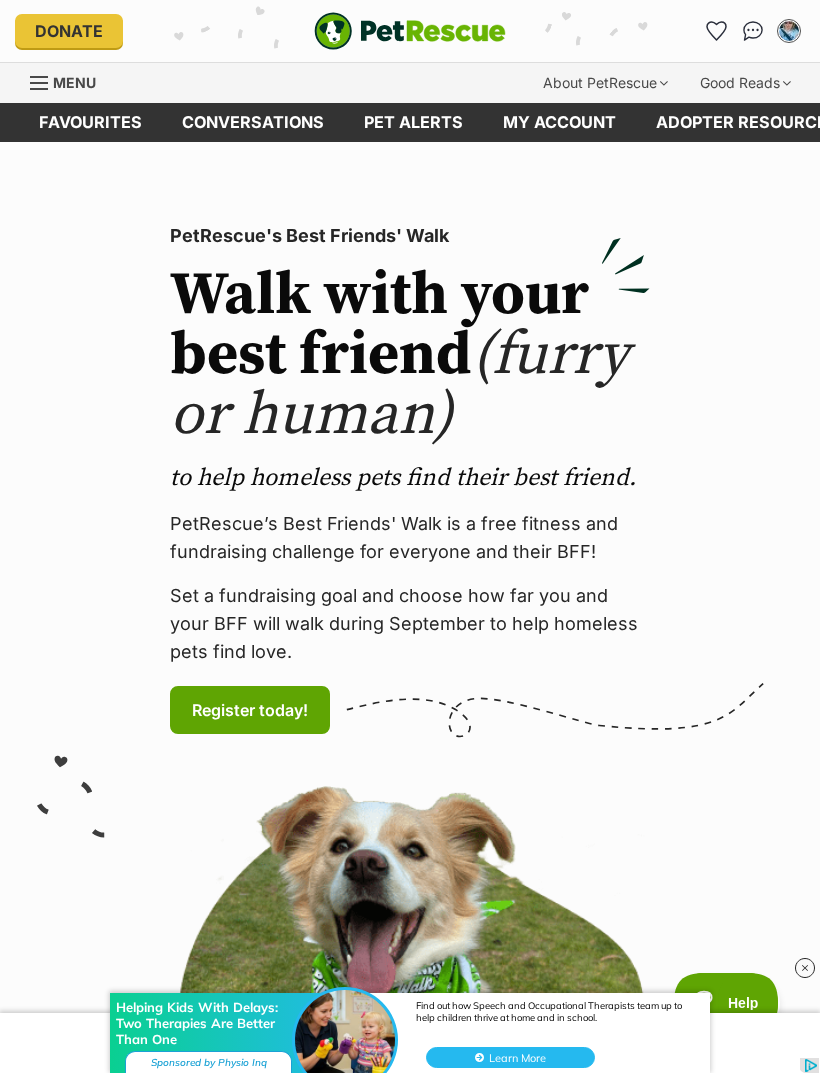 click on "Donate
PetRescue home
My account
Nicole Powell
Edit profile
Log out
Pet alerts
Pet alert matches
Account settings
Change password" at bounding box center (410, 31) 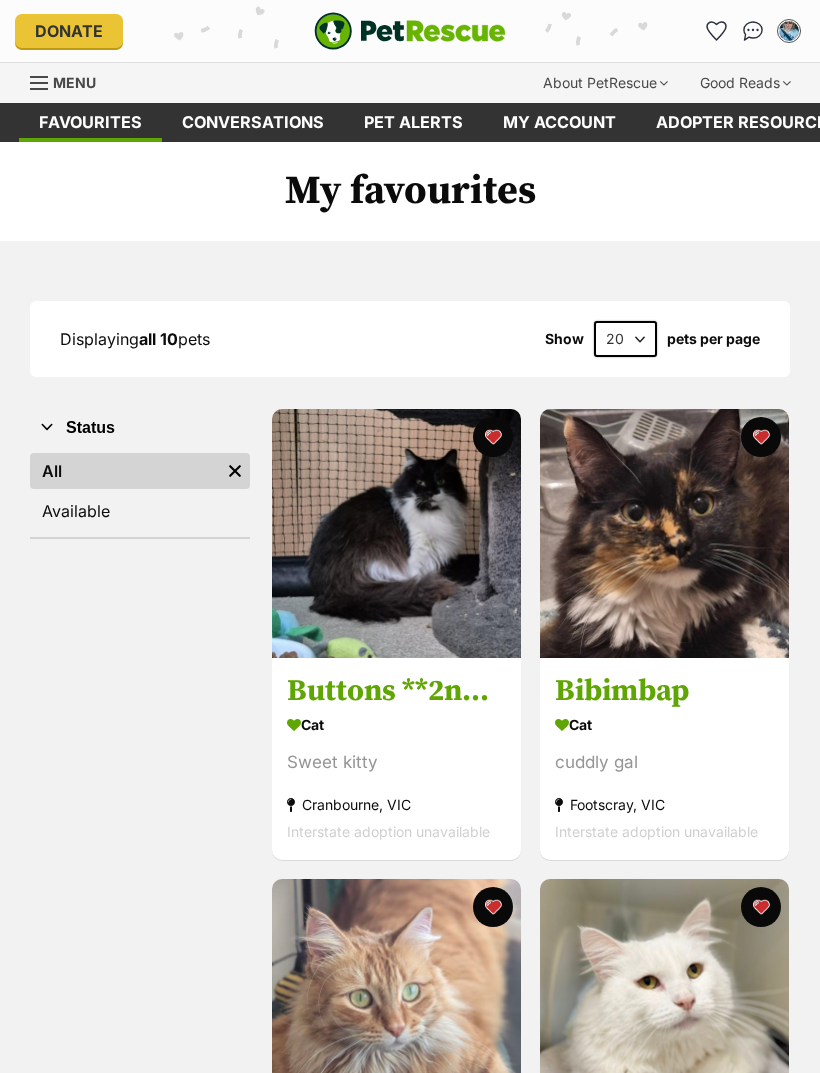 scroll, scrollTop: 0, scrollLeft: 0, axis: both 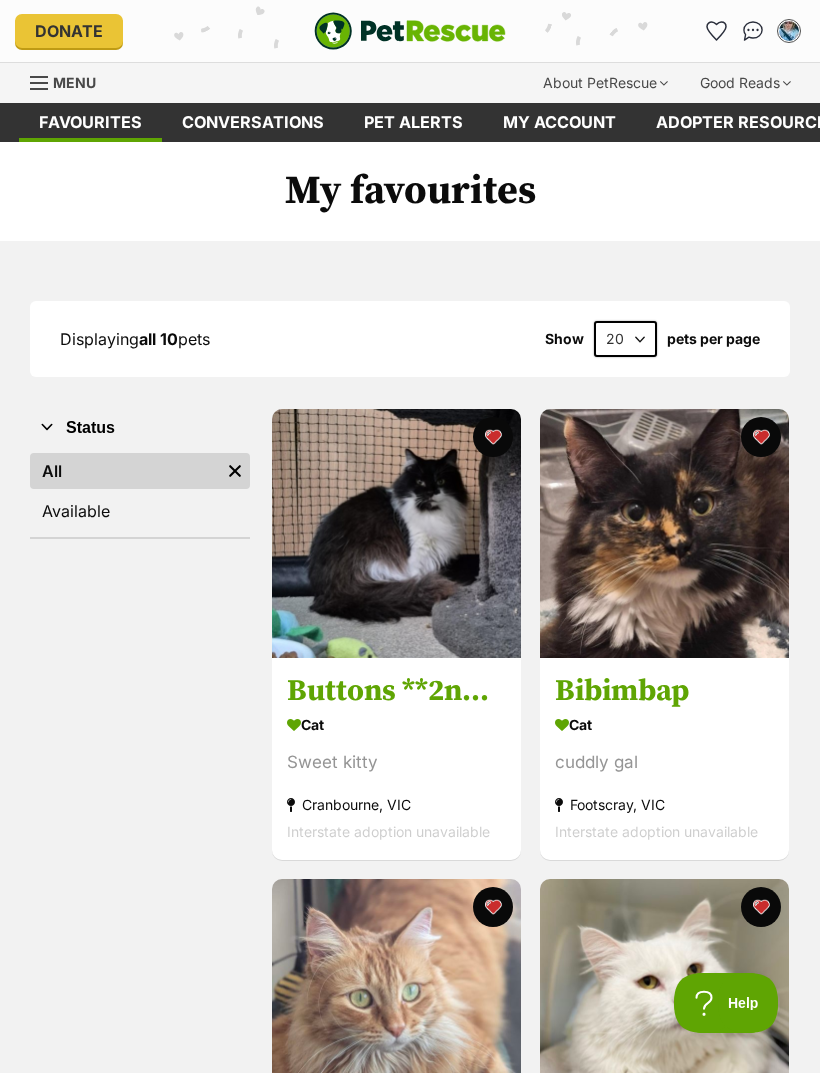 click on "Menu" at bounding box center (70, 81) 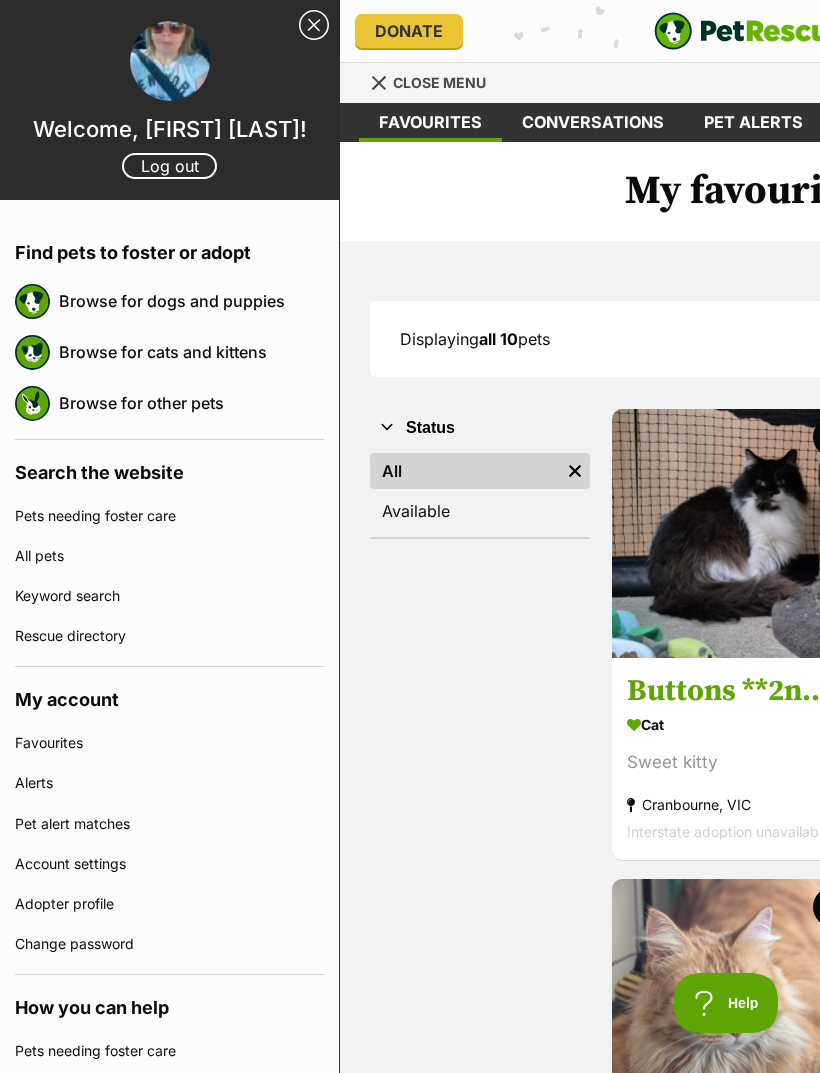 click on "Browse for cats and kittens" at bounding box center (191, 352) 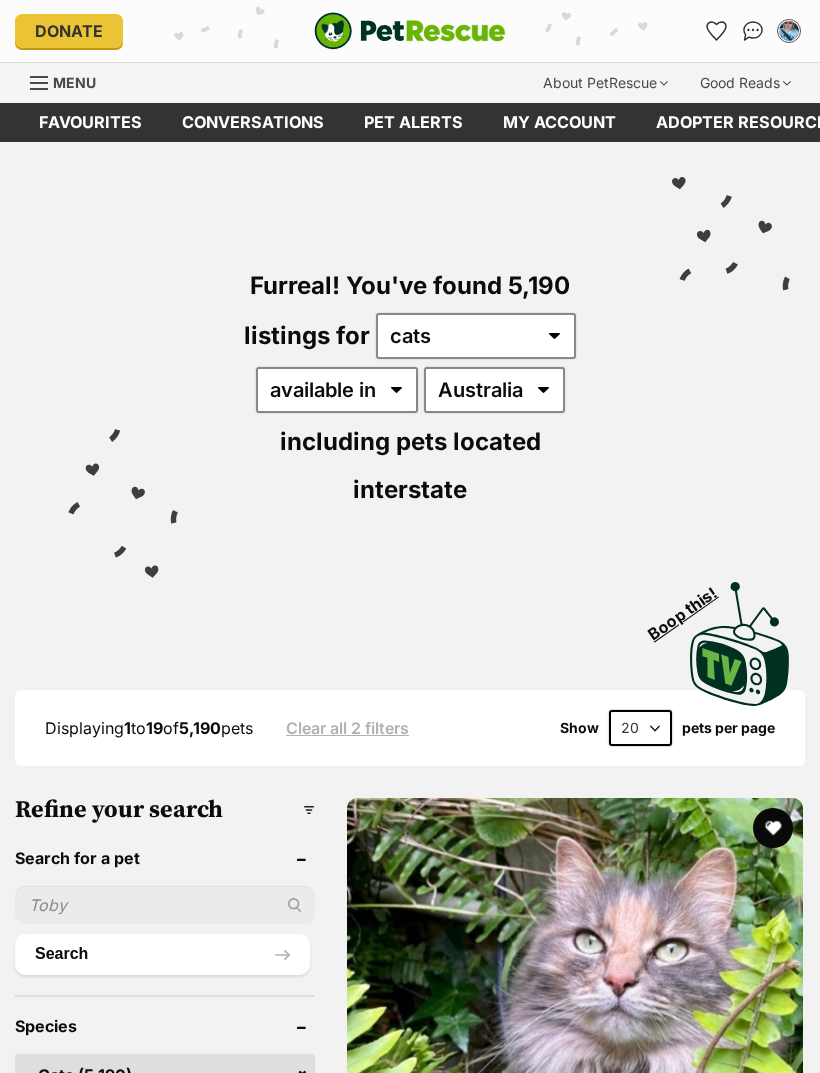 scroll, scrollTop: 0, scrollLeft: 0, axis: both 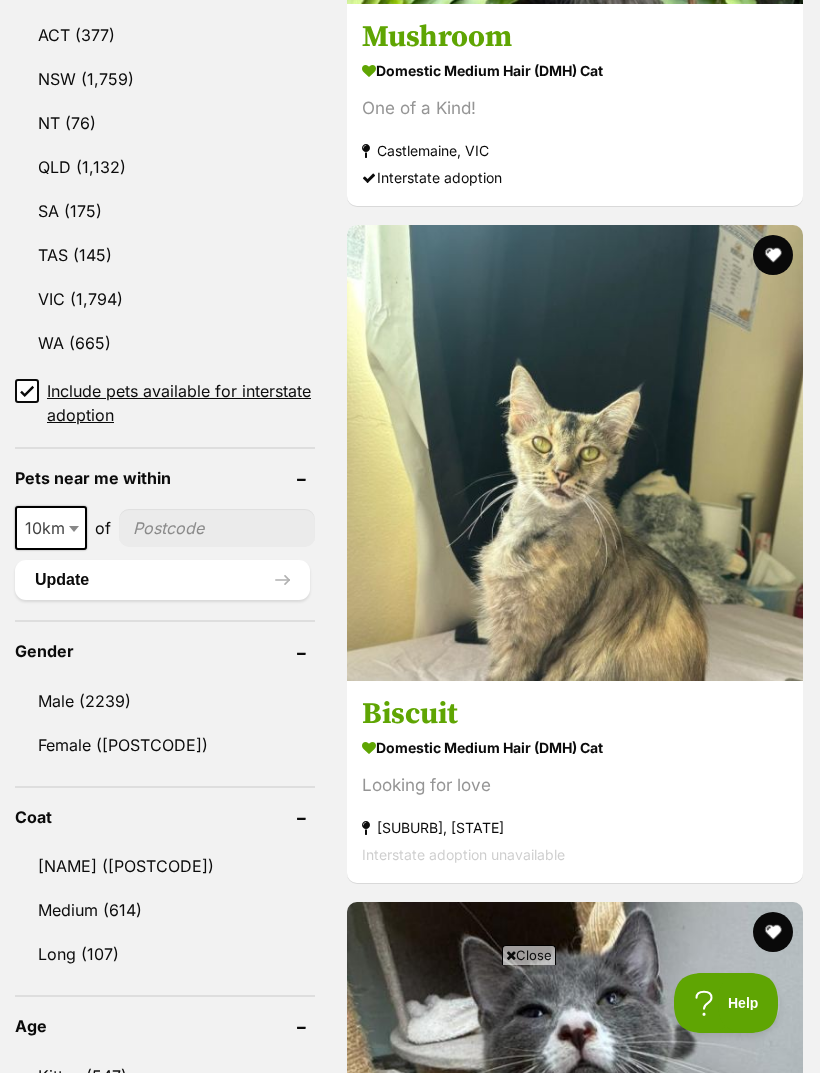 click on "VIC (1,794)" at bounding box center (165, 299) 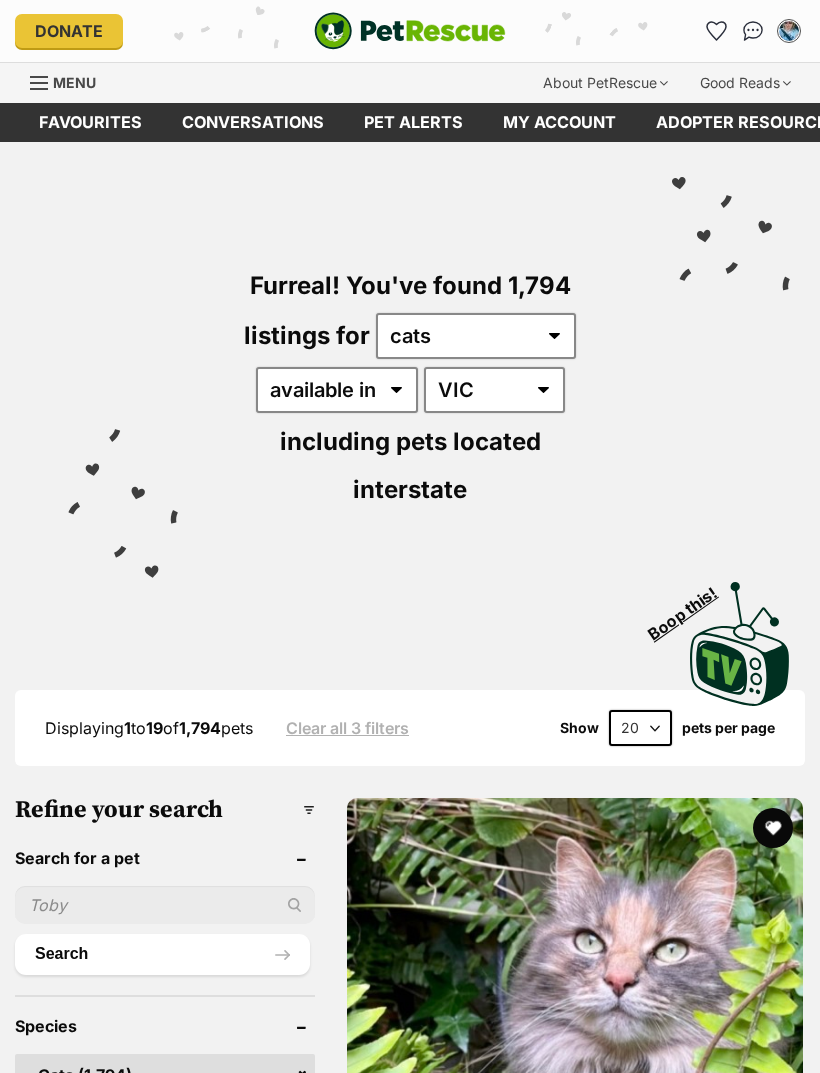 scroll, scrollTop: 0, scrollLeft: 0, axis: both 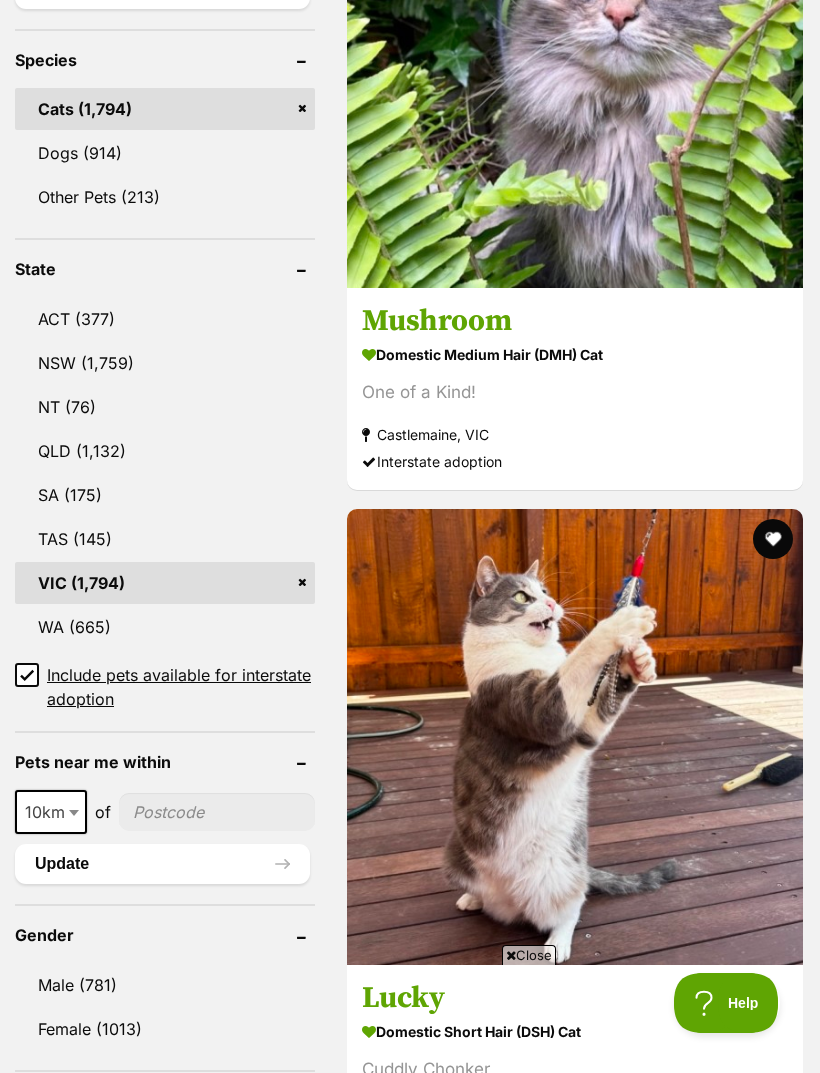 click on "Include pets available for interstate adoption" at bounding box center [181, 687] 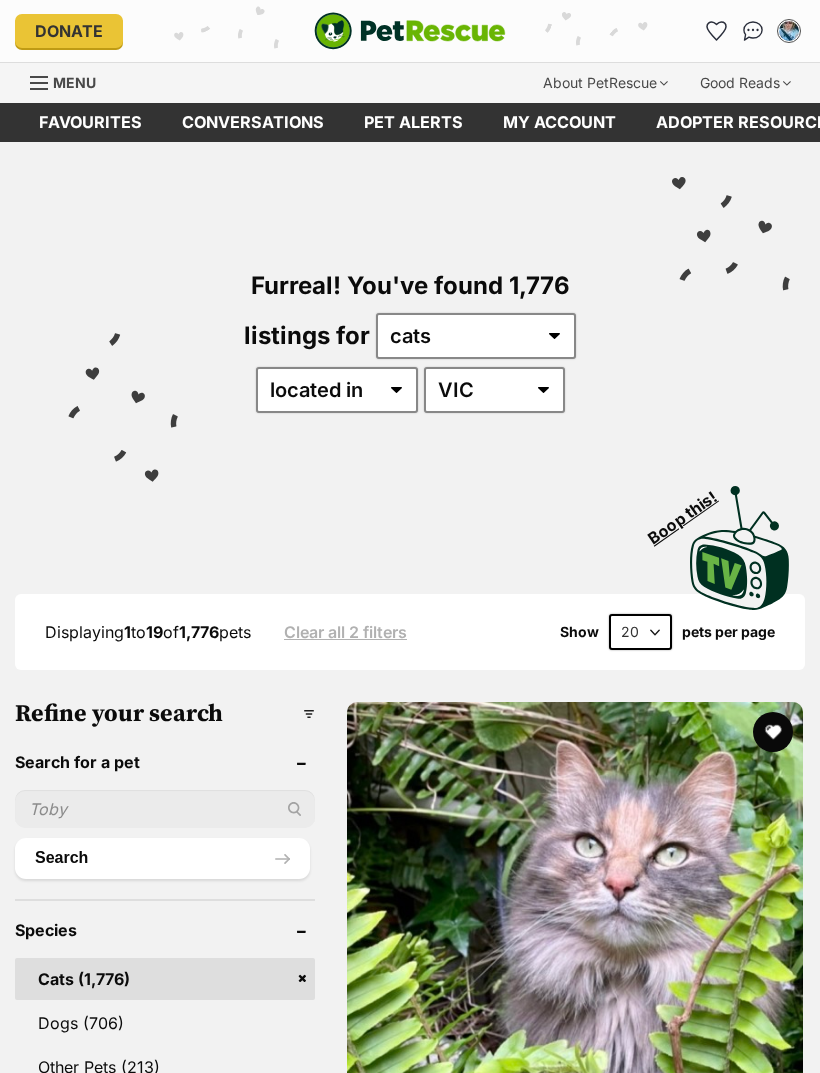 scroll, scrollTop: 0, scrollLeft: 0, axis: both 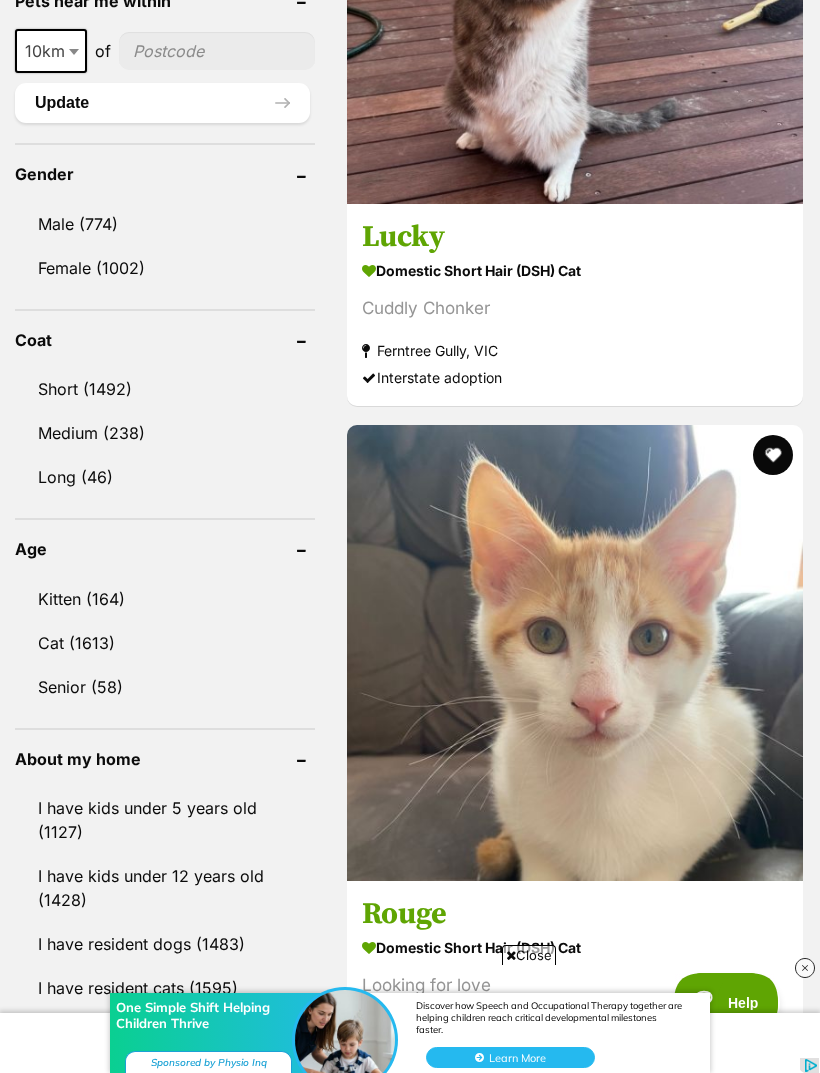 click on "Medium (238)" at bounding box center [165, 433] 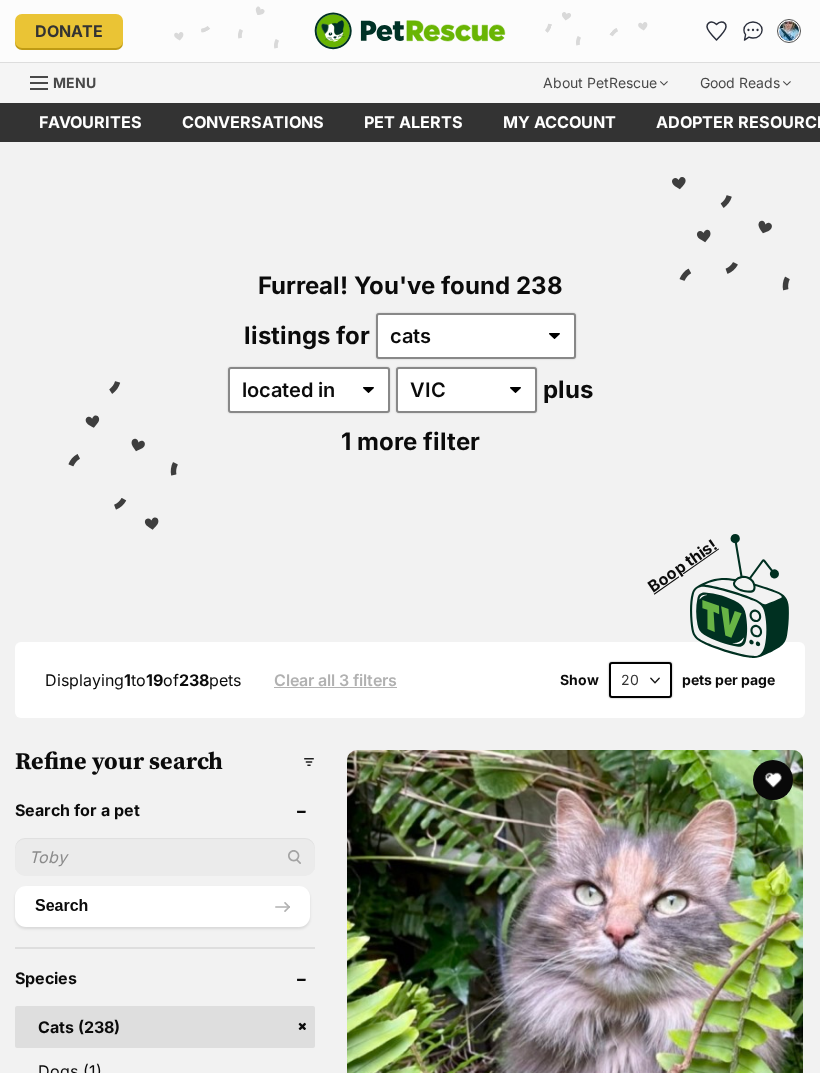 scroll, scrollTop: 0, scrollLeft: 0, axis: both 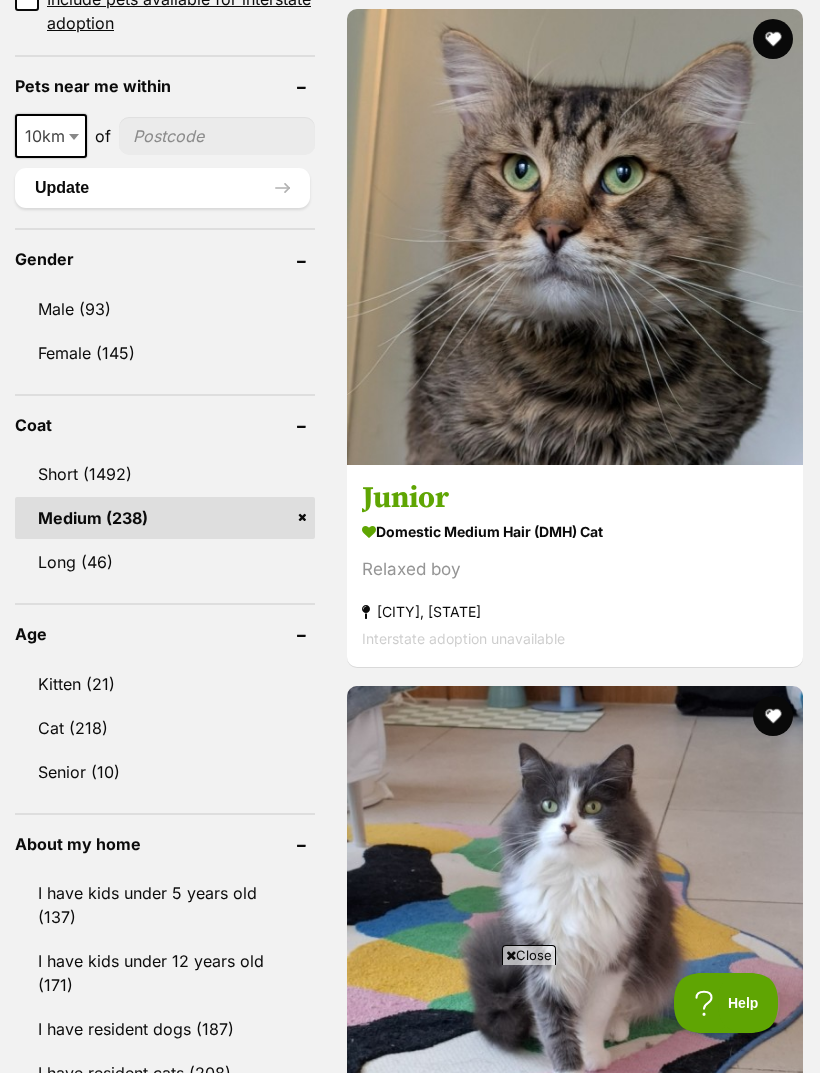 click on "Long (46)" at bounding box center (165, 562) 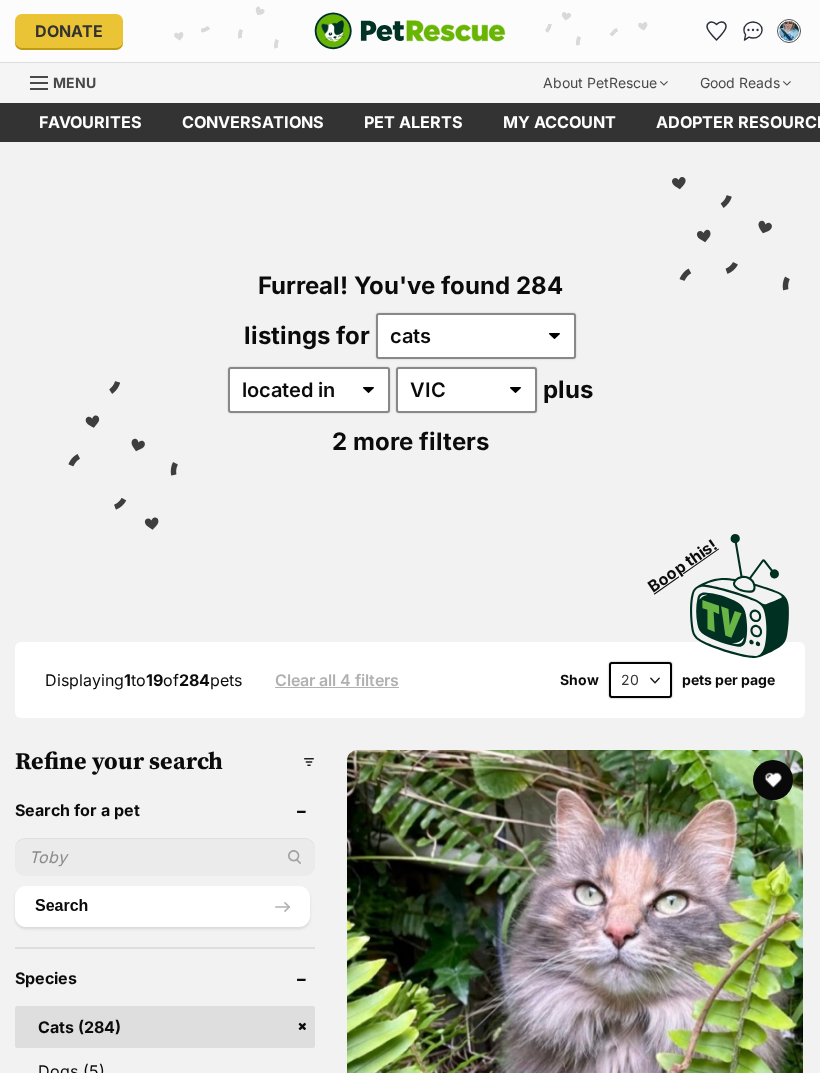 scroll, scrollTop: 0, scrollLeft: 0, axis: both 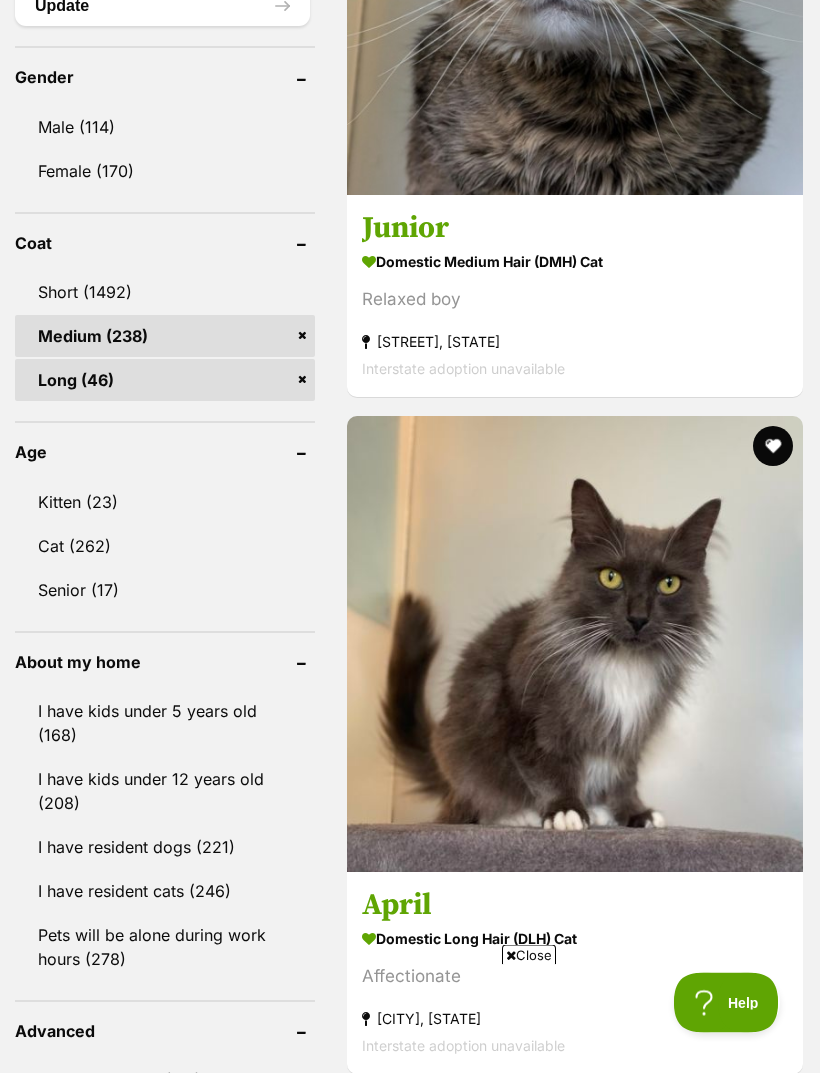 click on "Kitten (23)" at bounding box center [165, 503] 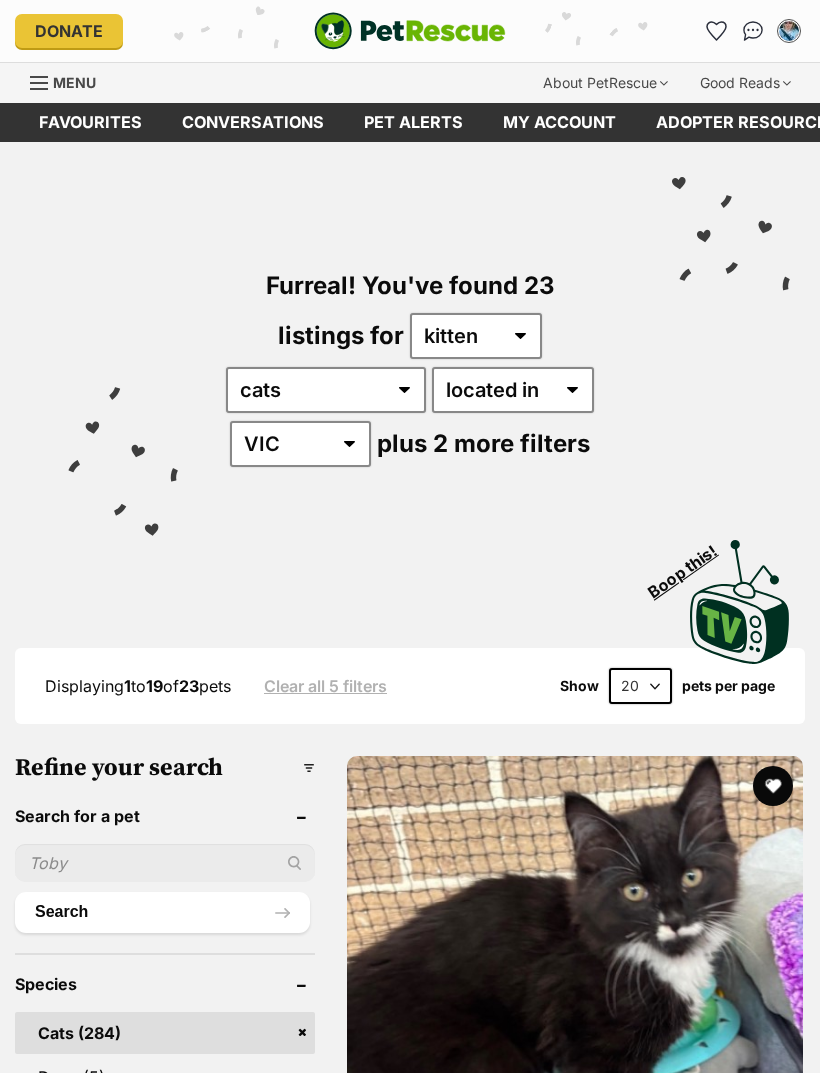 scroll, scrollTop: 0, scrollLeft: 0, axis: both 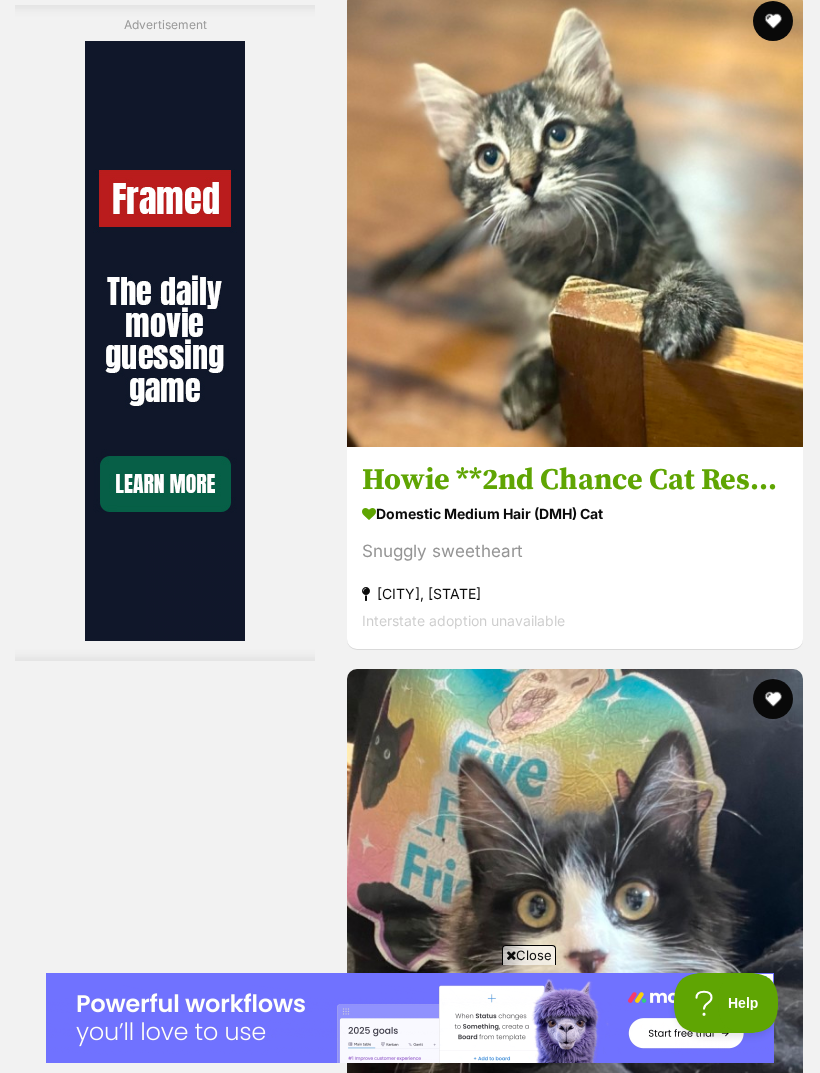 click at bounding box center [598, 9458] 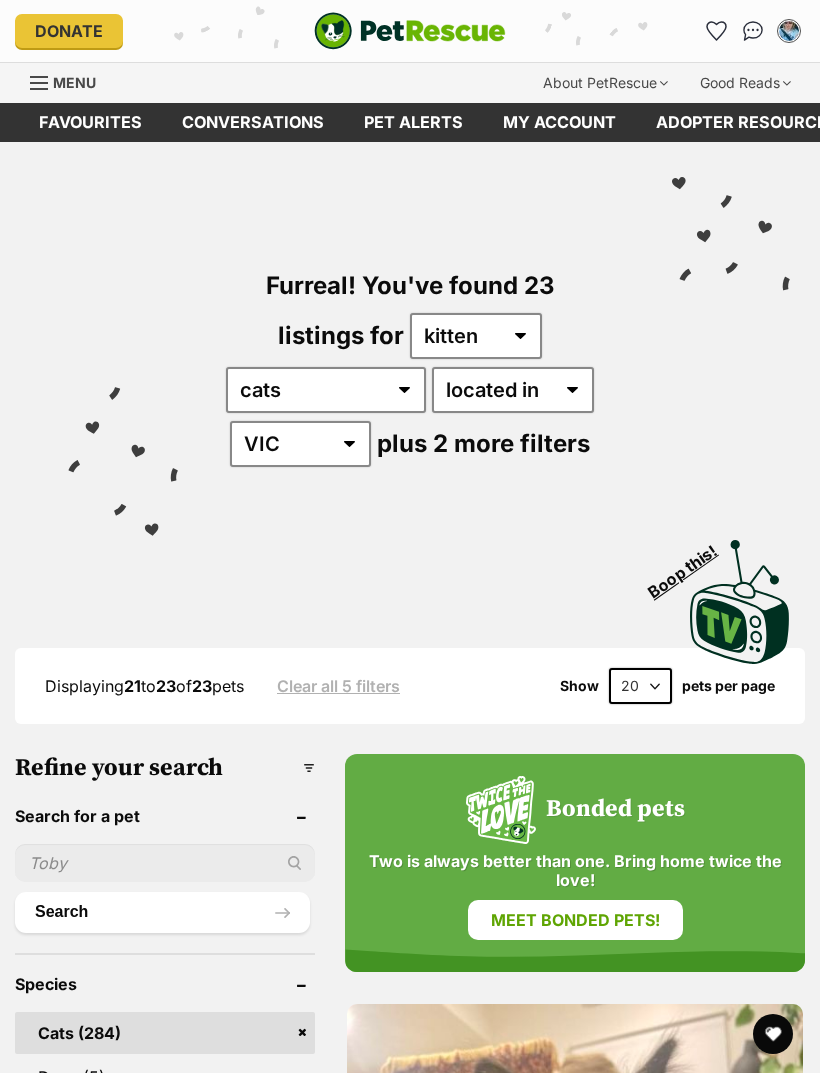 scroll, scrollTop: 0, scrollLeft: 0, axis: both 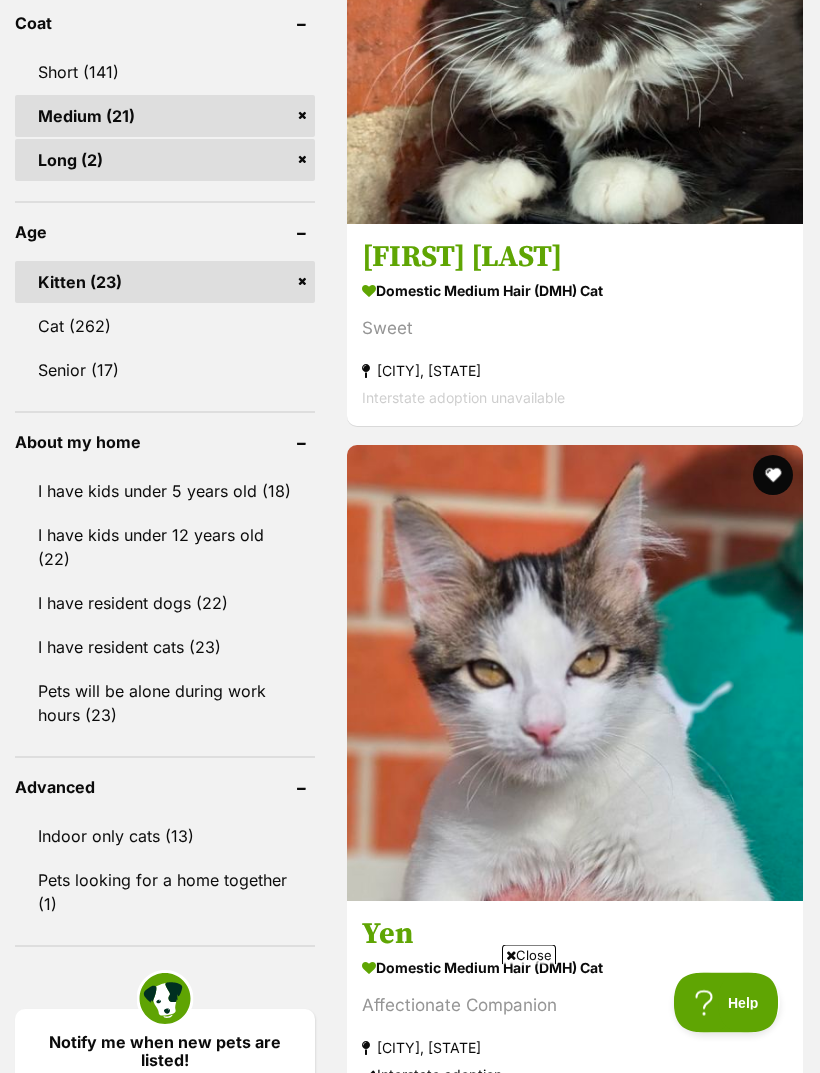 click on "Kitten (23)" at bounding box center [165, 283] 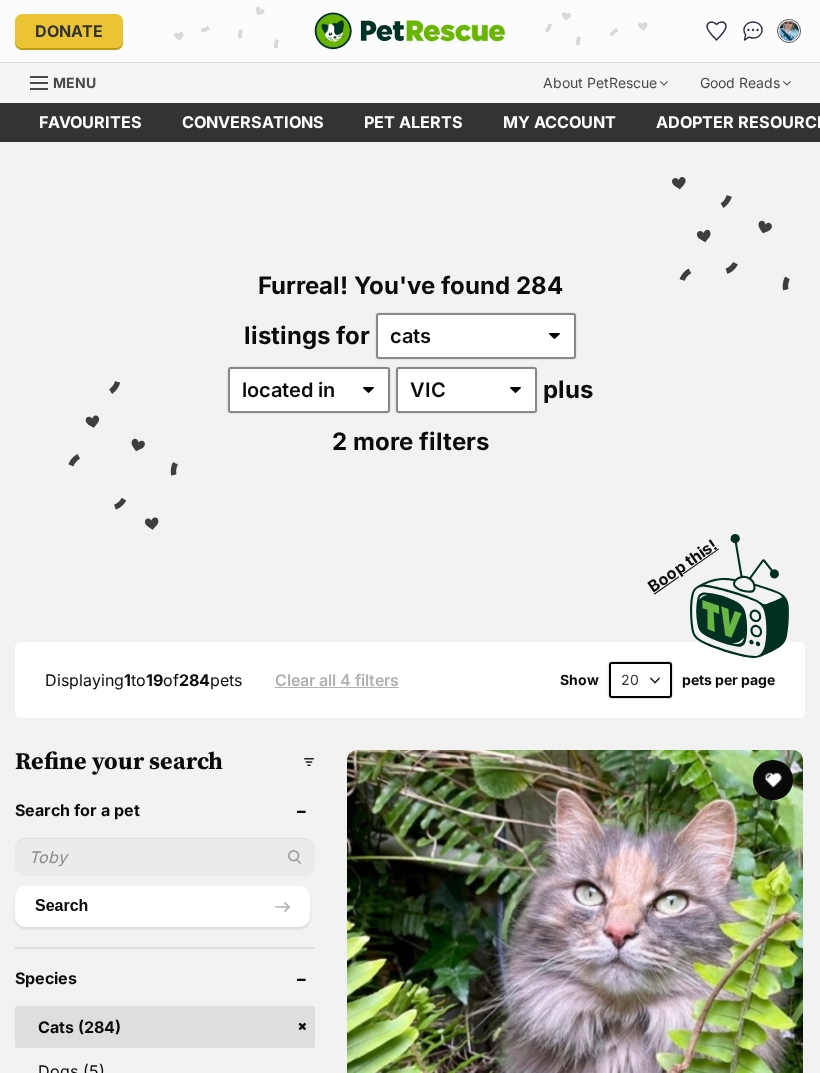 scroll, scrollTop: 0, scrollLeft: 0, axis: both 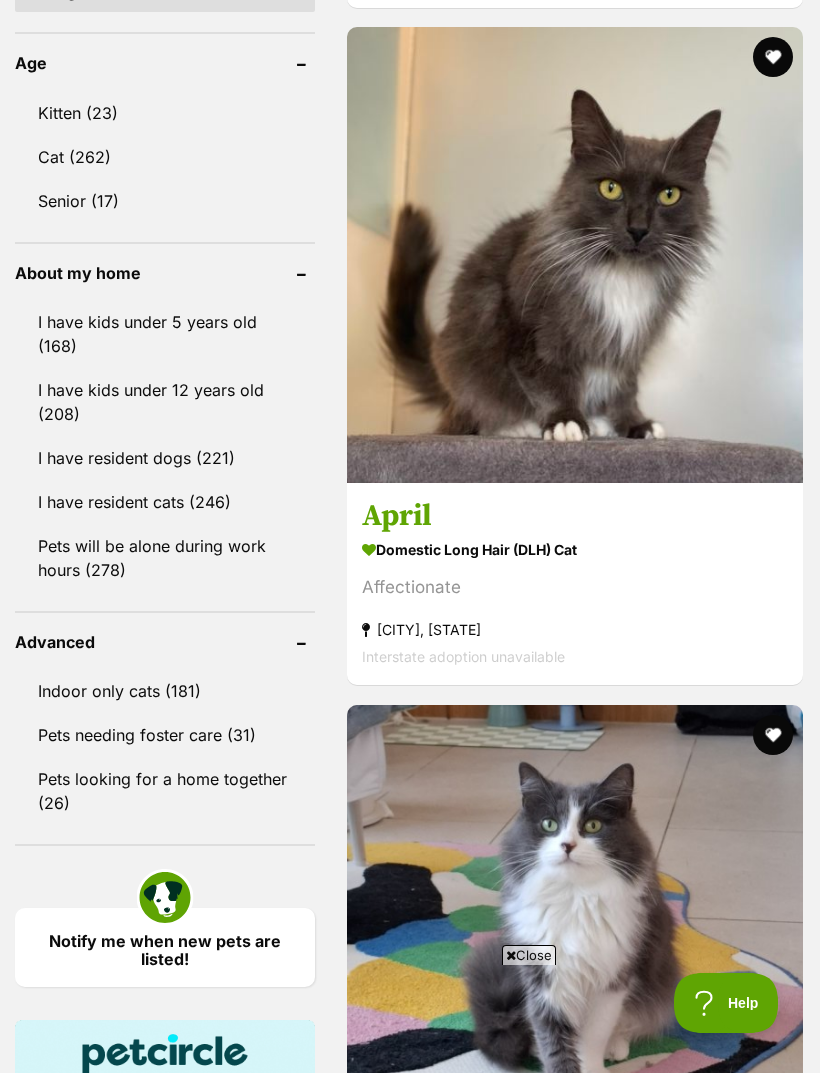 click on "I have resident cats (246)" at bounding box center (165, 502) 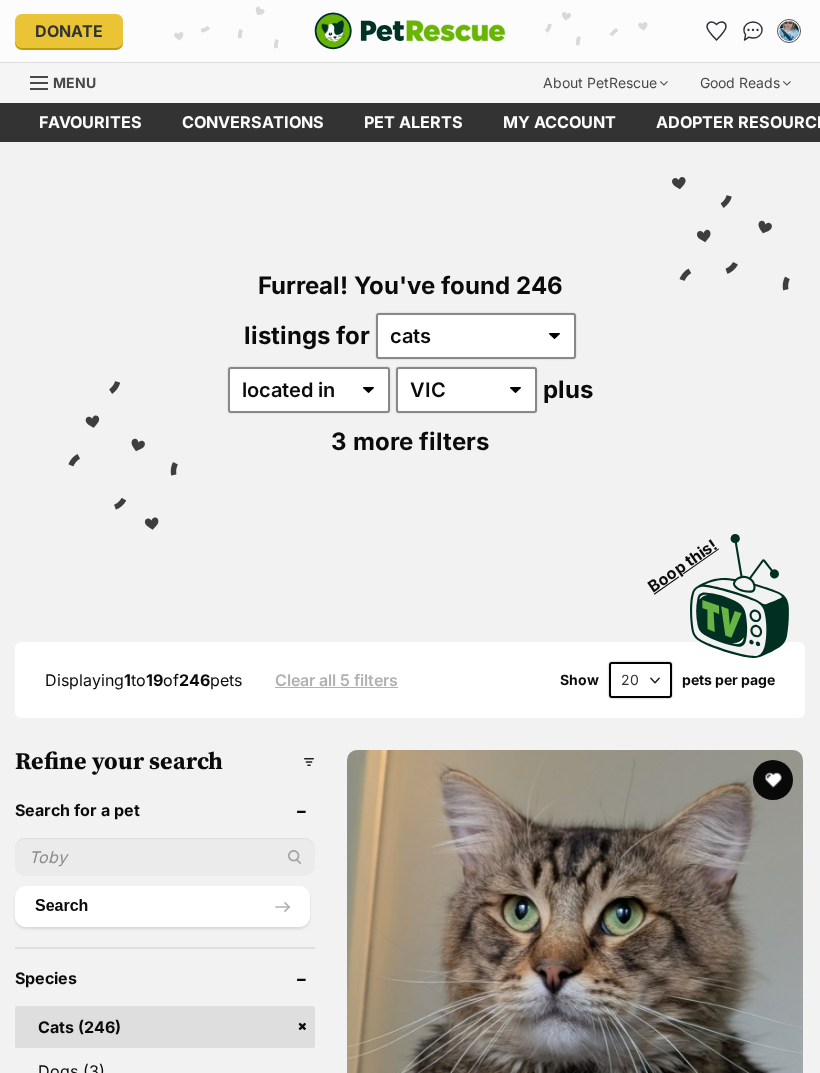 scroll, scrollTop: 0, scrollLeft: 0, axis: both 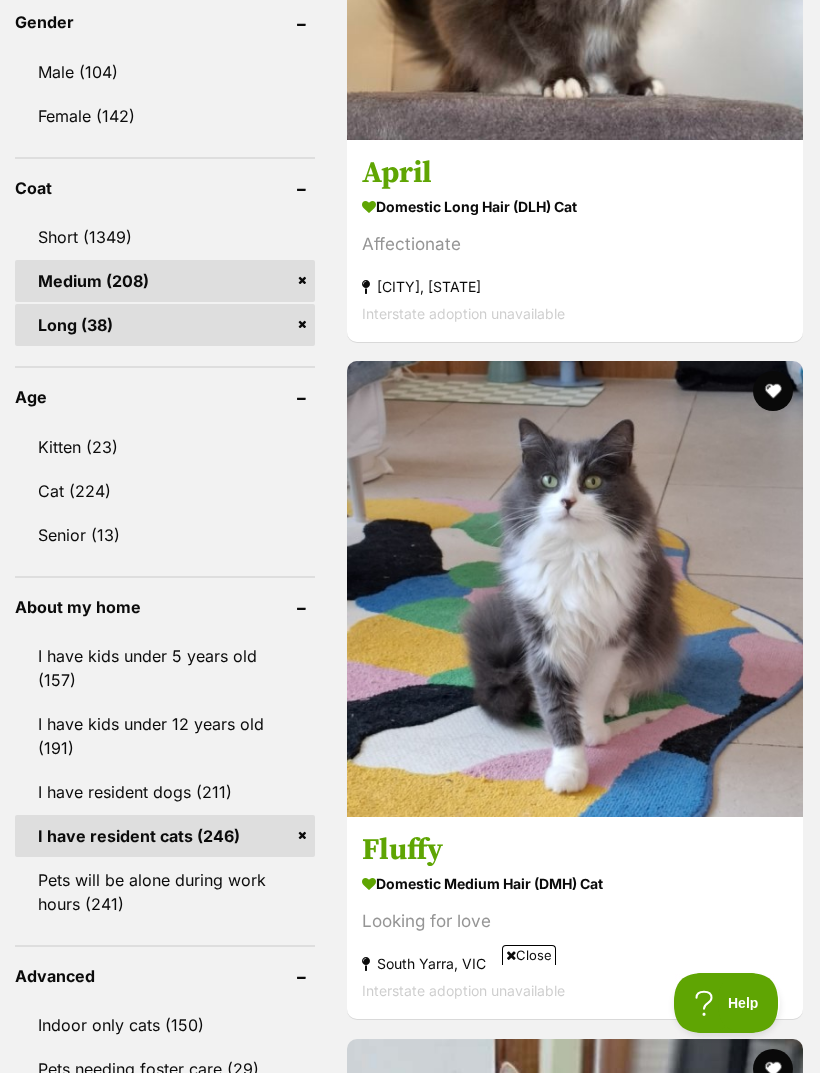 click on "Senior (13)" at bounding box center (165, 535) 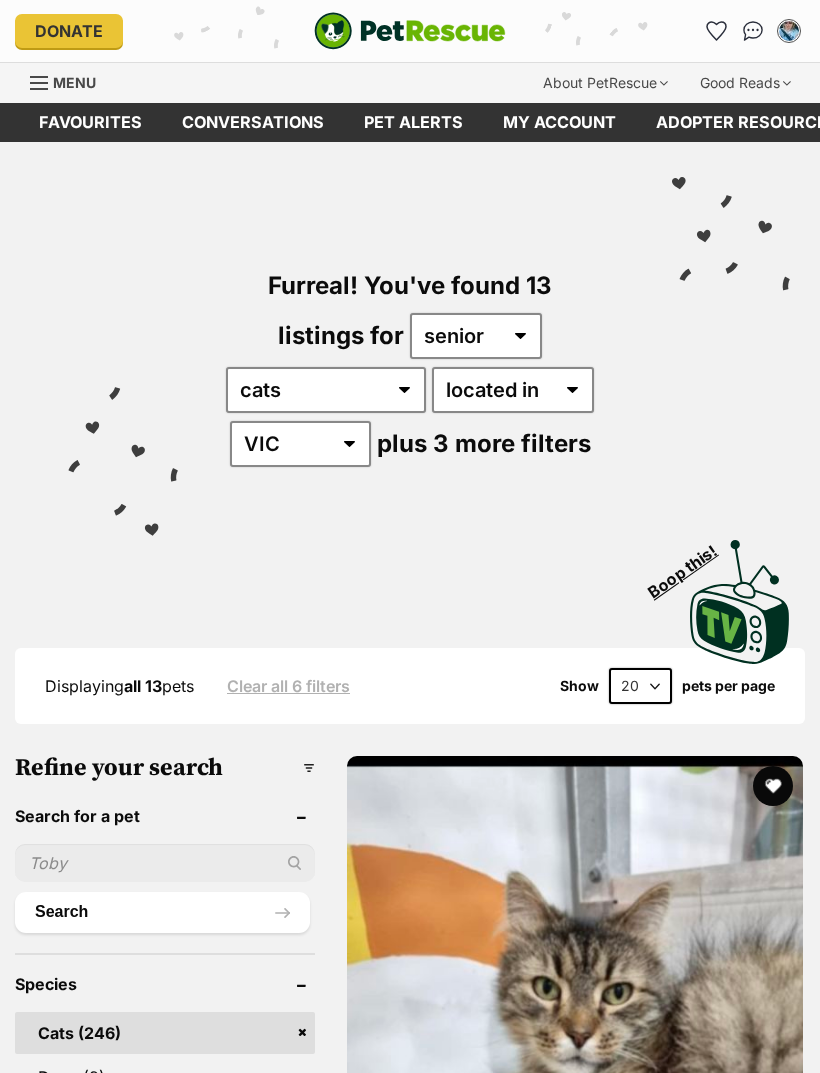 scroll, scrollTop: 0, scrollLeft: 0, axis: both 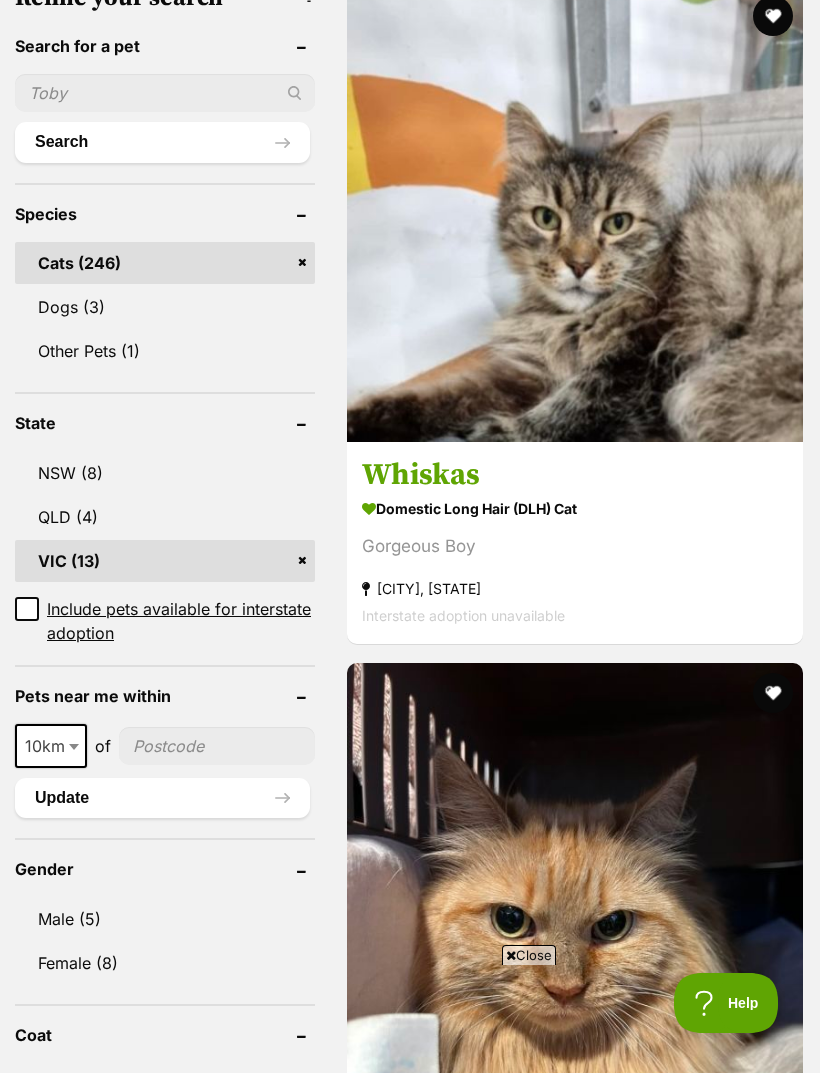 click on "Domestic Long Hair (DLH) Cat" at bounding box center [575, 1185] 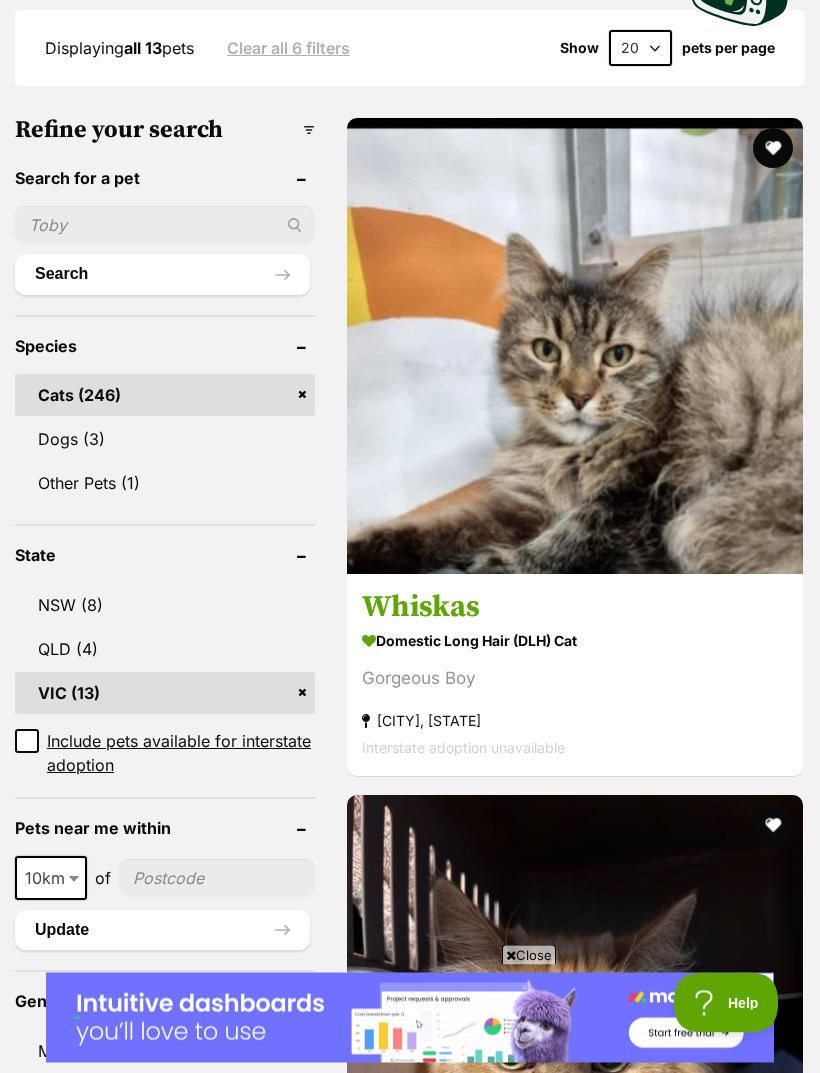 scroll, scrollTop: 638, scrollLeft: 0, axis: vertical 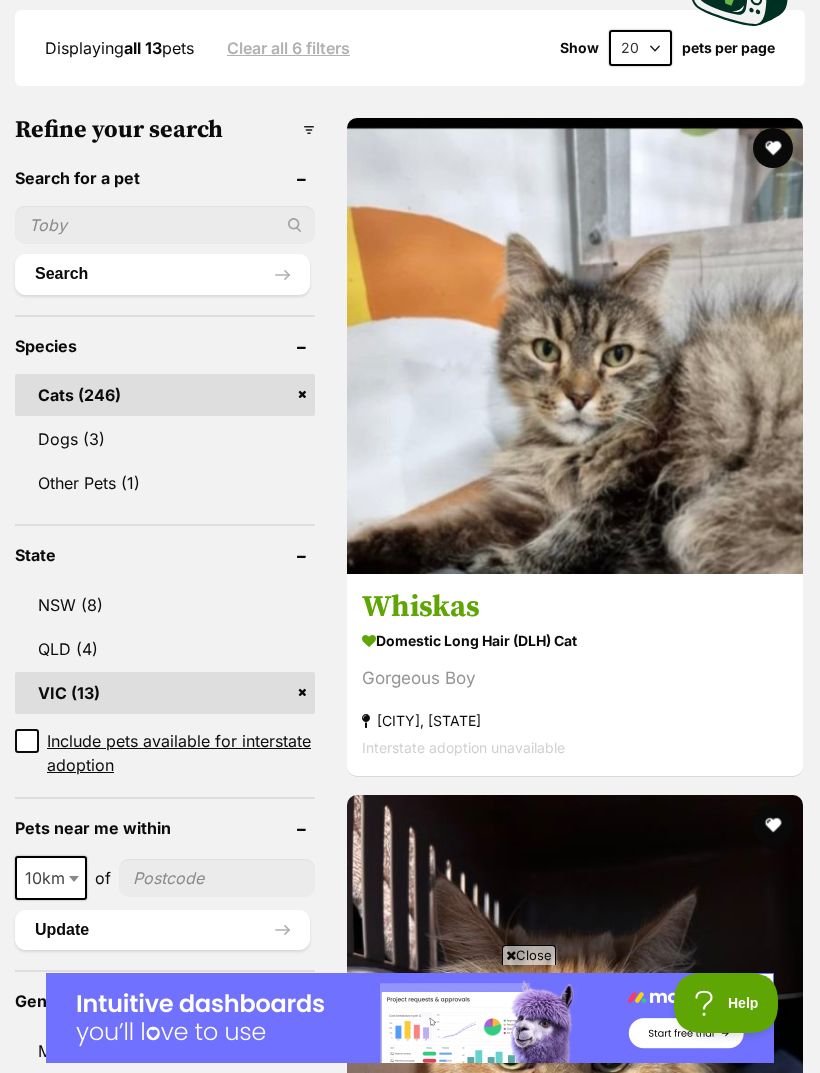 click at bounding box center [773, 825] 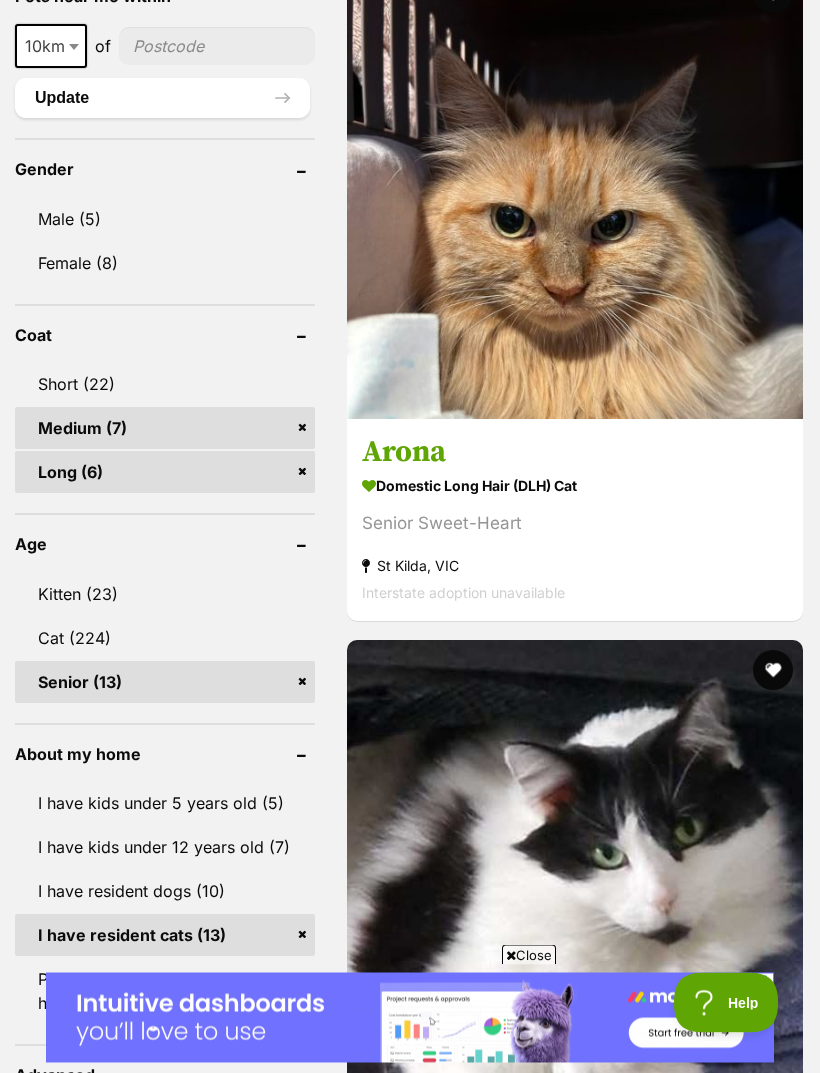 scroll, scrollTop: 1470, scrollLeft: 0, axis: vertical 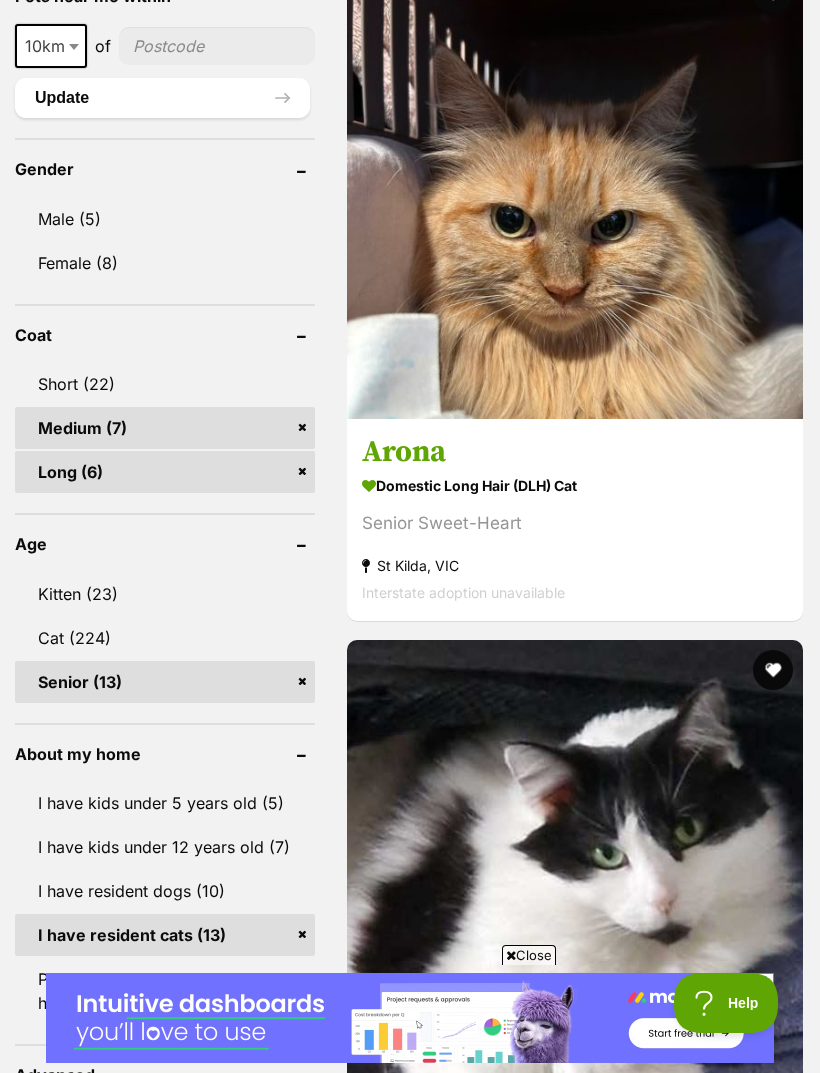 click on "Domestic Medium Hair (DMH) Cat
Looking for love
Mornington, VIC
Interstate adoption unavailable" at bounding box center [575, 2571] 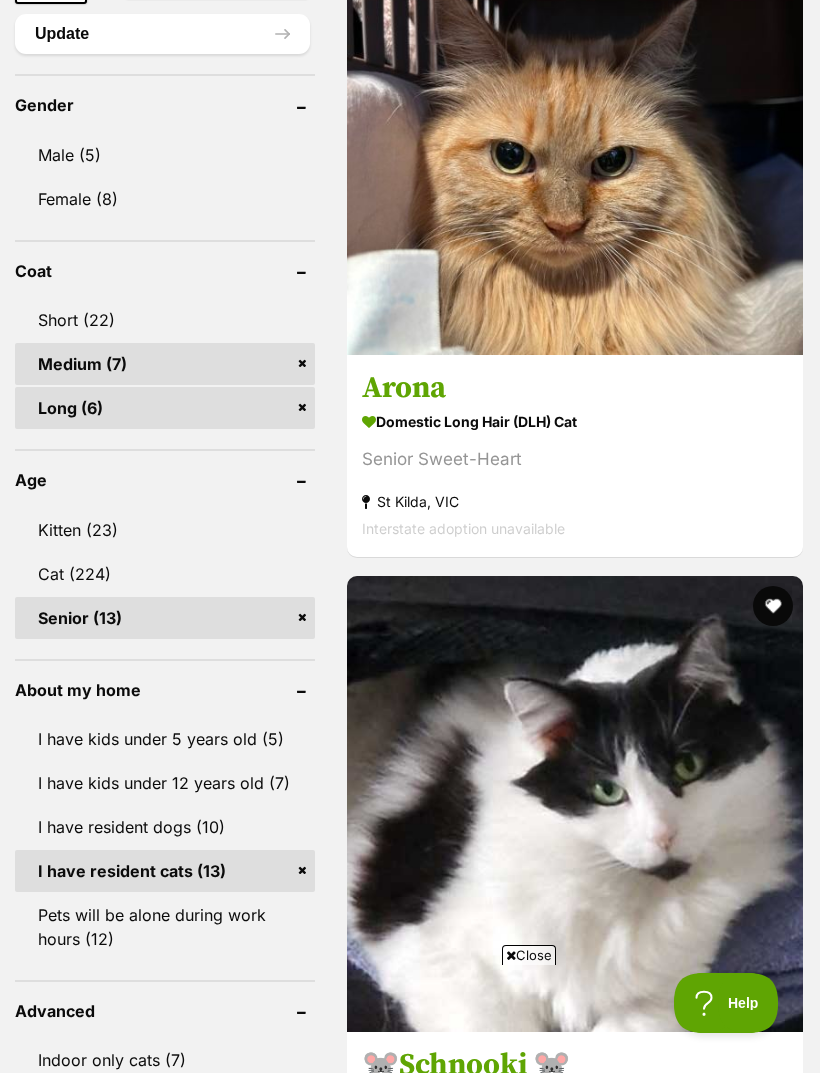 scroll, scrollTop: 0, scrollLeft: 0, axis: both 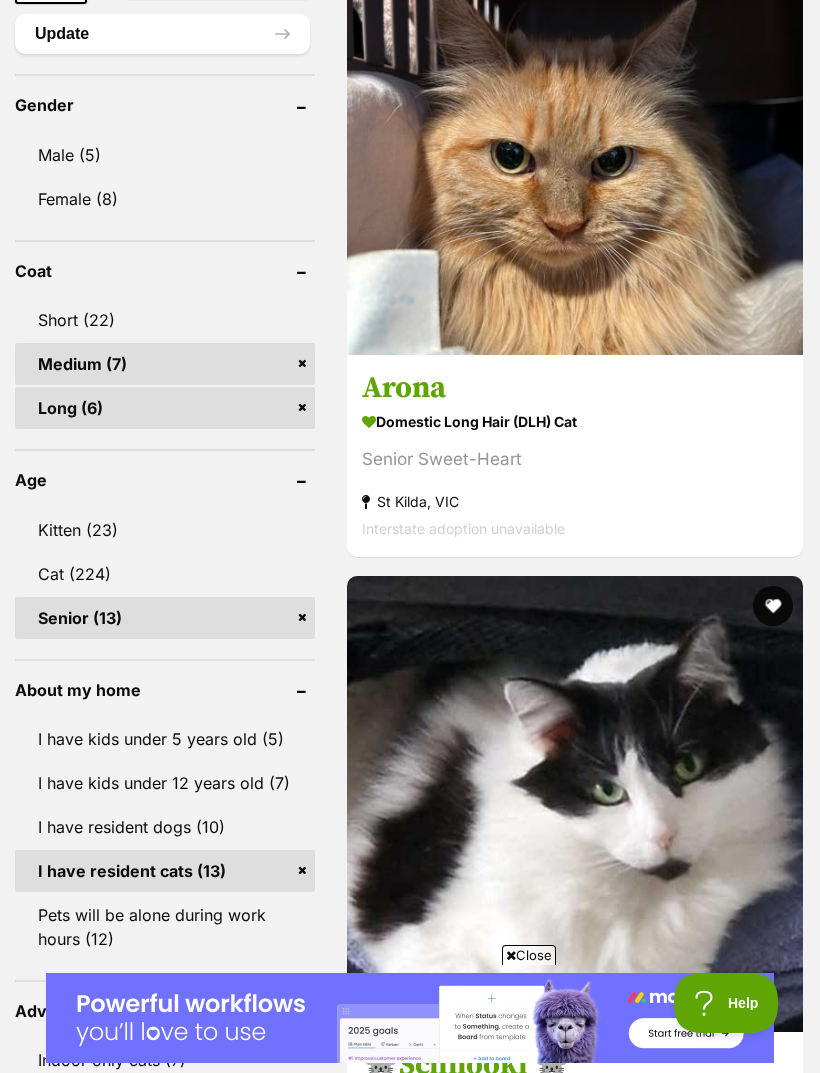 click at bounding box center (773, 1961) 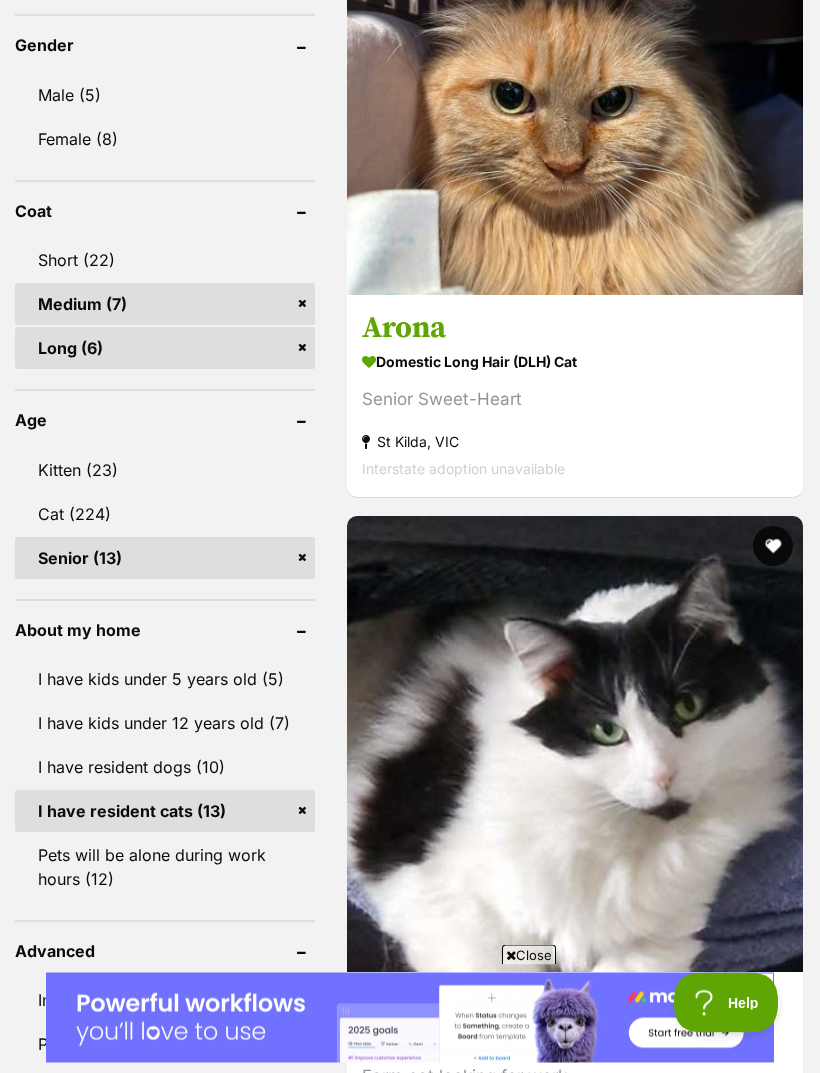 scroll, scrollTop: 1596, scrollLeft: 0, axis: vertical 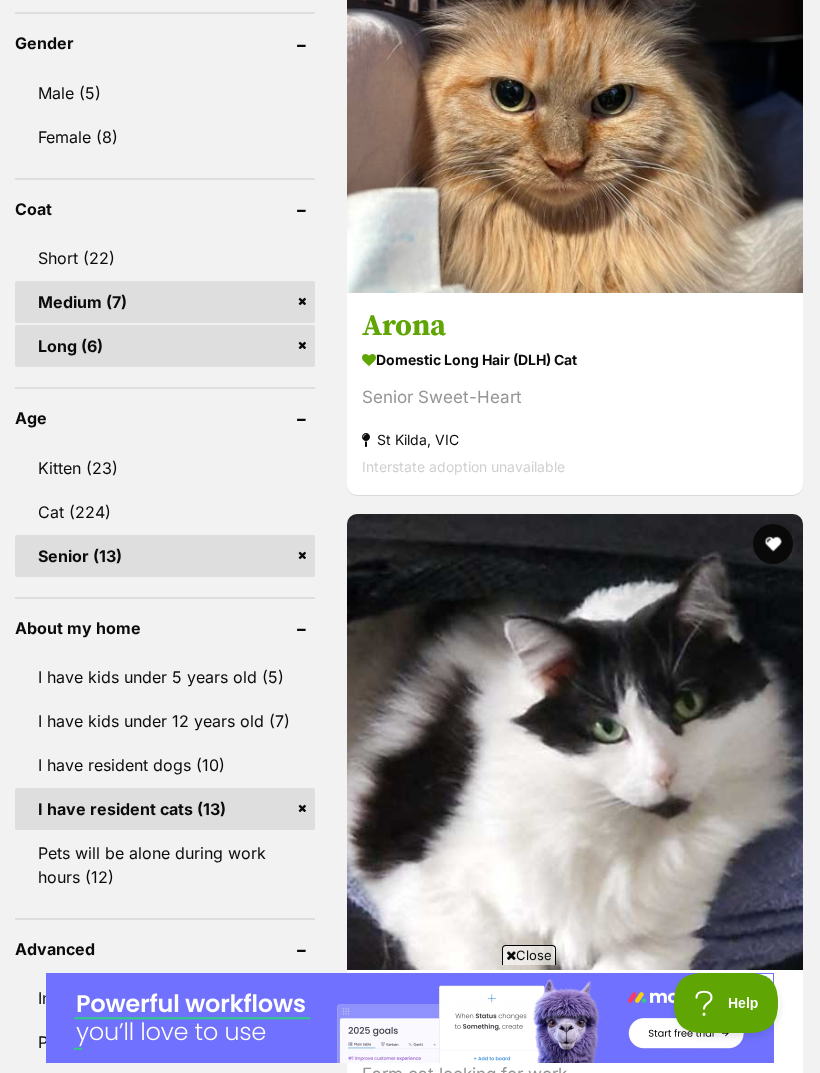 click on "Cat (224)" at bounding box center [165, 512] 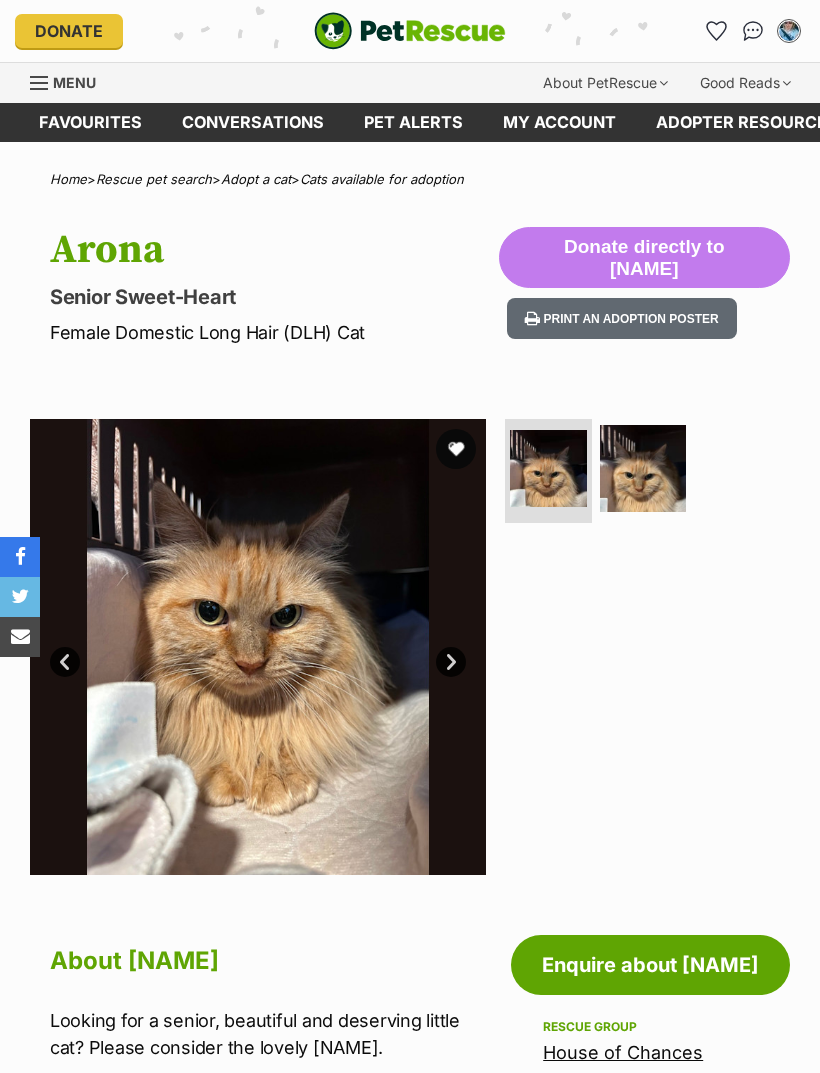 scroll, scrollTop: 0, scrollLeft: 0, axis: both 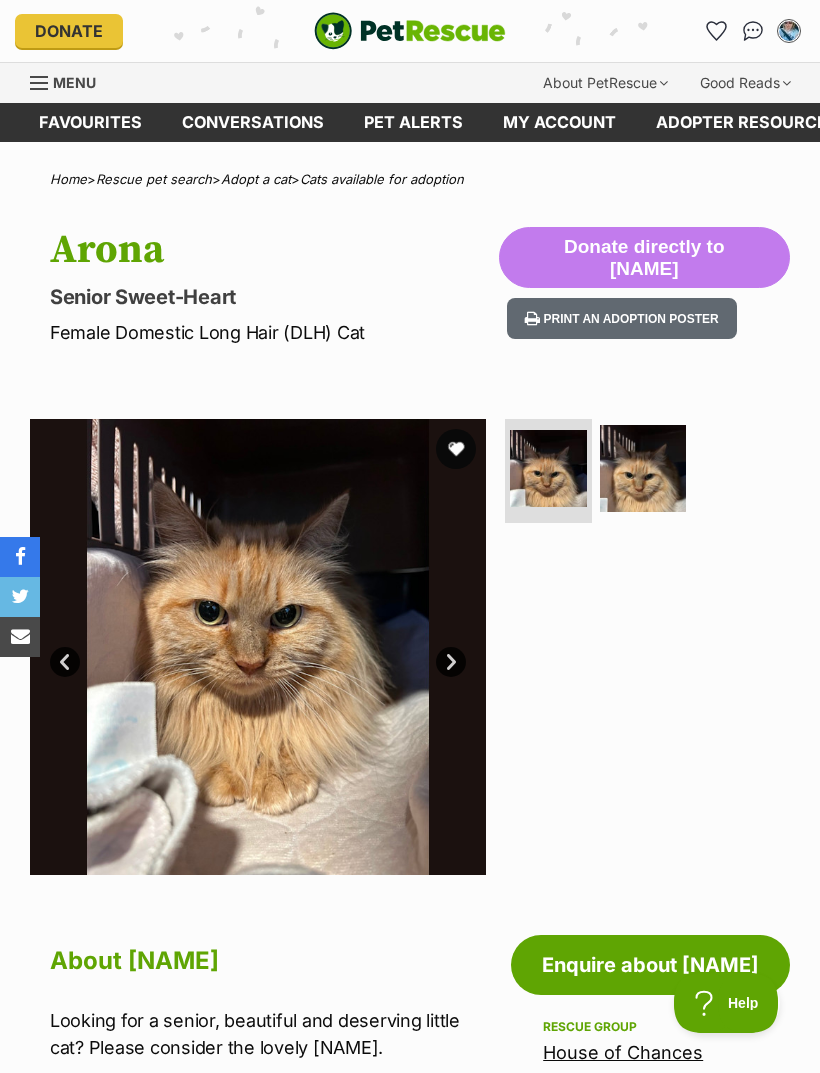 click at bounding box center (643, 468) 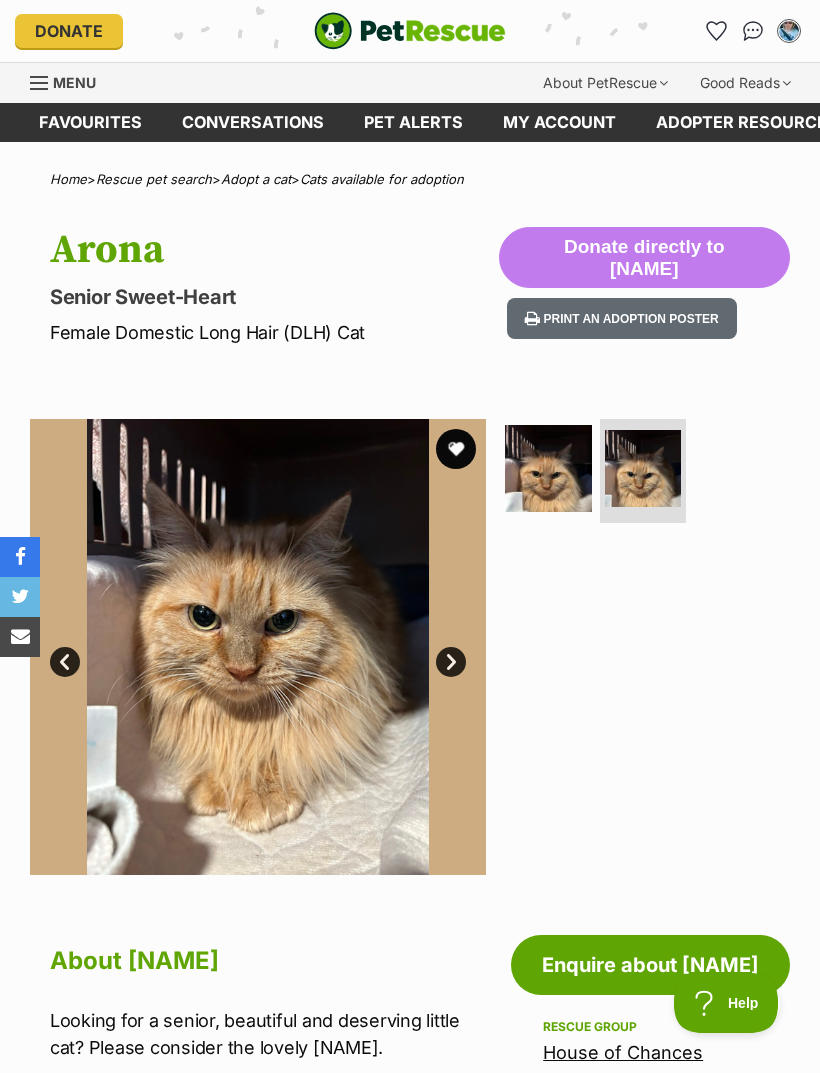 click at bounding box center (548, 468) 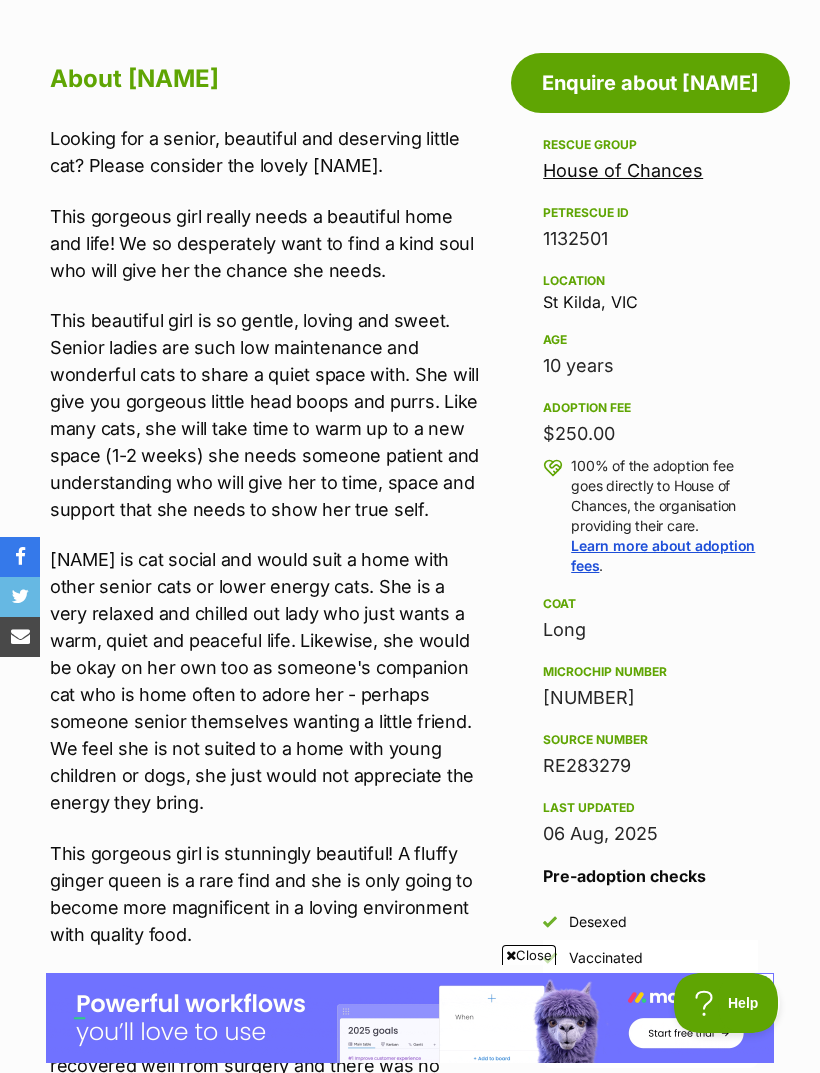 scroll, scrollTop: 853, scrollLeft: 0, axis: vertical 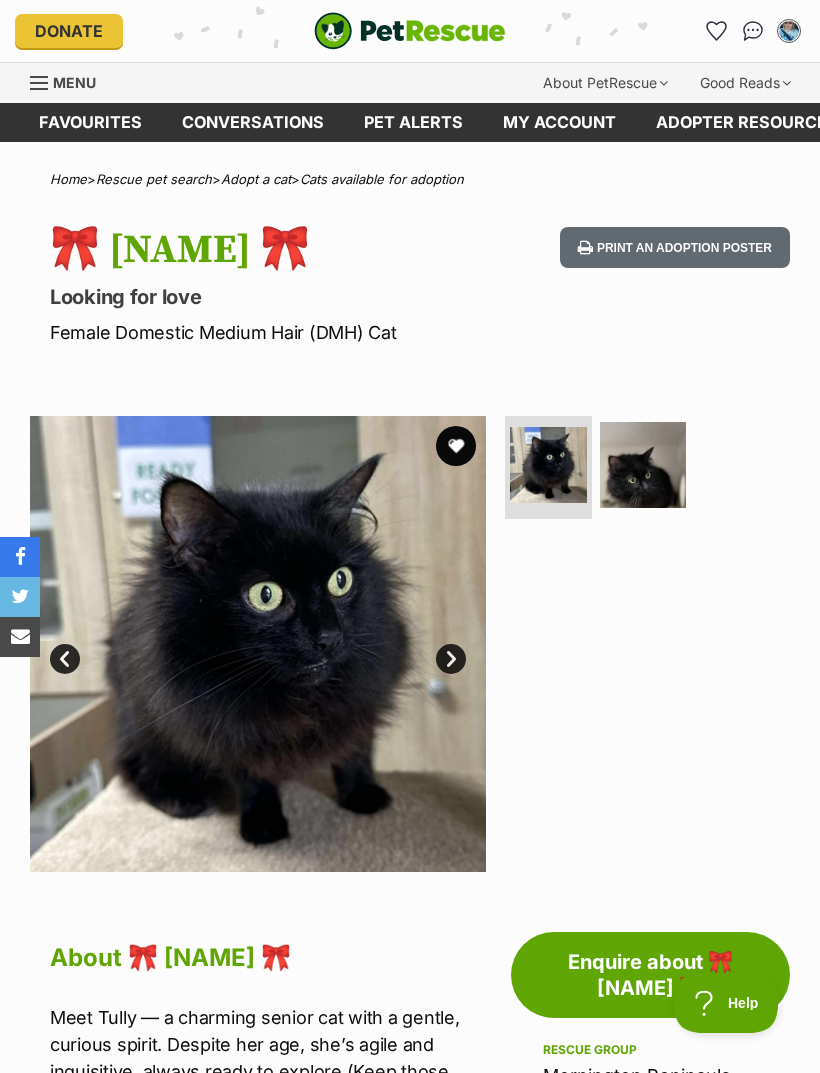 click at bounding box center (643, 465) 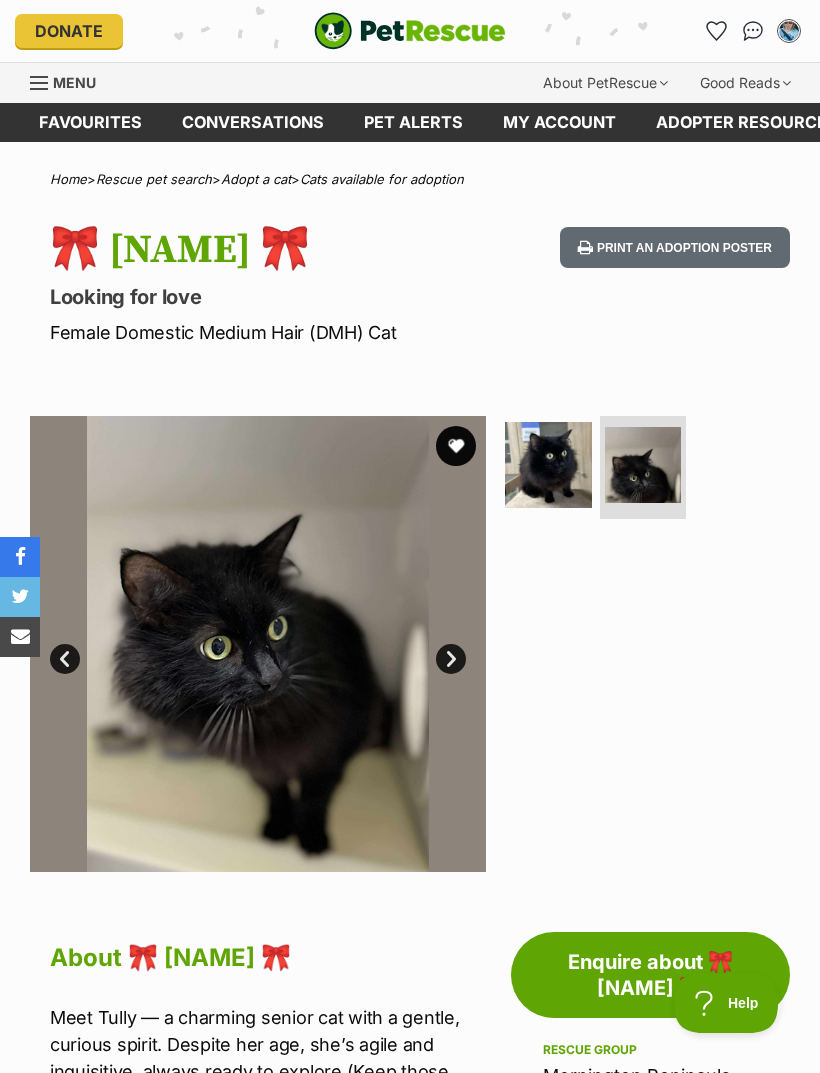 scroll, scrollTop: 0, scrollLeft: 0, axis: both 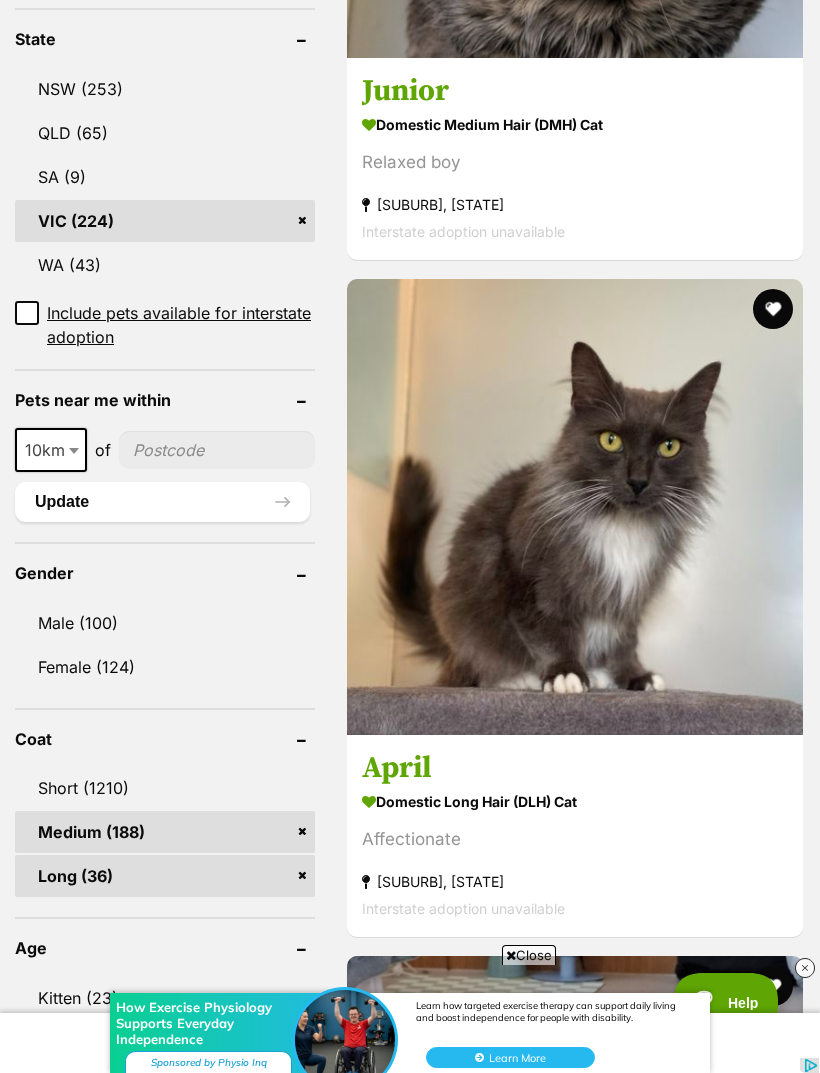 click on "Tybalt" at bounding box center [575, 2123] 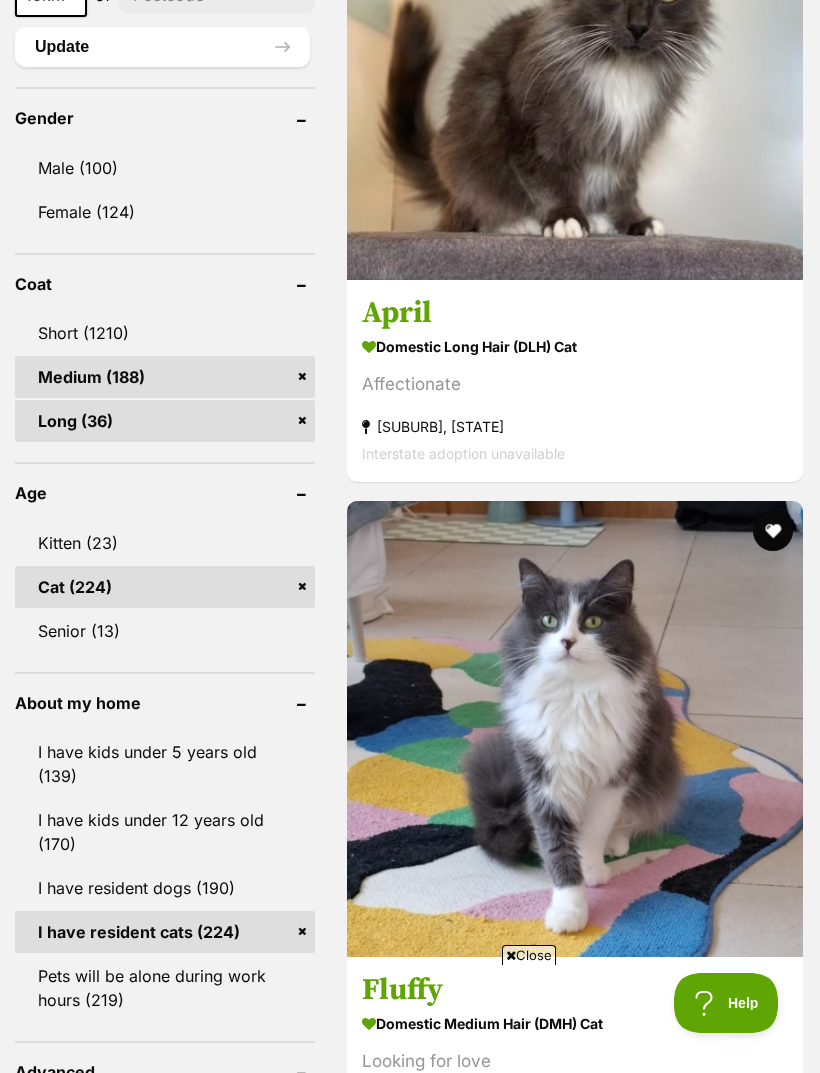 scroll, scrollTop: 0, scrollLeft: 0, axis: both 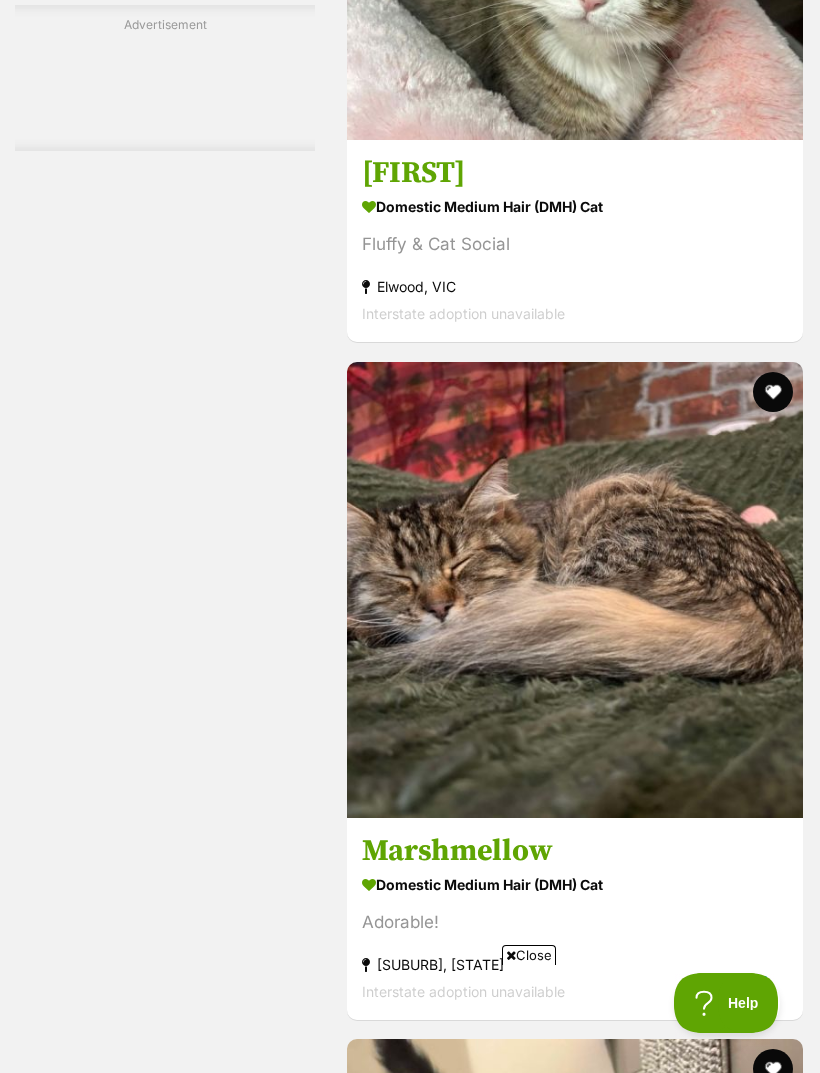 click at bounding box center [598, 9365] 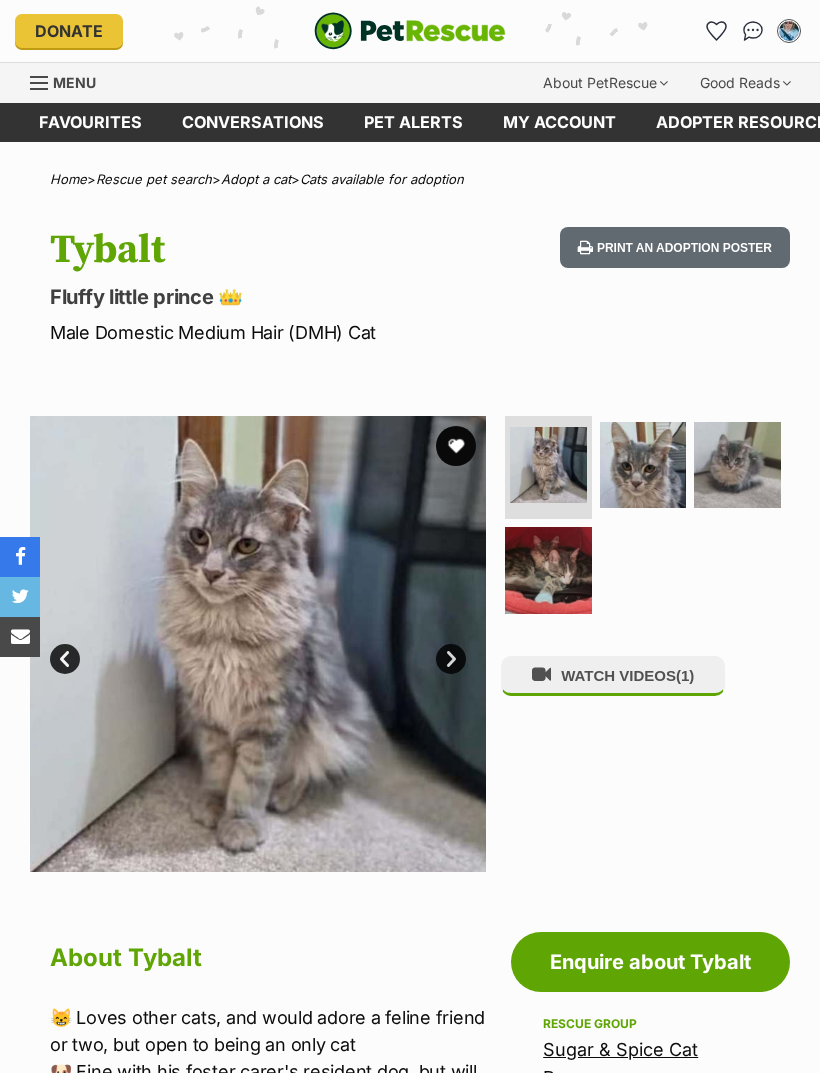 scroll, scrollTop: 0, scrollLeft: 0, axis: both 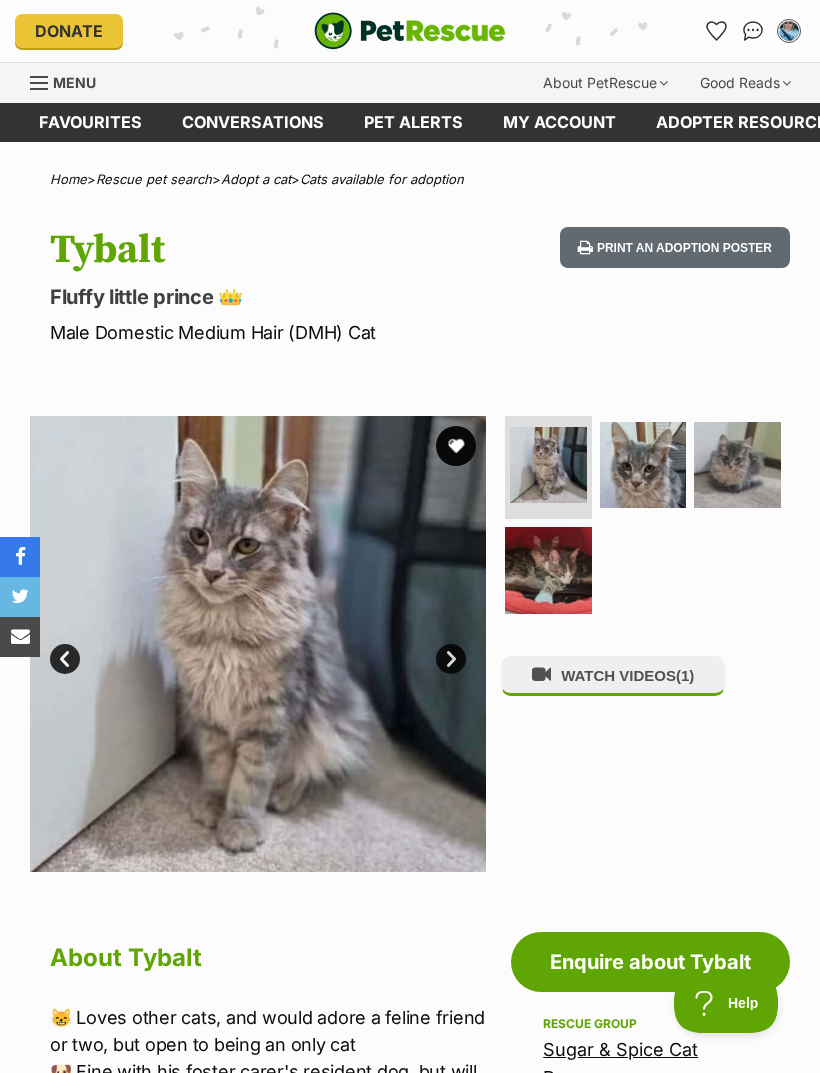 click on "Next" at bounding box center [451, 659] 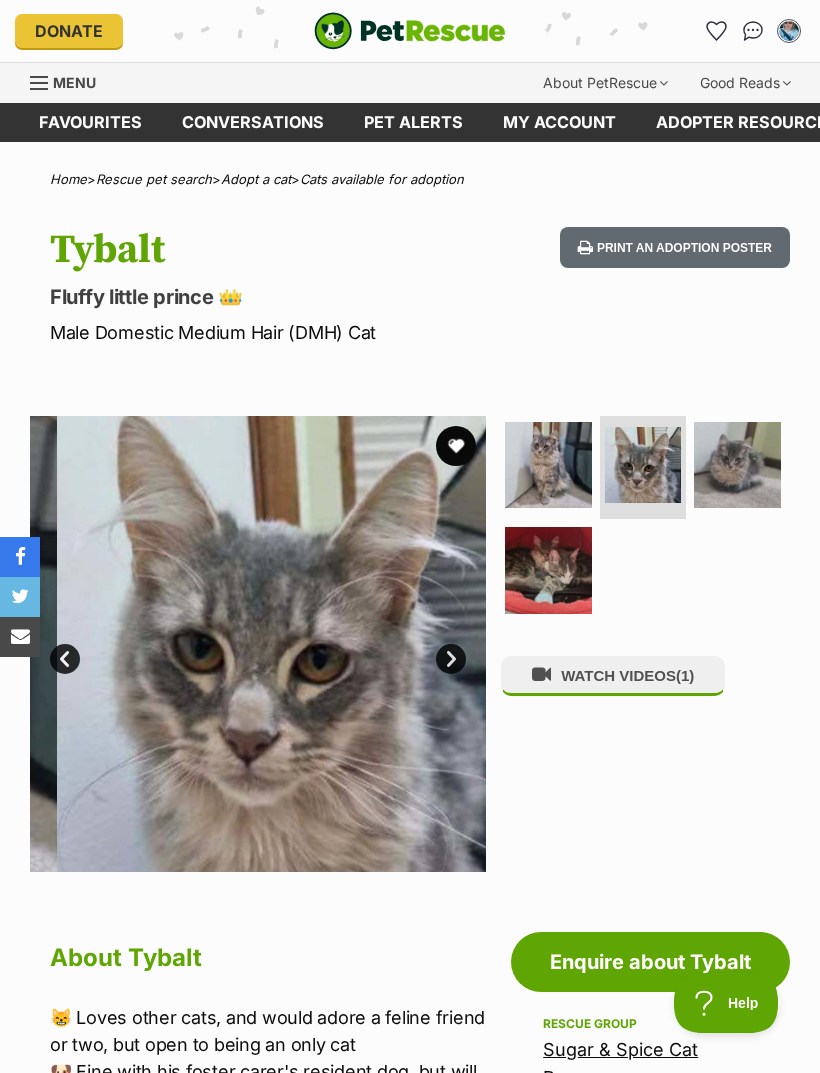 scroll, scrollTop: 0, scrollLeft: 0, axis: both 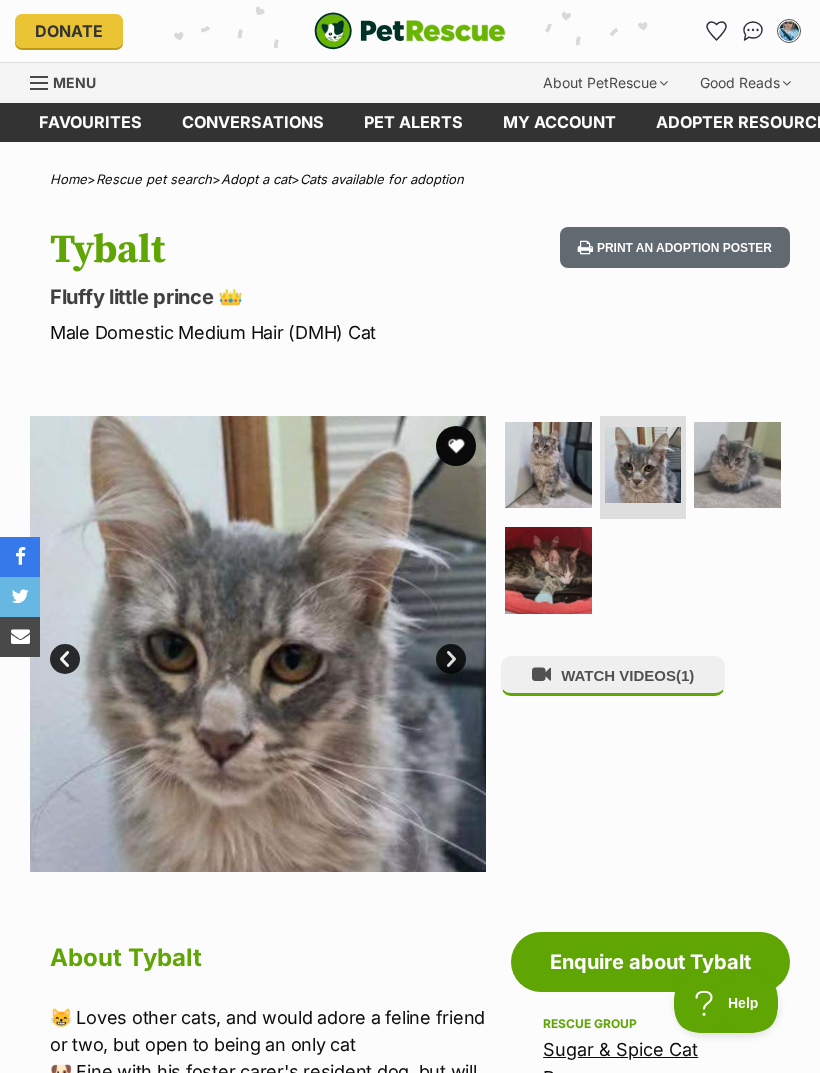 click at bounding box center [258, 644] 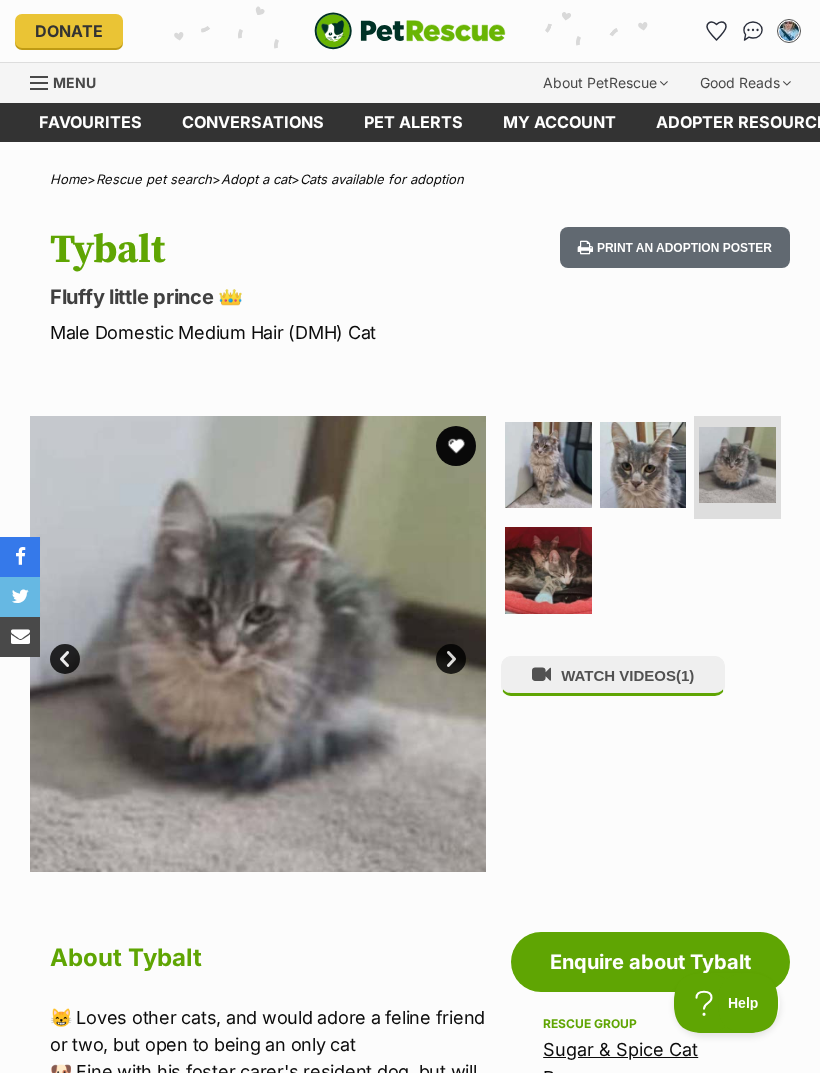 click at bounding box center (258, 644) 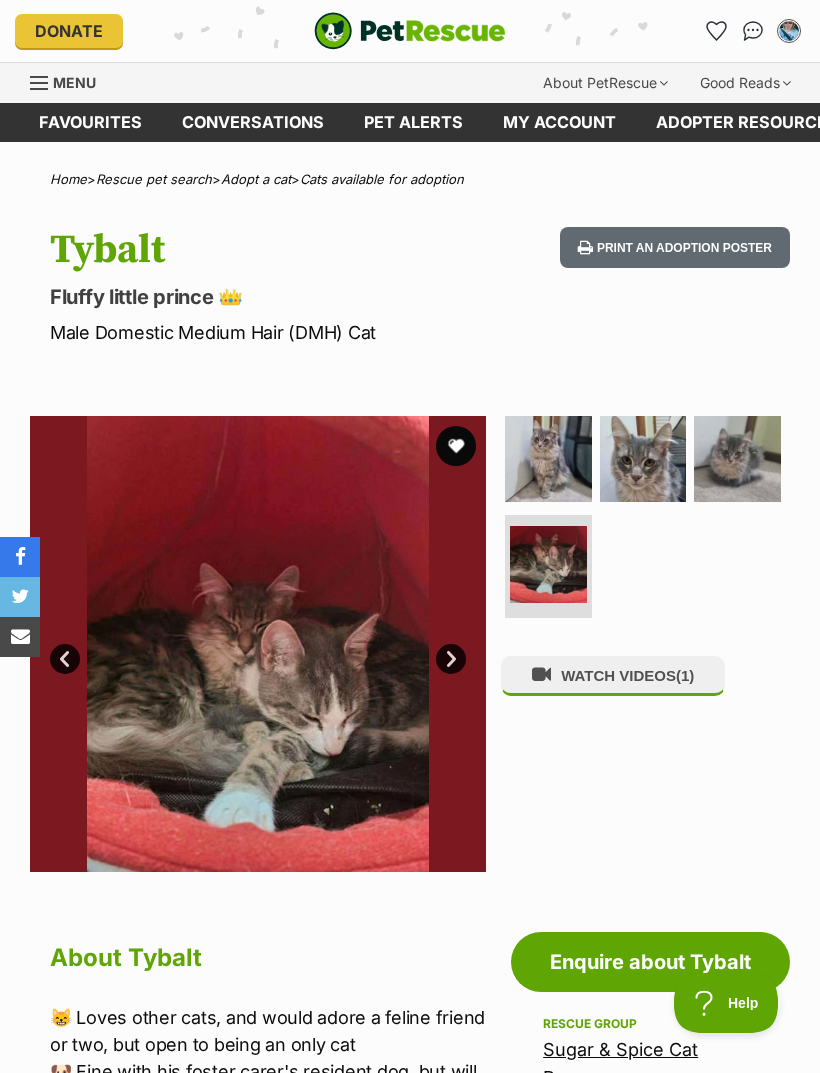 click at bounding box center [258, 644] 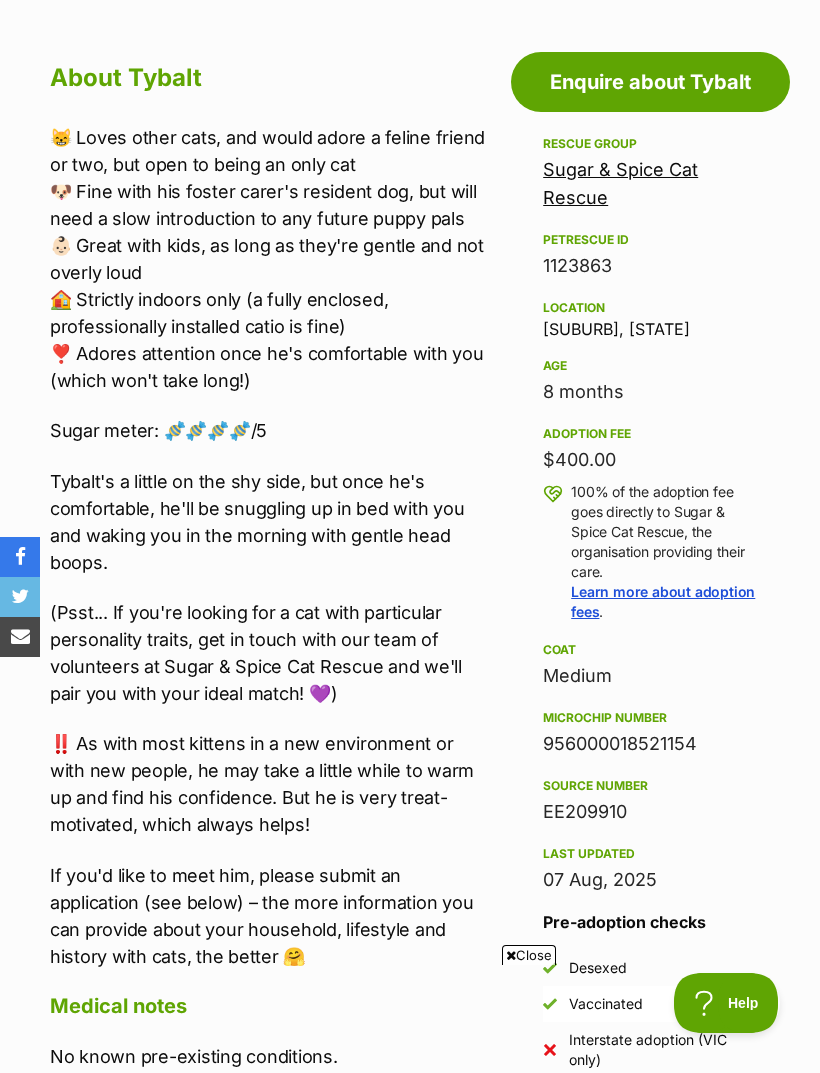 scroll, scrollTop: 0, scrollLeft: 0, axis: both 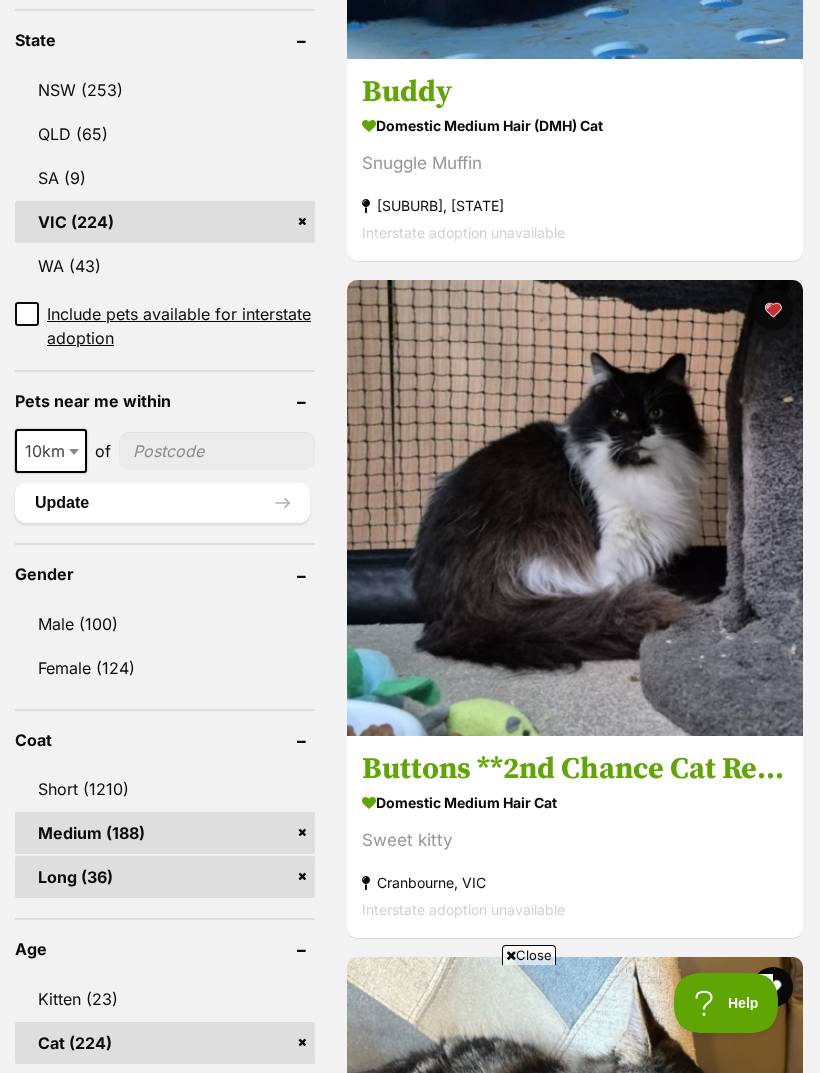 click on "Domestic Long Hair (DLH) Cat" at bounding box center [575, 2157] 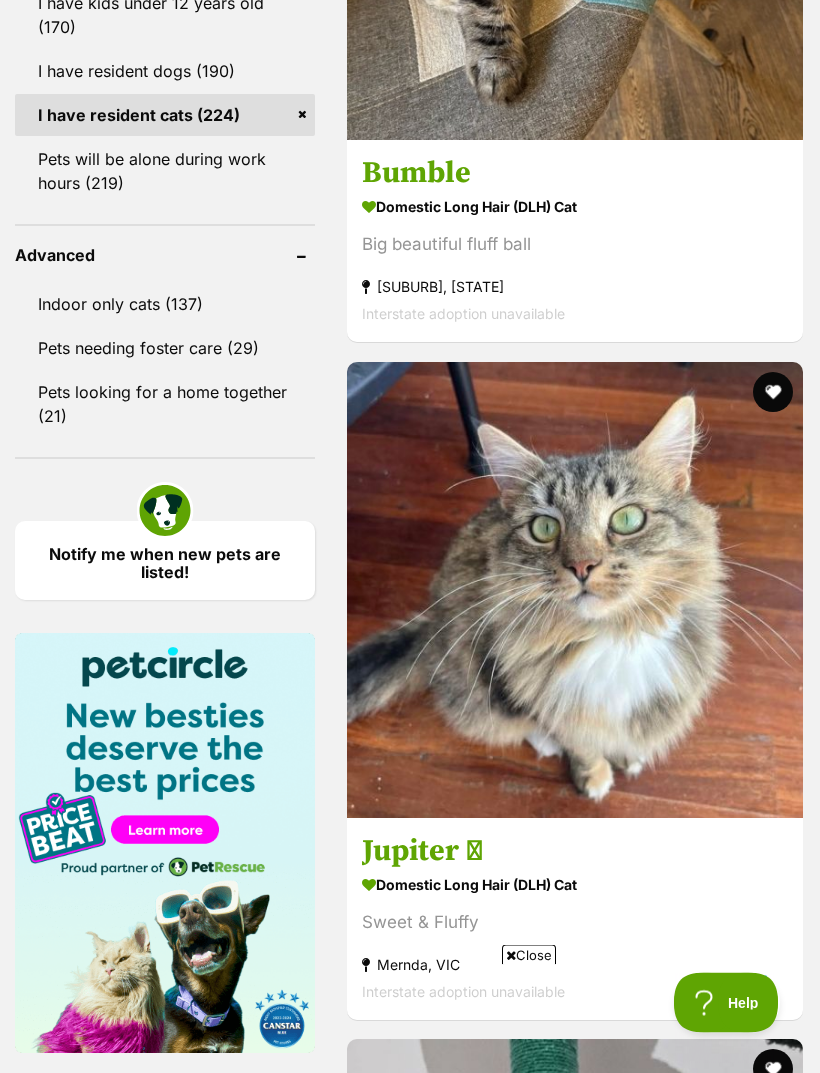 scroll, scrollTop: 0, scrollLeft: 0, axis: both 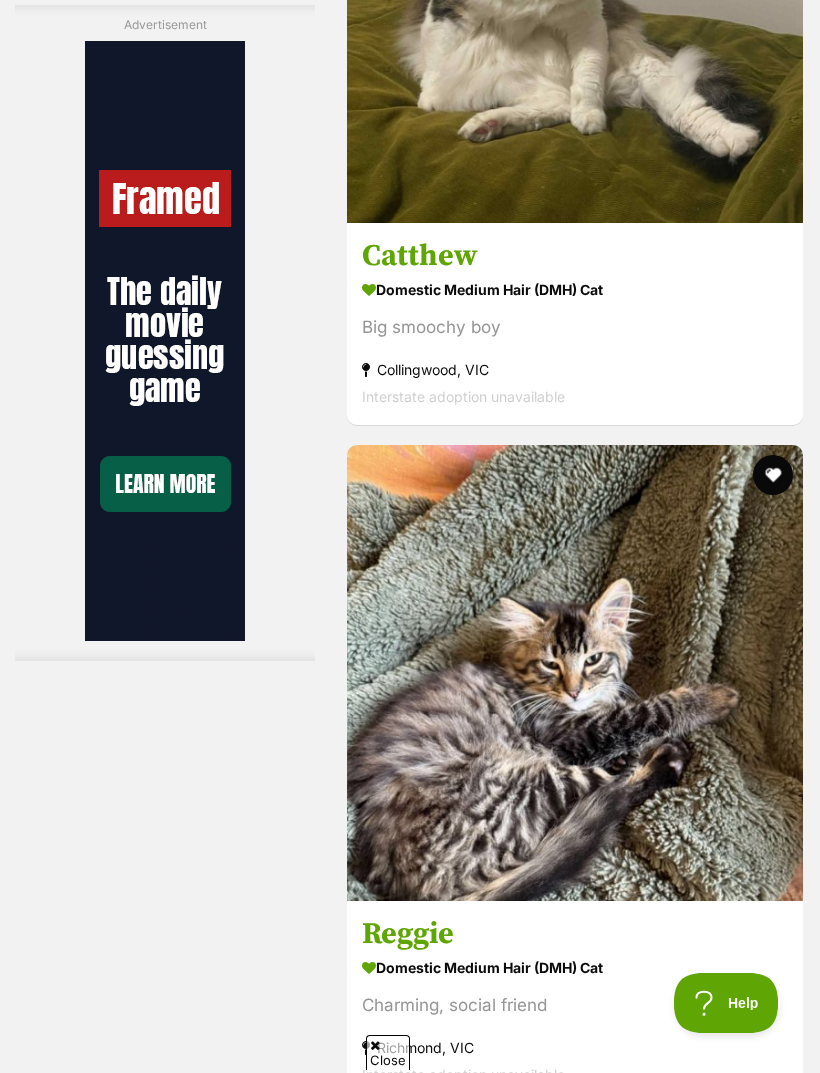 click at bounding box center [679, 9550] 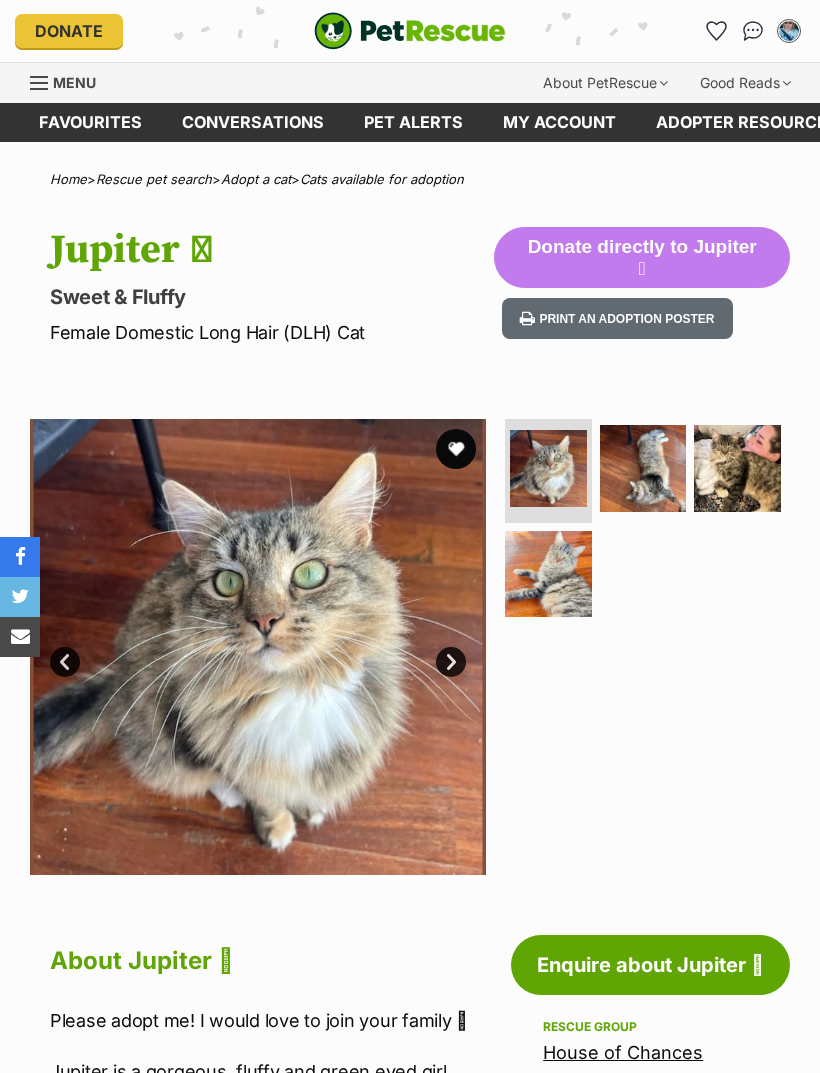 scroll, scrollTop: 0, scrollLeft: 0, axis: both 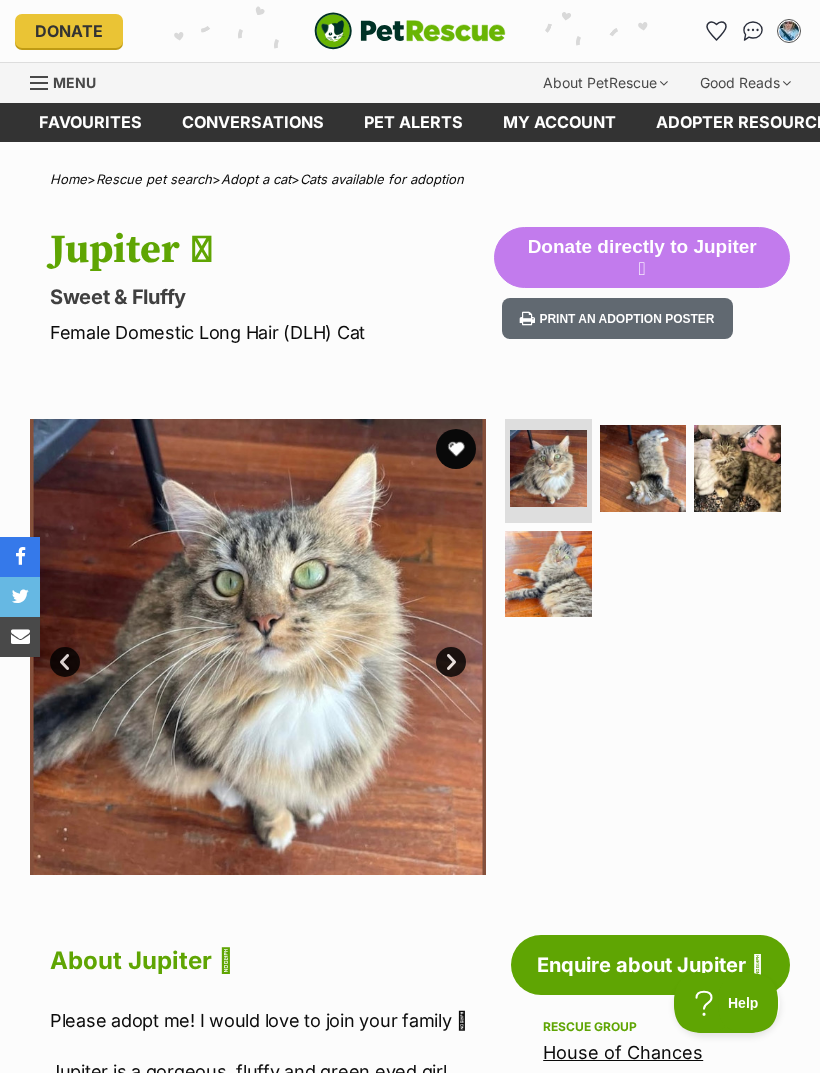 click at bounding box center [643, 468] 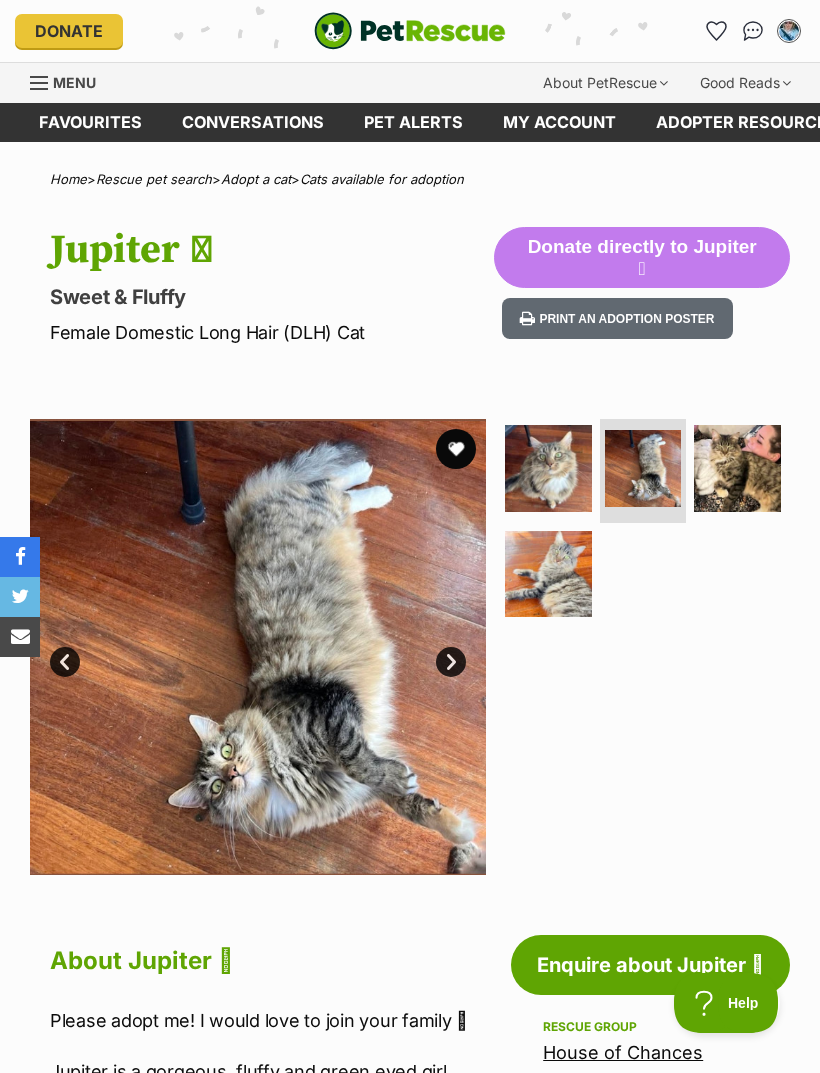 scroll, scrollTop: 0, scrollLeft: 0, axis: both 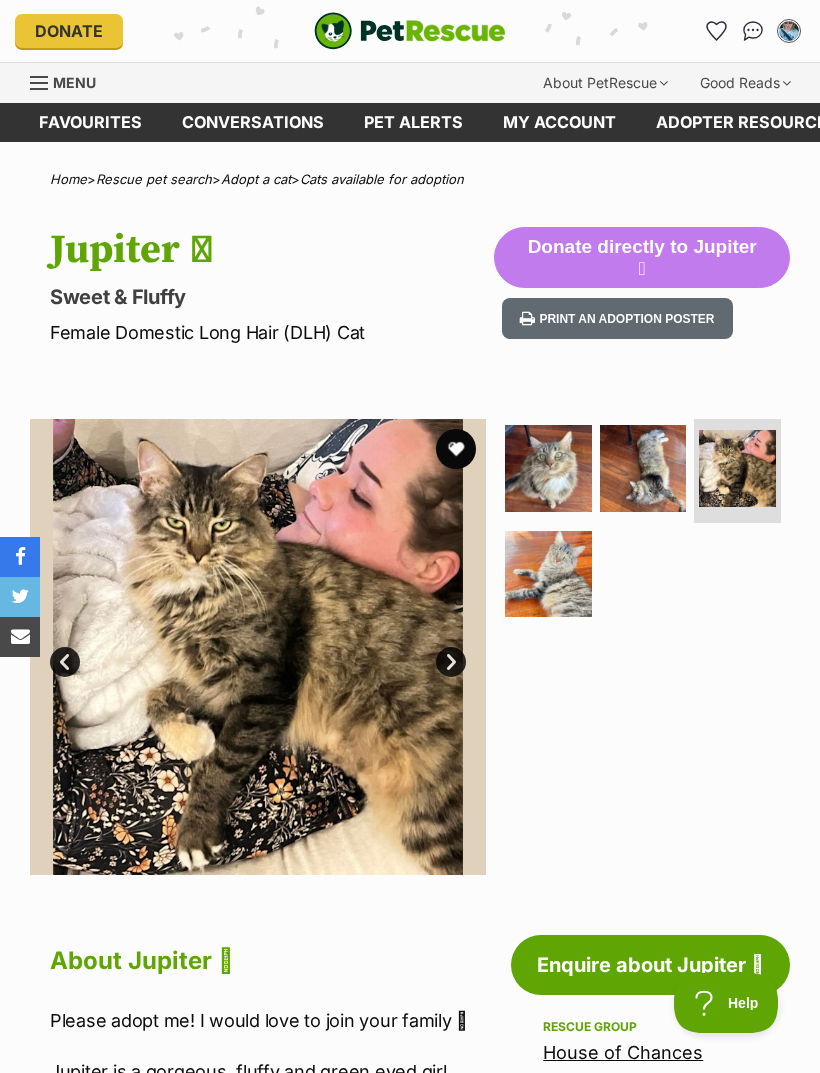 click at bounding box center [548, 574] 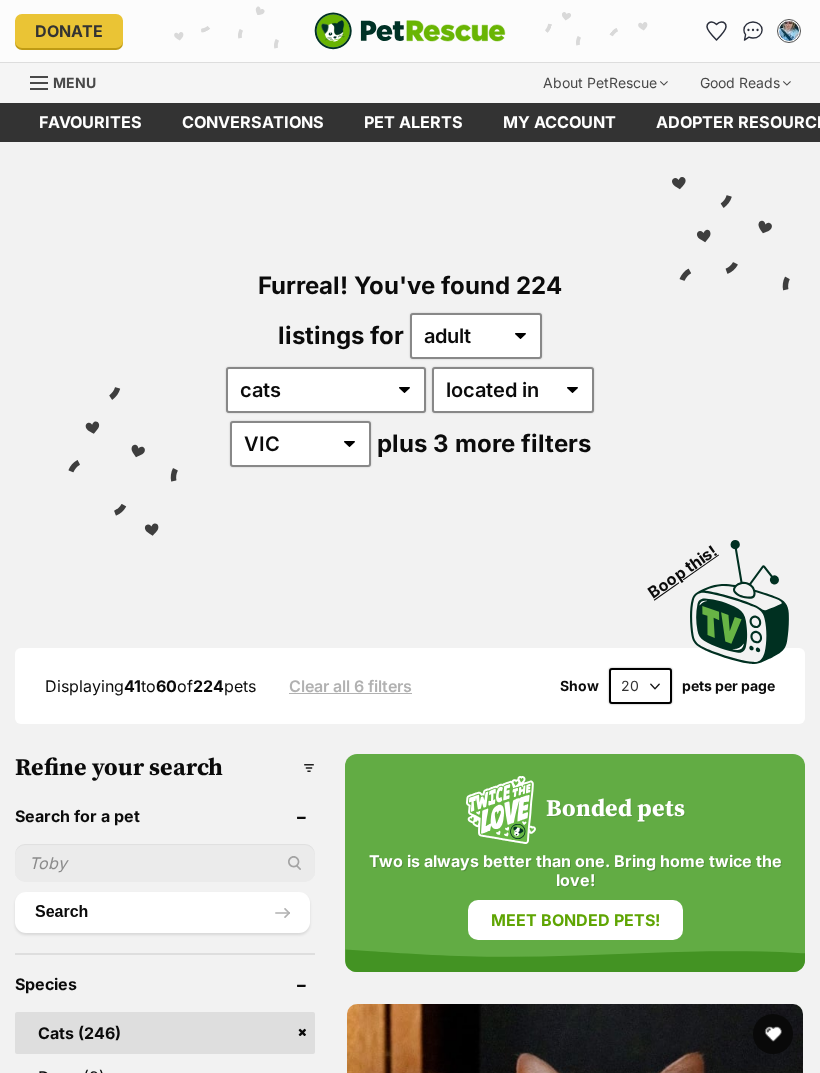 scroll, scrollTop: 78, scrollLeft: 0, axis: vertical 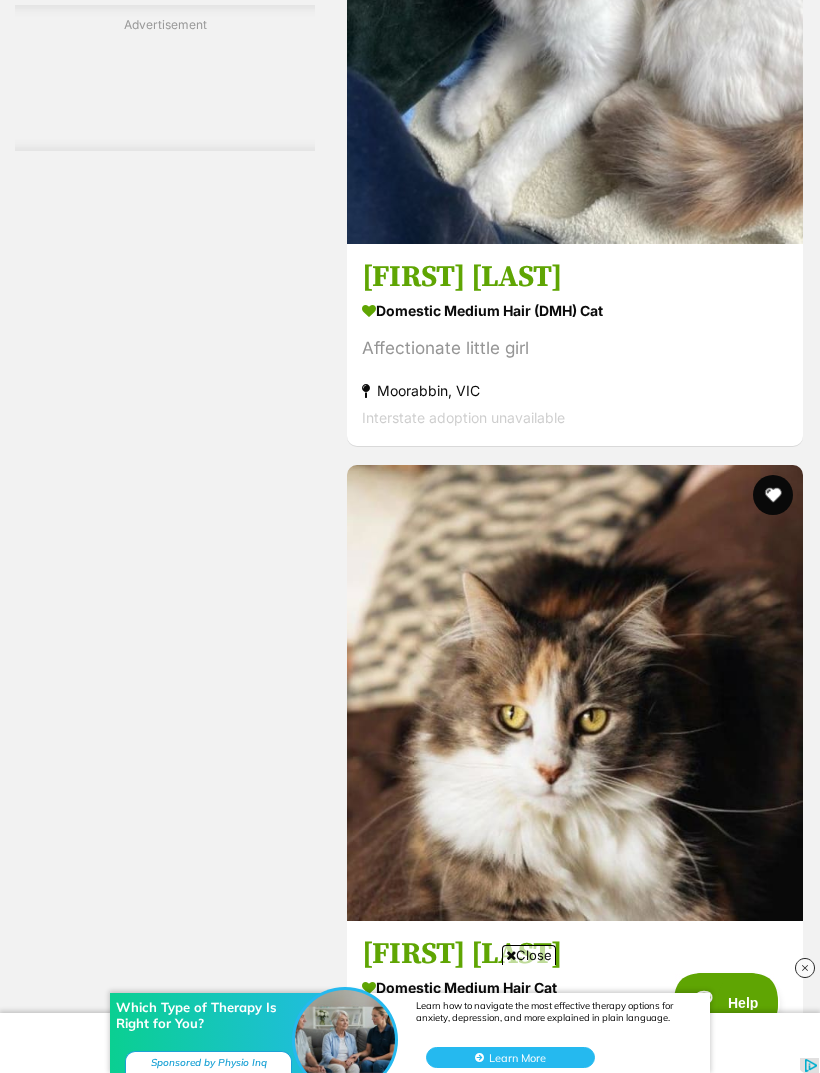 click at bounding box center (679, 9545) 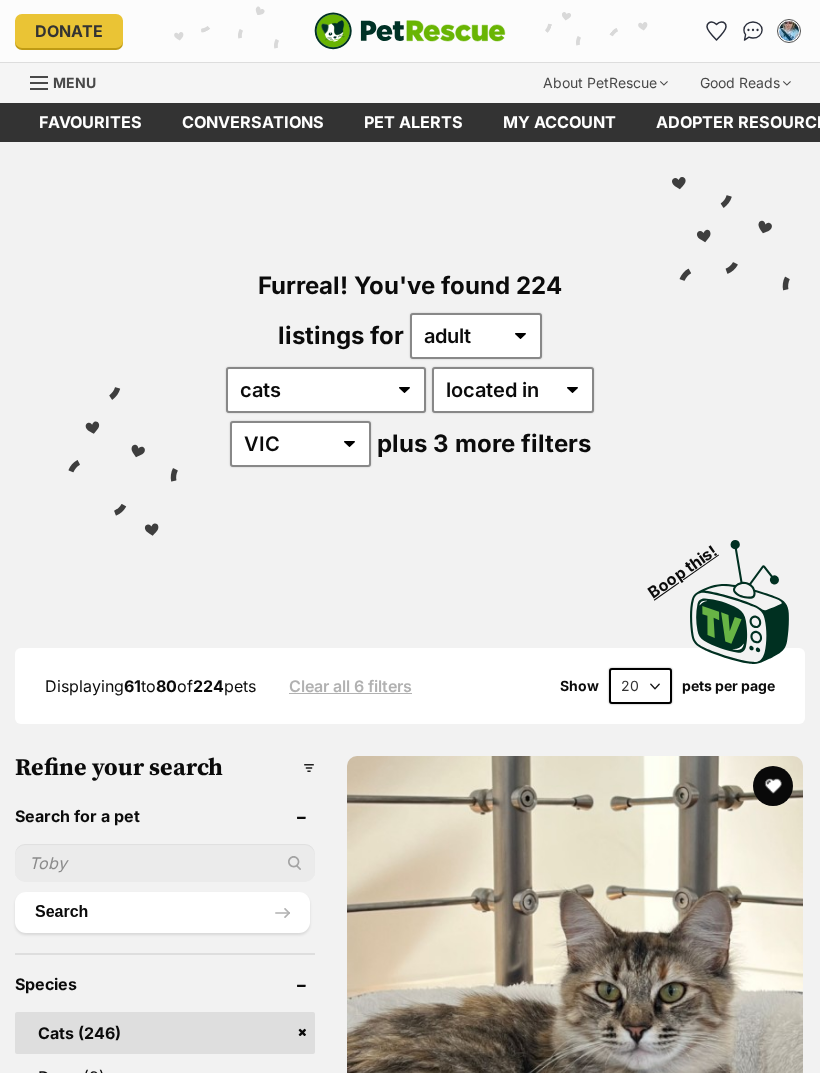 scroll, scrollTop: 0, scrollLeft: 0, axis: both 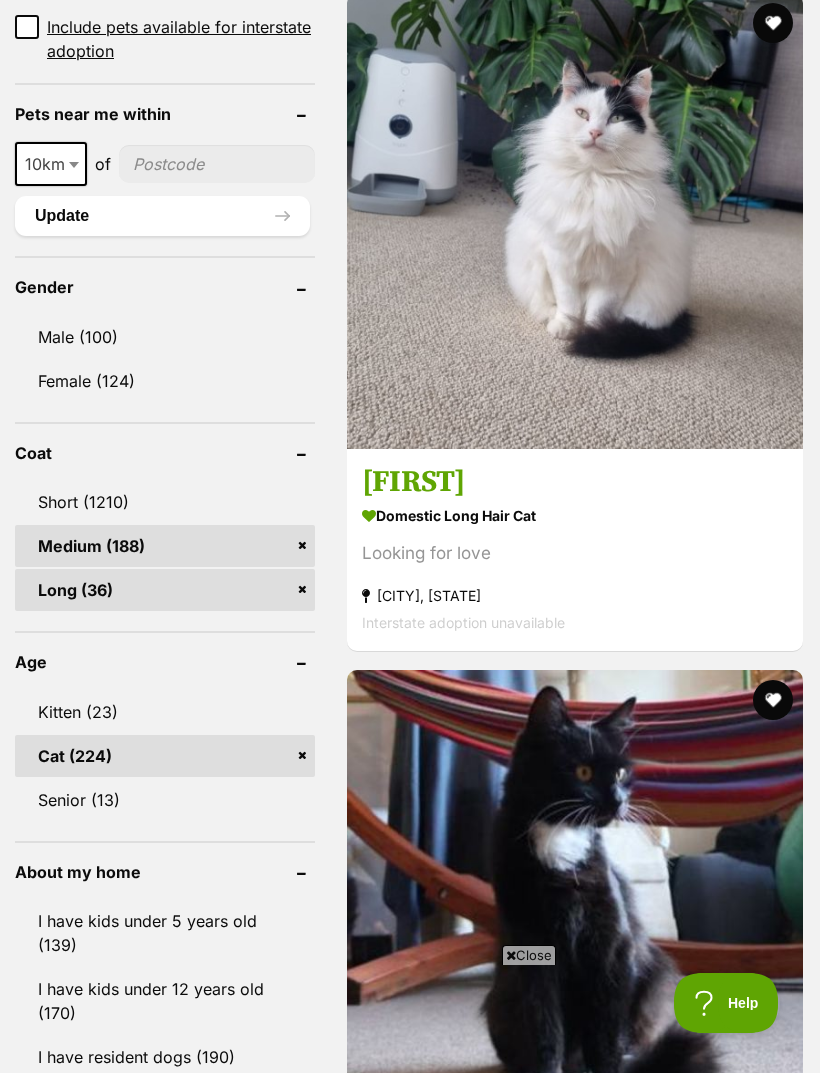 click on "Domestic Medium Hair (DMH) Cat" at bounding box center (575, 3225) 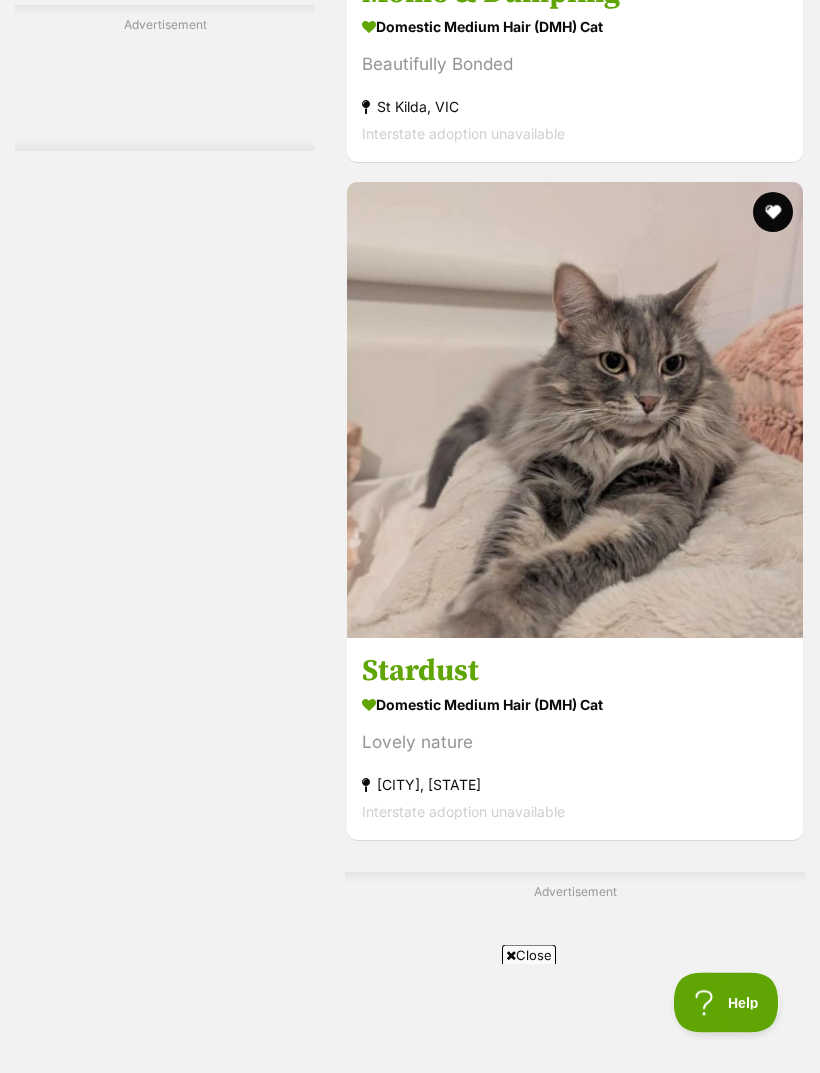 scroll, scrollTop: 3962, scrollLeft: 0, axis: vertical 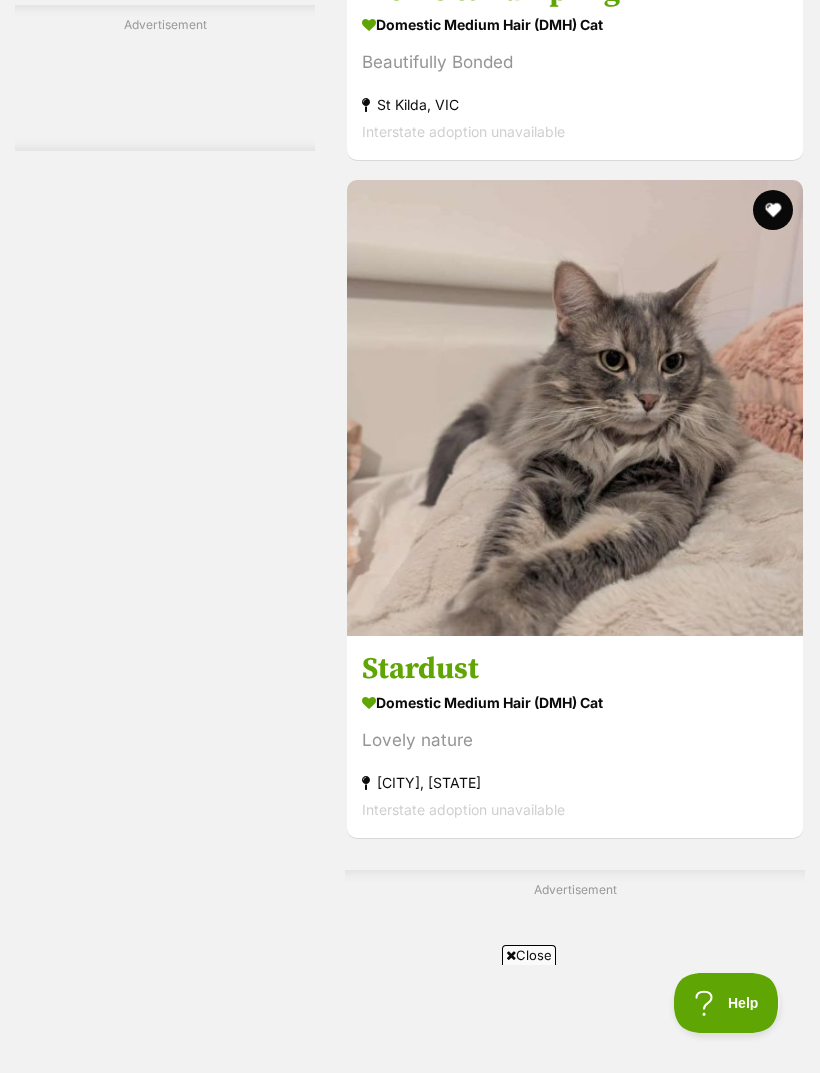 click on "Sloane" at bounding box center [575, 6664] 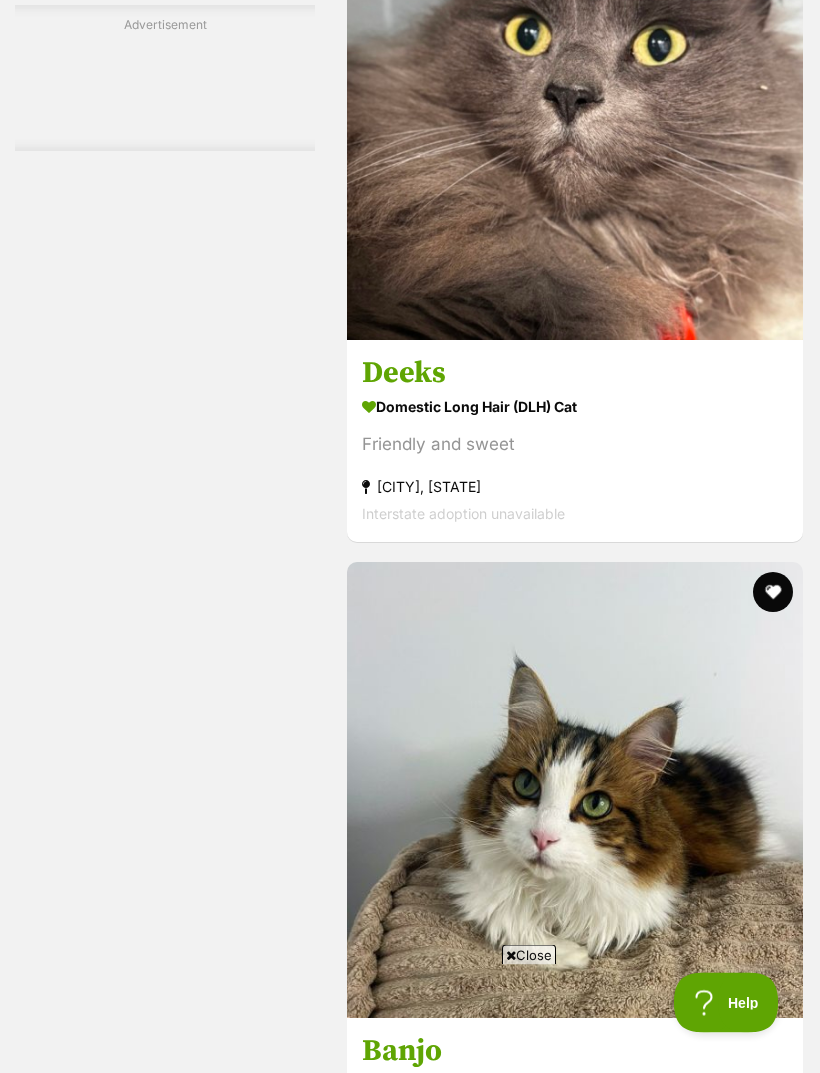 scroll, scrollTop: 5965, scrollLeft: 0, axis: vertical 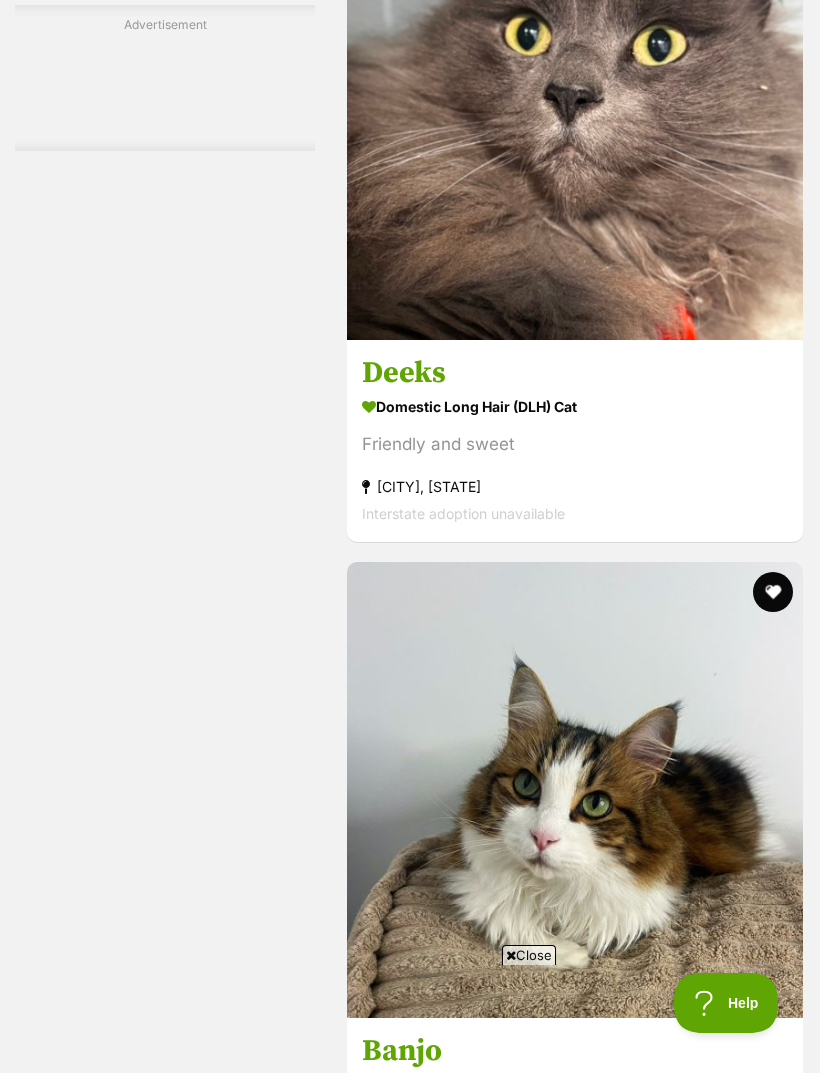 click on "Next" at bounding box center [656, 9562] 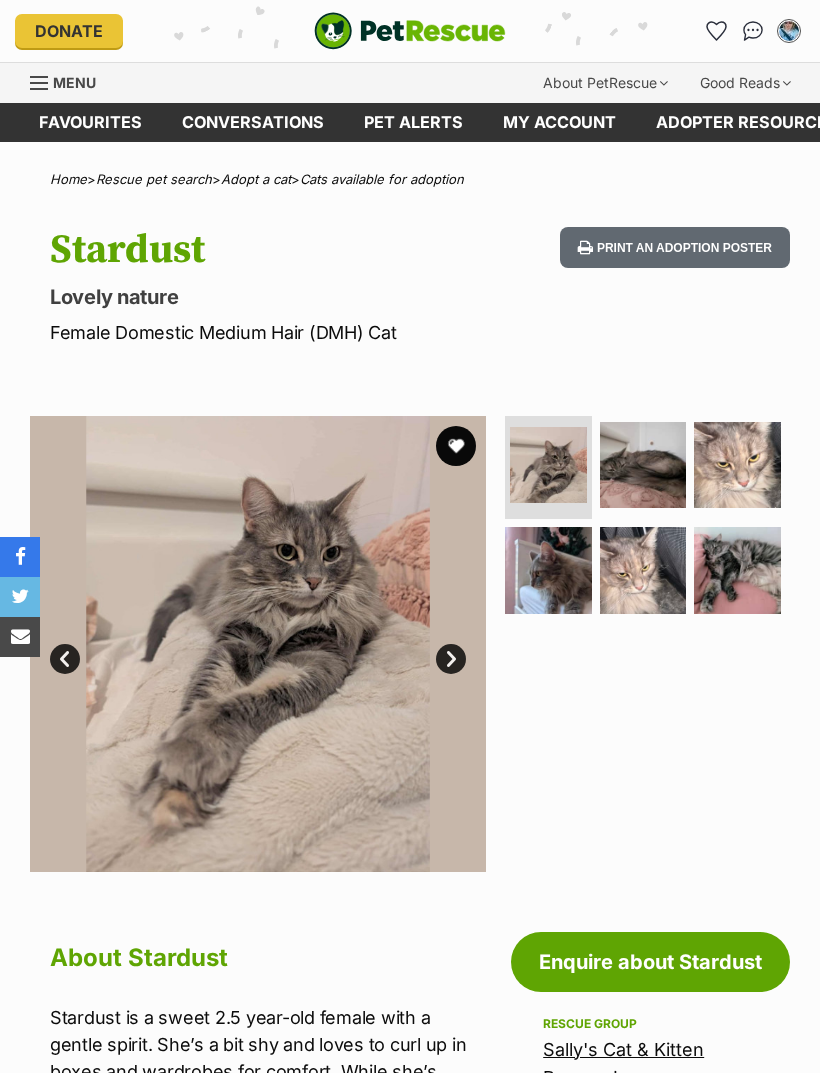 scroll, scrollTop: 0, scrollLeft: 0, axis: both 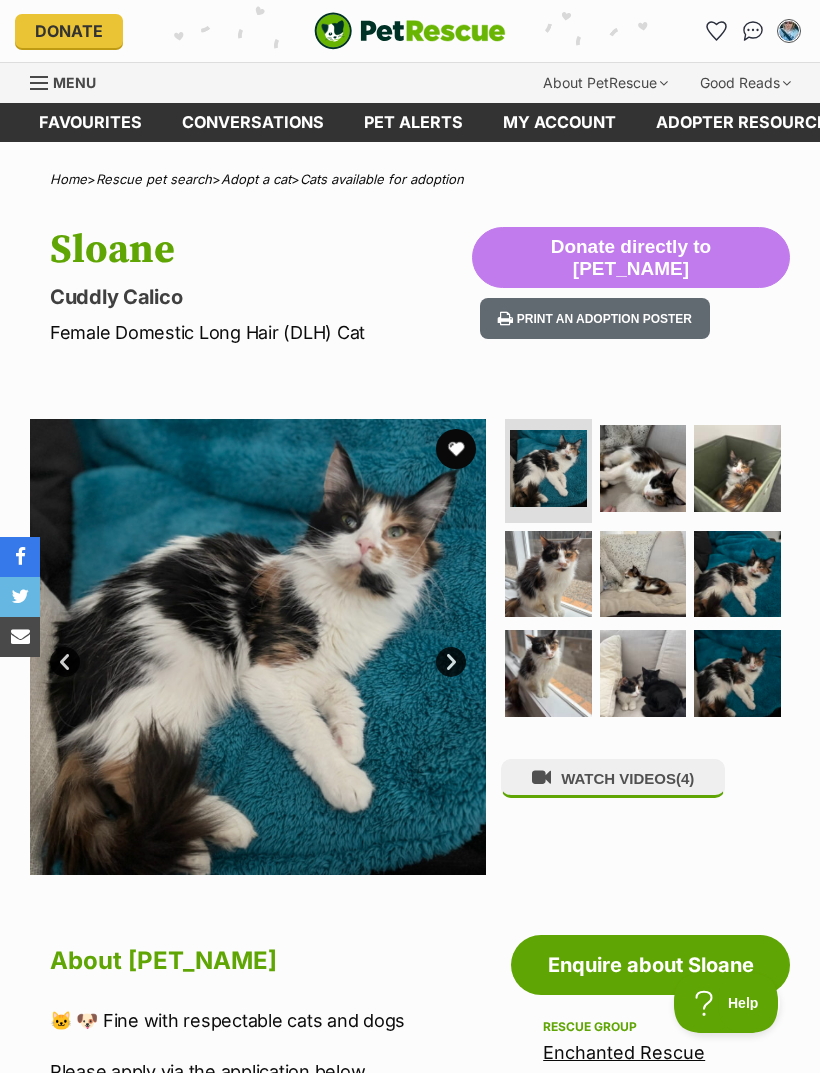 click on "Next" at bounding box center (451, 662) 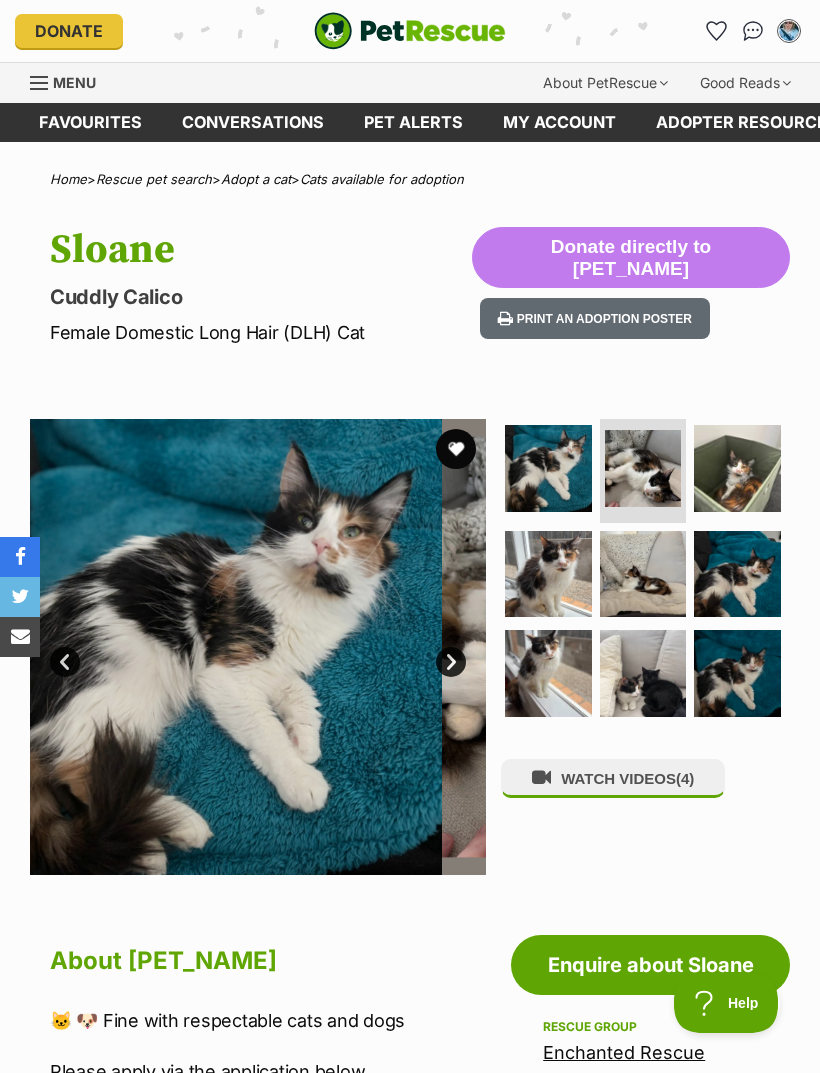 scroll, scrollTop: 0, scrollLeft: 0, axis: both 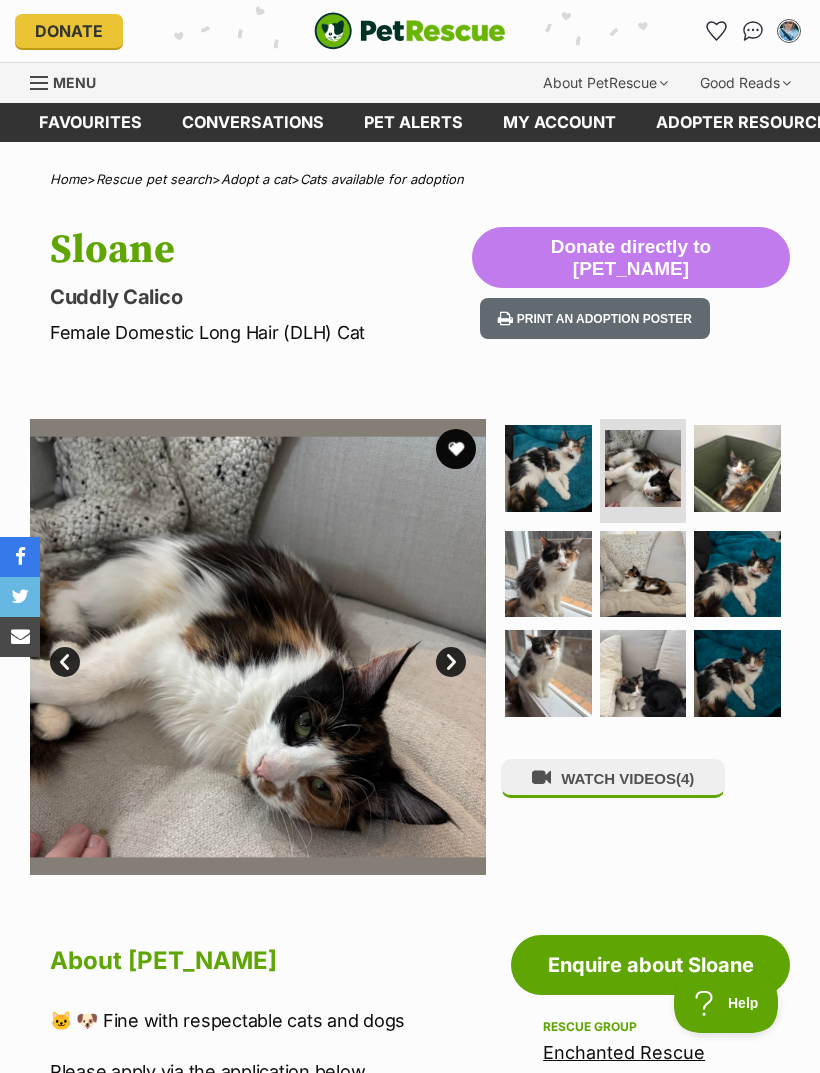click on "Next" at bounding box center [451, 662] 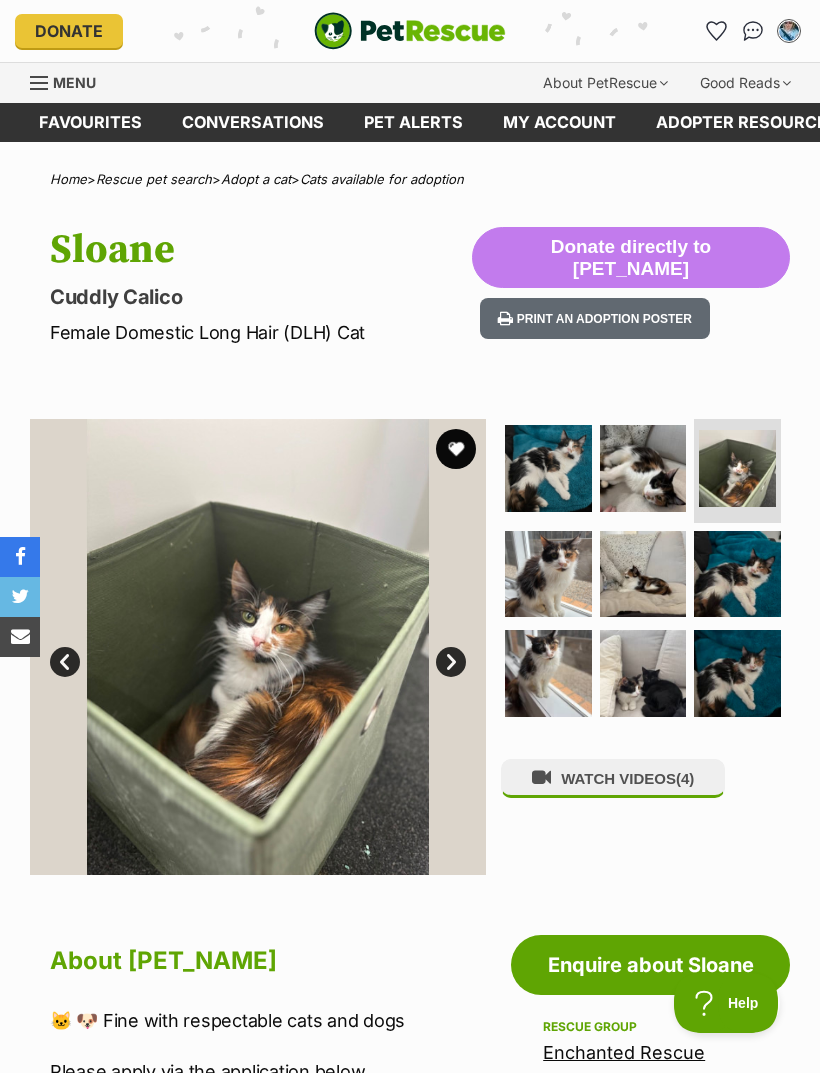 click on "Next" at bounding box center [451, 662] 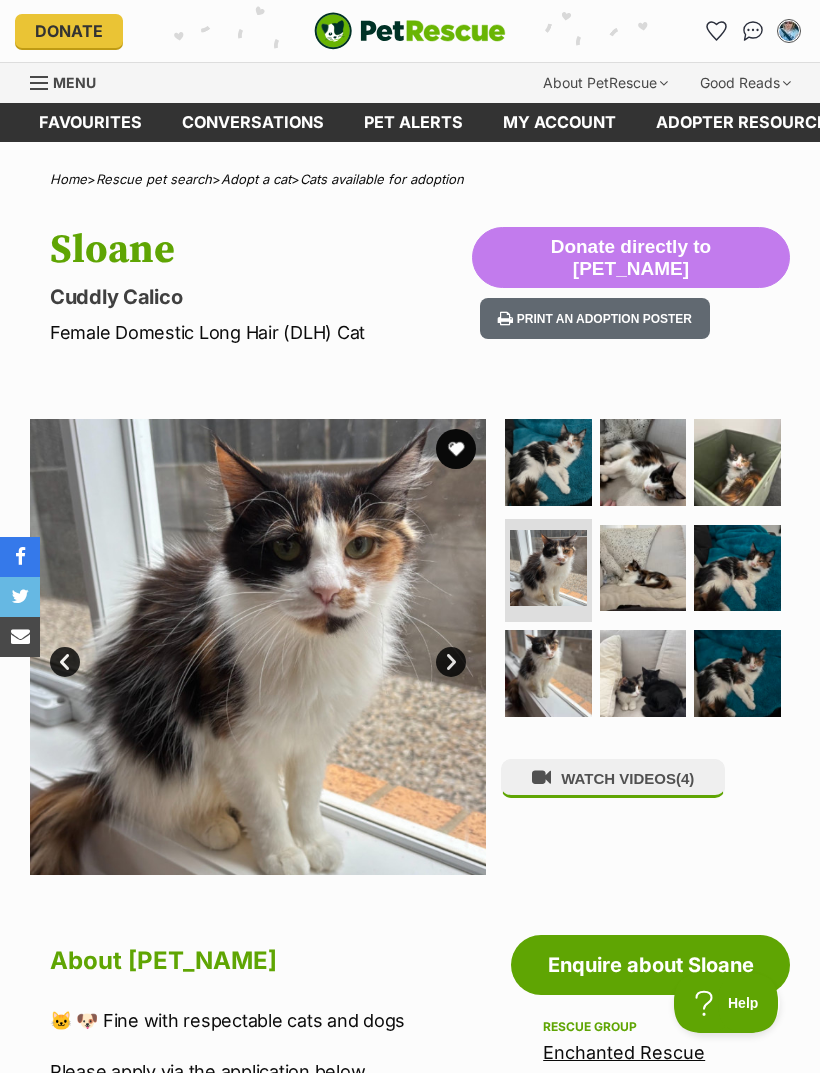 click on "Next" at bounding box center [451, 662] 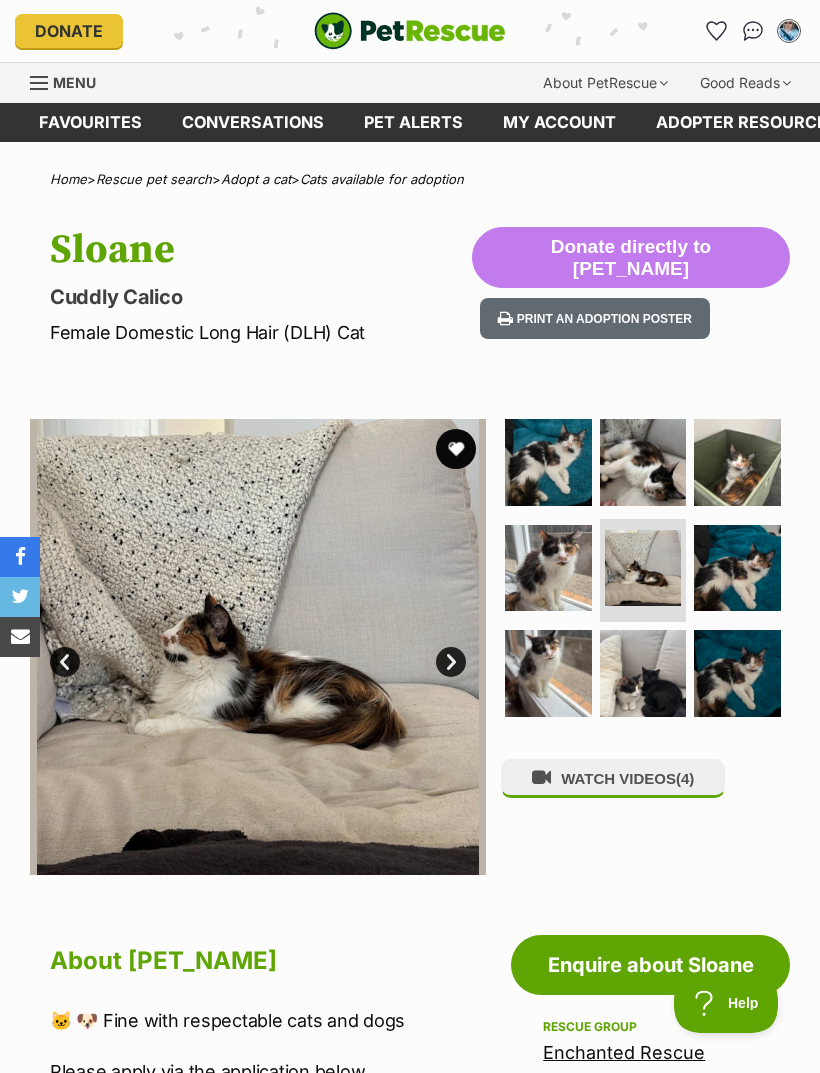 click at bounding box center (258, 647) 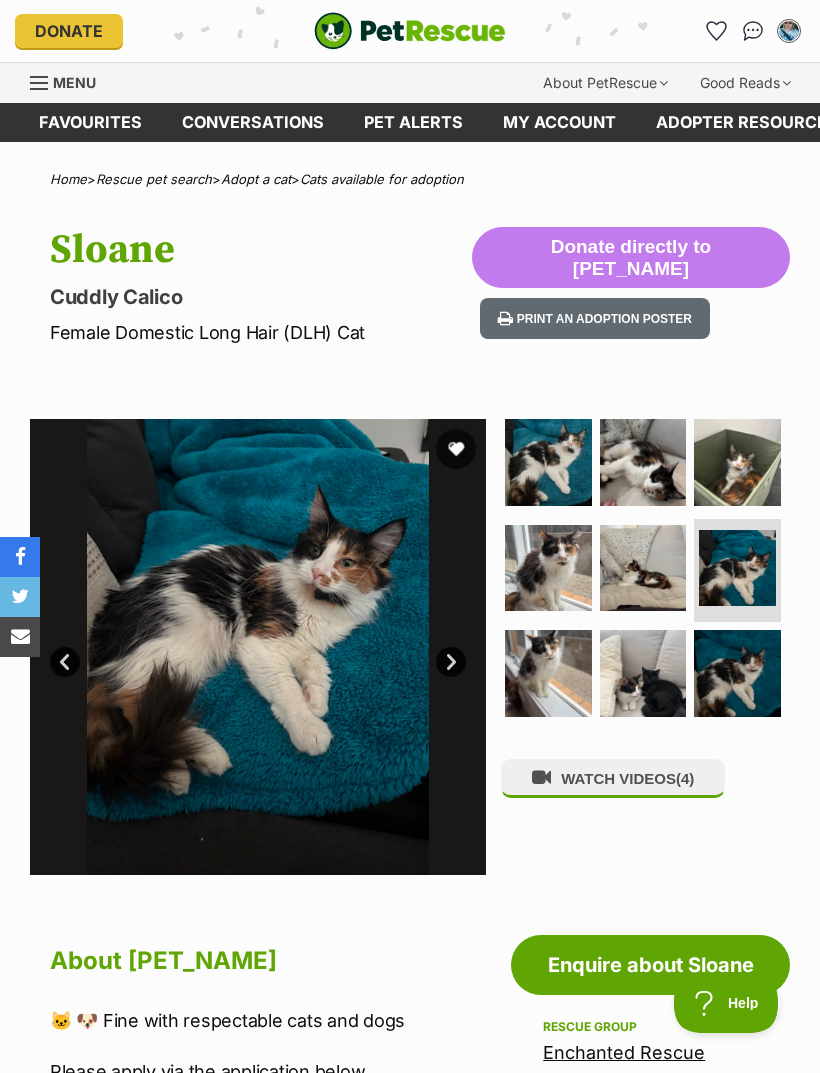 click on "Next" at bounding box center (451, 662) 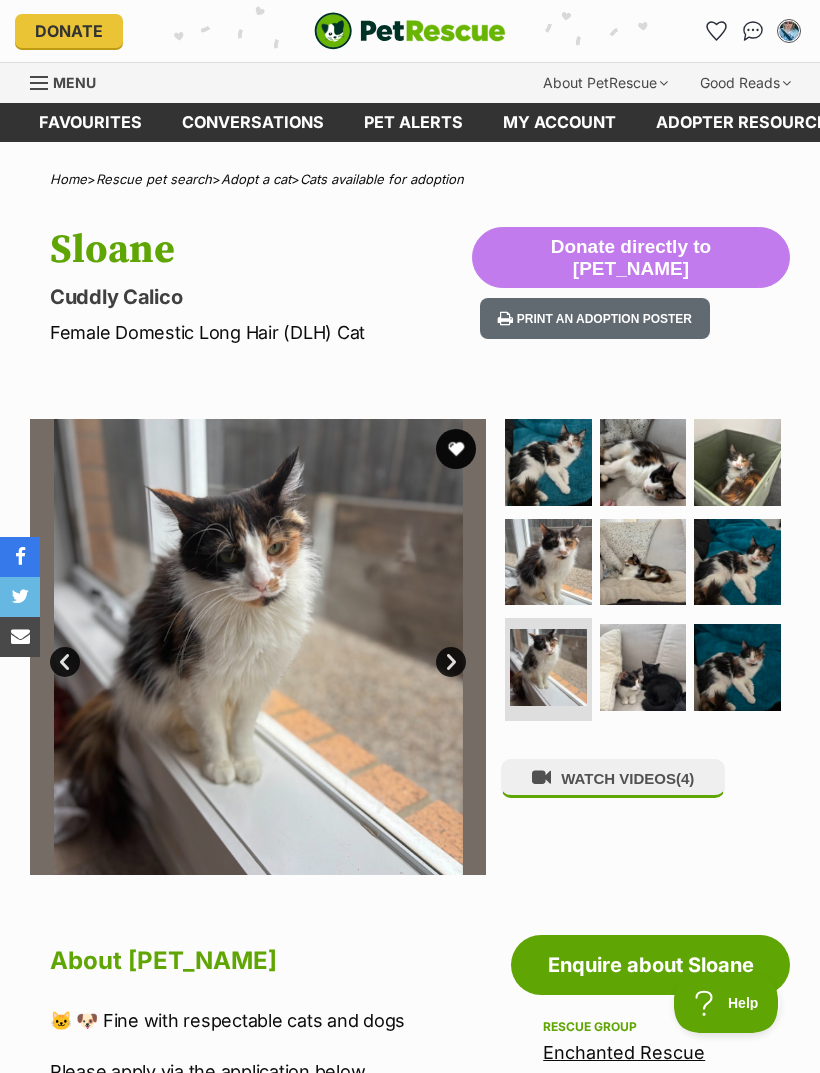 click on "Next" at bounding box center (451, 662) 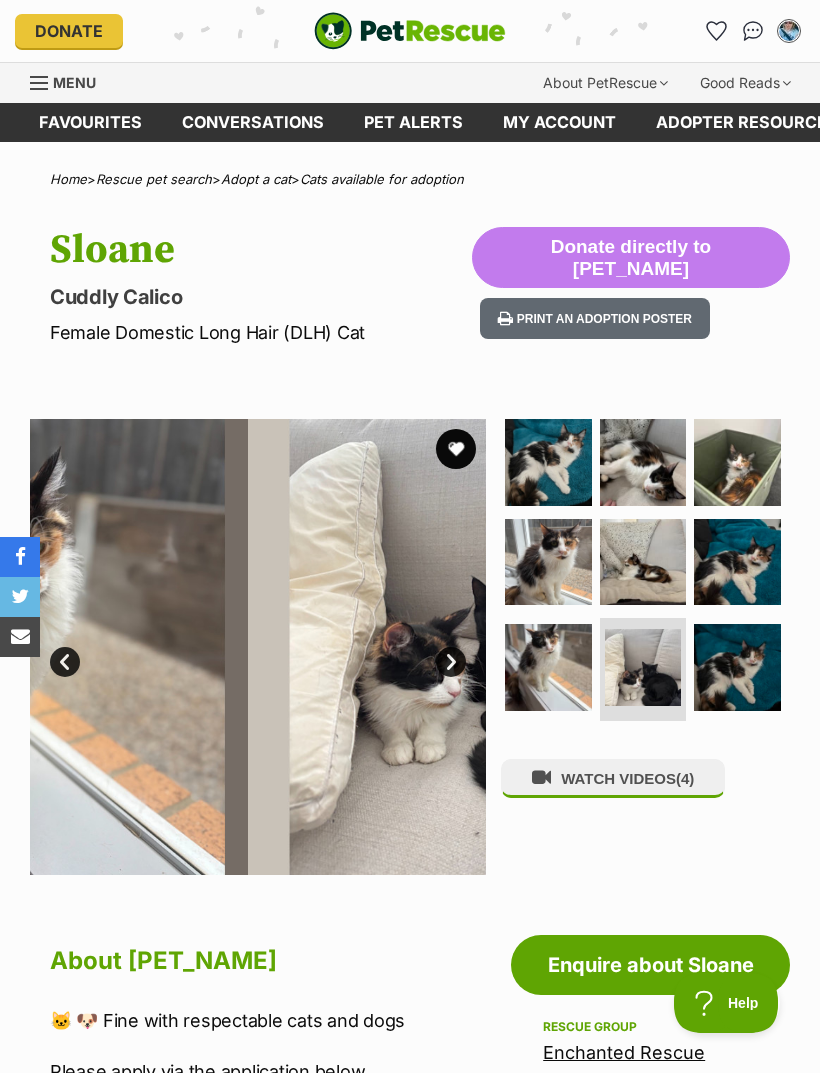 scroll, scrollTop: 0, scrollLeft: 0, axis: both 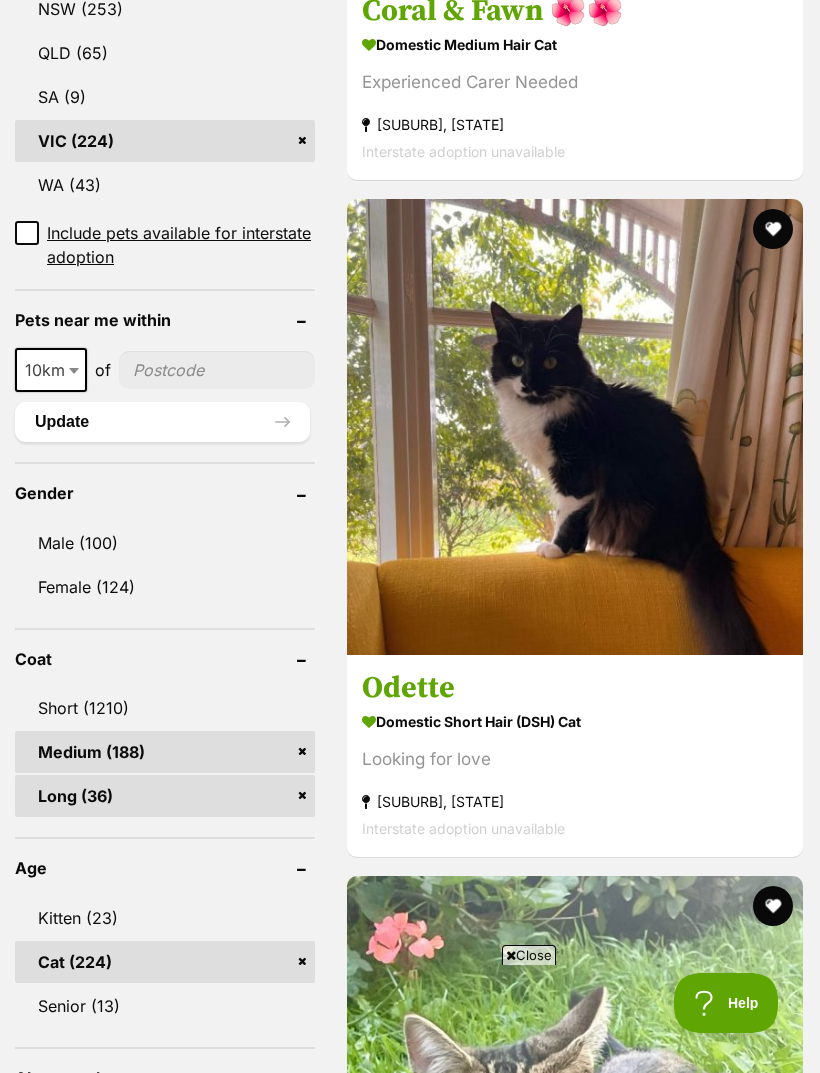 click on "Sam" at bounding box center (575, 2043) 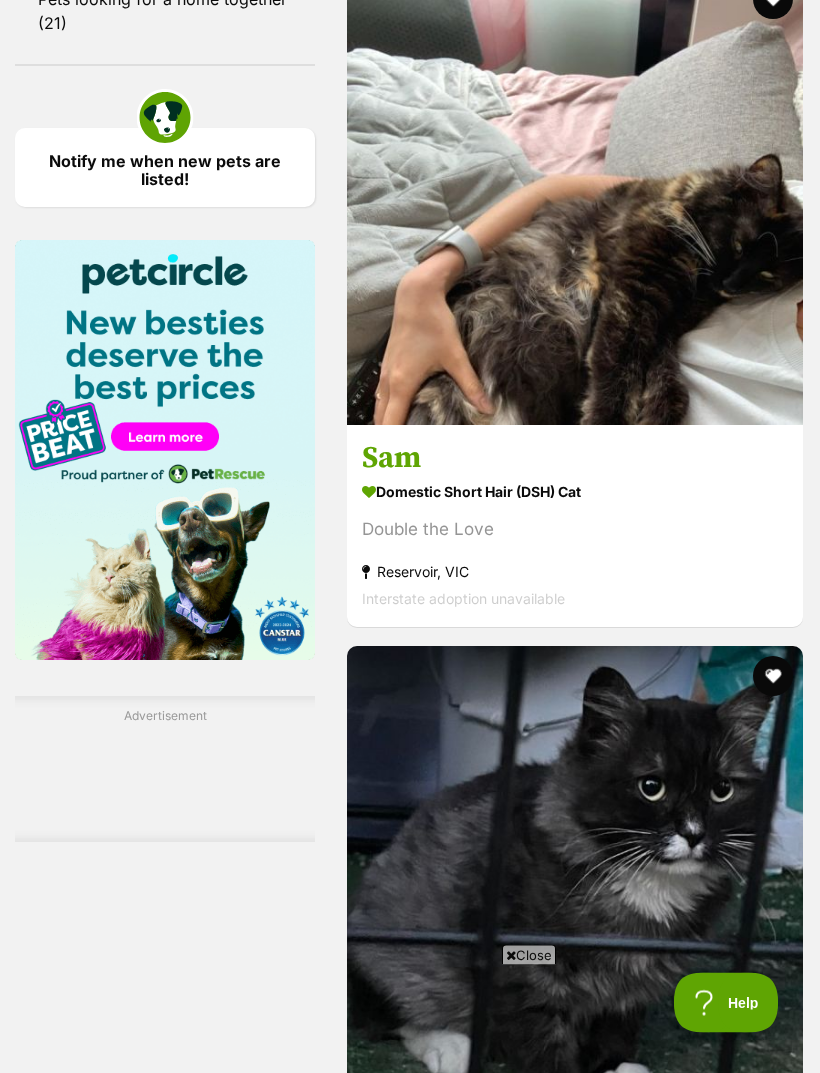 scroll, scrollTop: 2821, scrollLeft: 0, axis: vertical 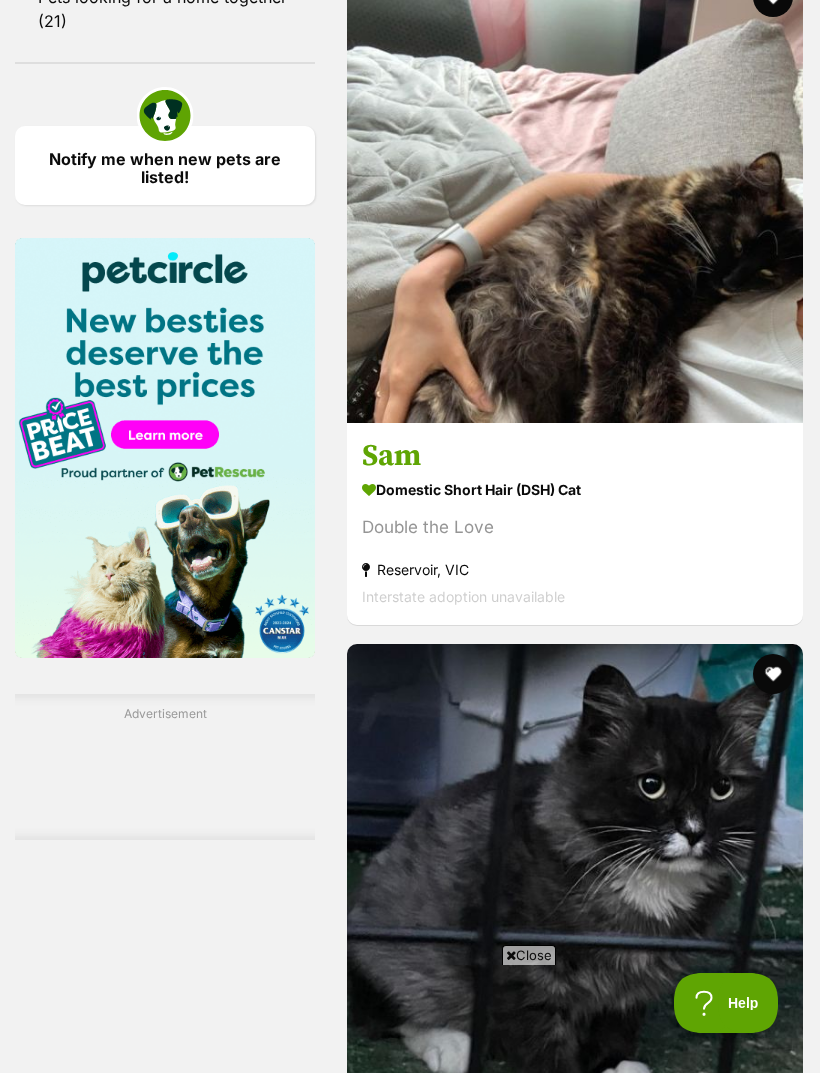 click on "Domestic Short Hair (DSH) Cat" at bounding box center [575, 4228] 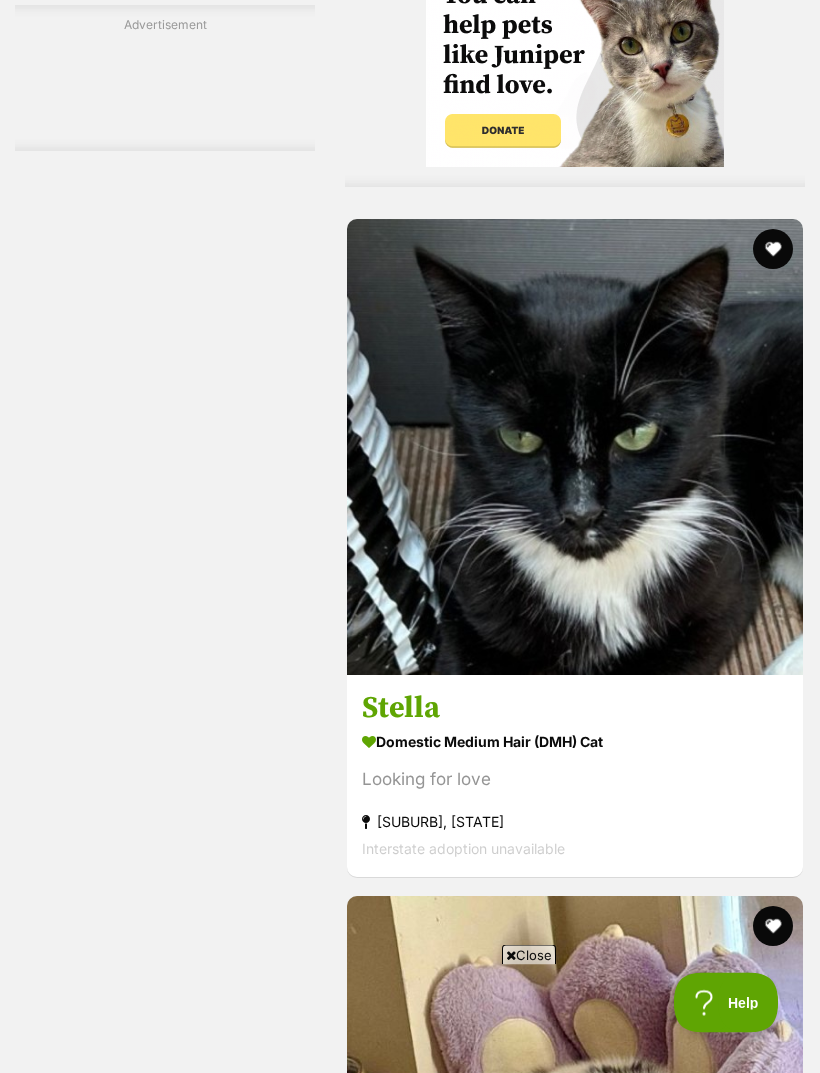 scroll, scrollTop: 4969, scrollLeft: 0, axis: vertical 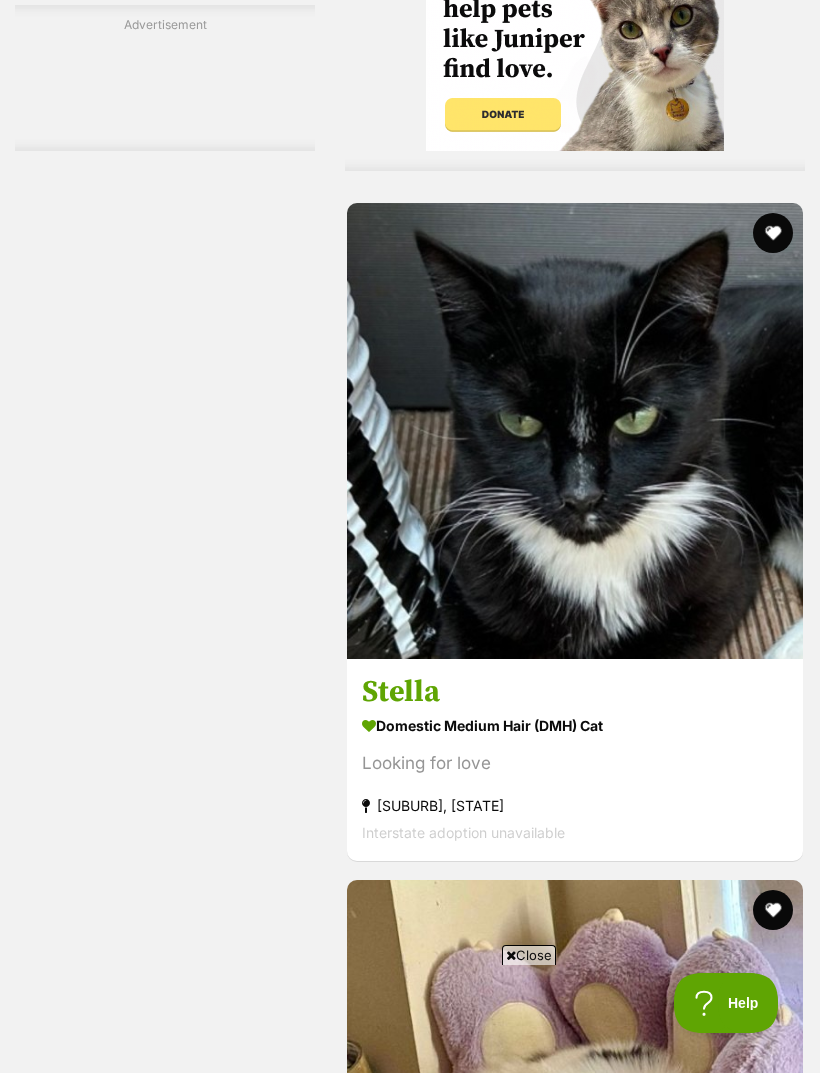 click on "$100 Guy" at bounding box center (575, 7691) 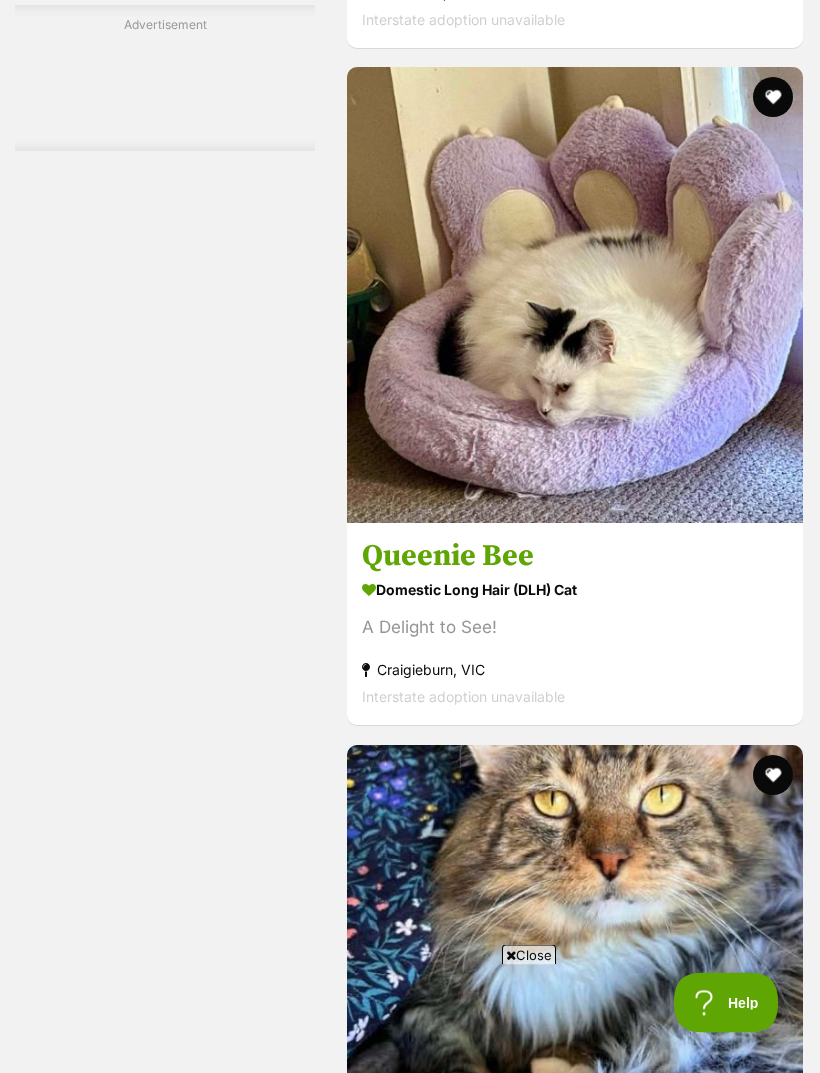 scroll, scrollTop: 5782, scrollLeft: 0, axis: vertical 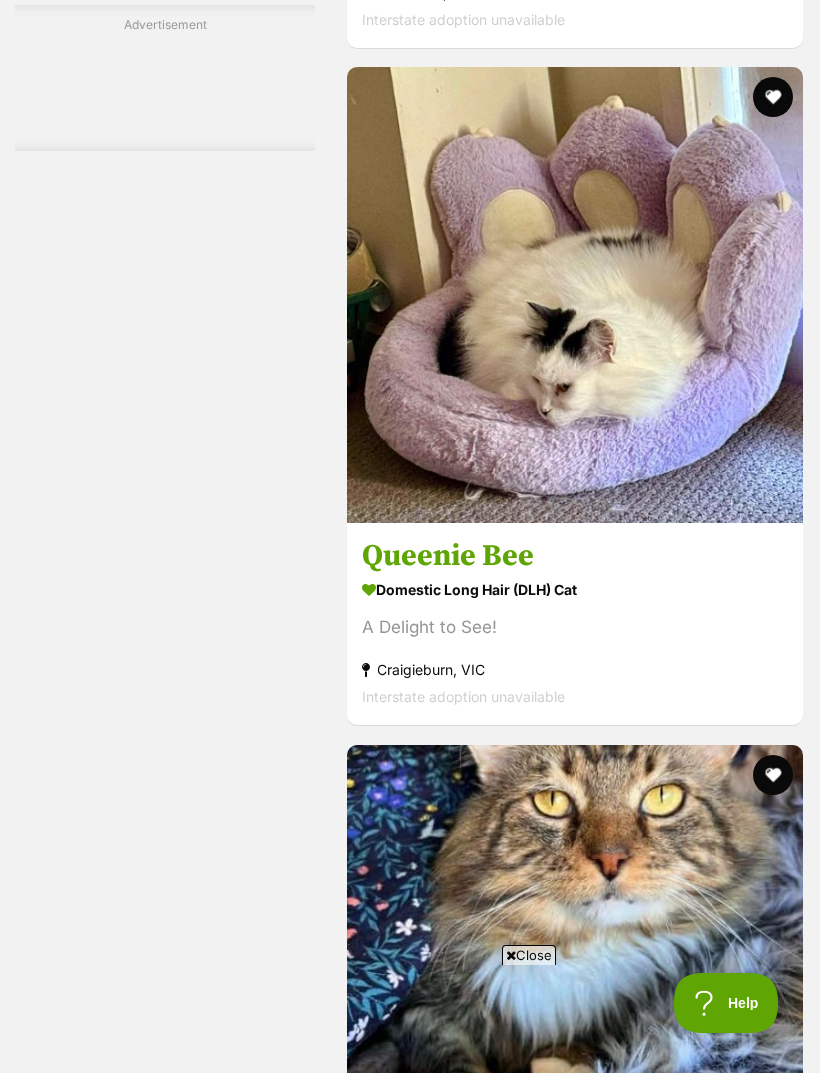 click on "Domestic Medium Hair (DMH) x Ragdoll Cat" at bounding box center [575, 8753] 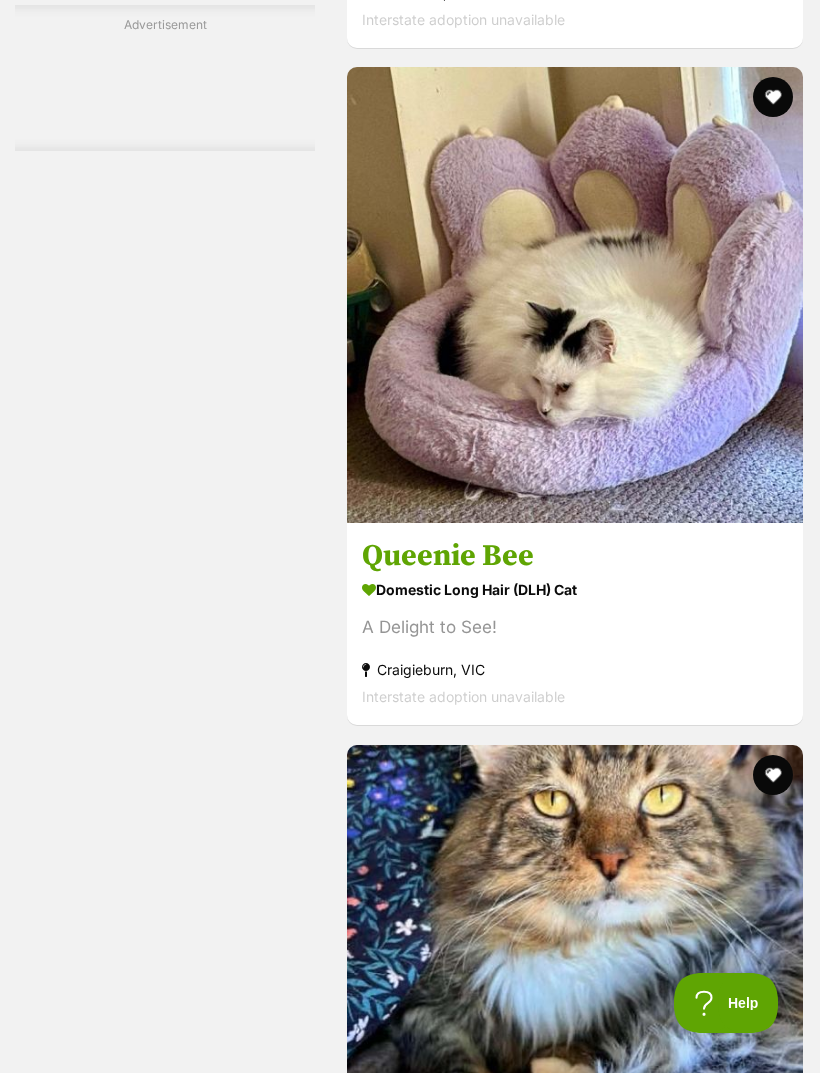 scroll, scrollTop: 5846, scrollLeft: 0, axis: vertical 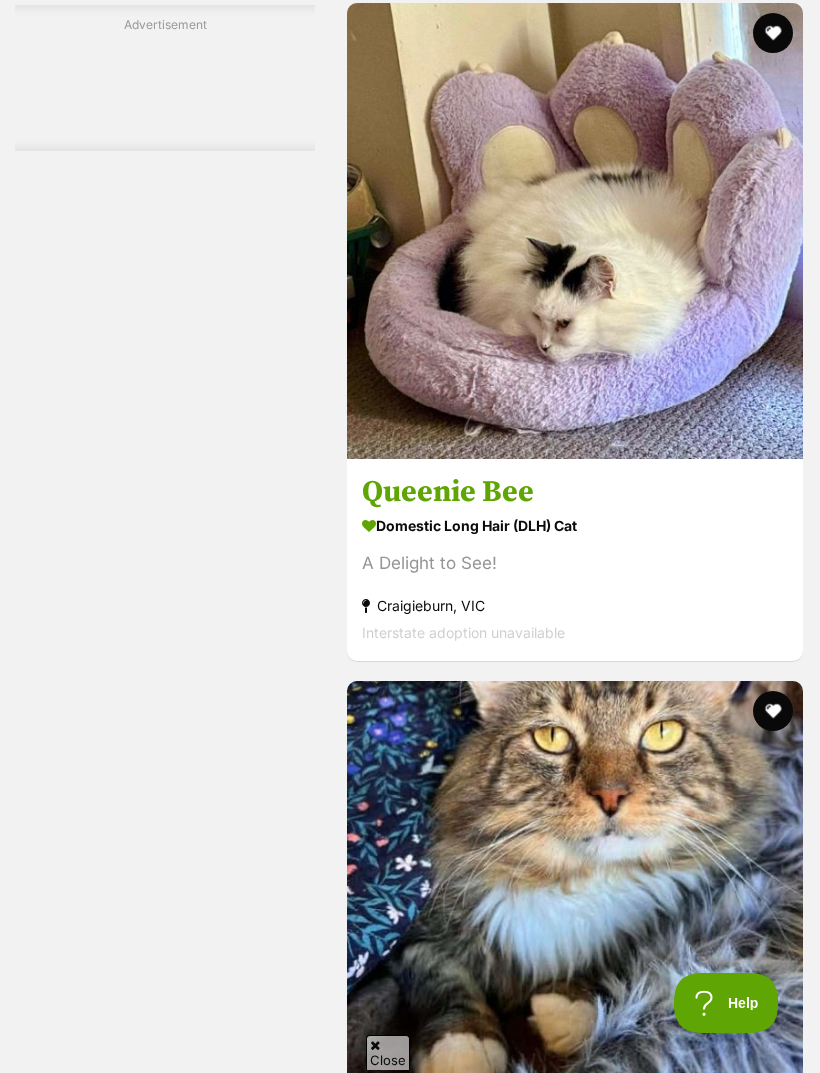 click at bounding box center (575, 9072) 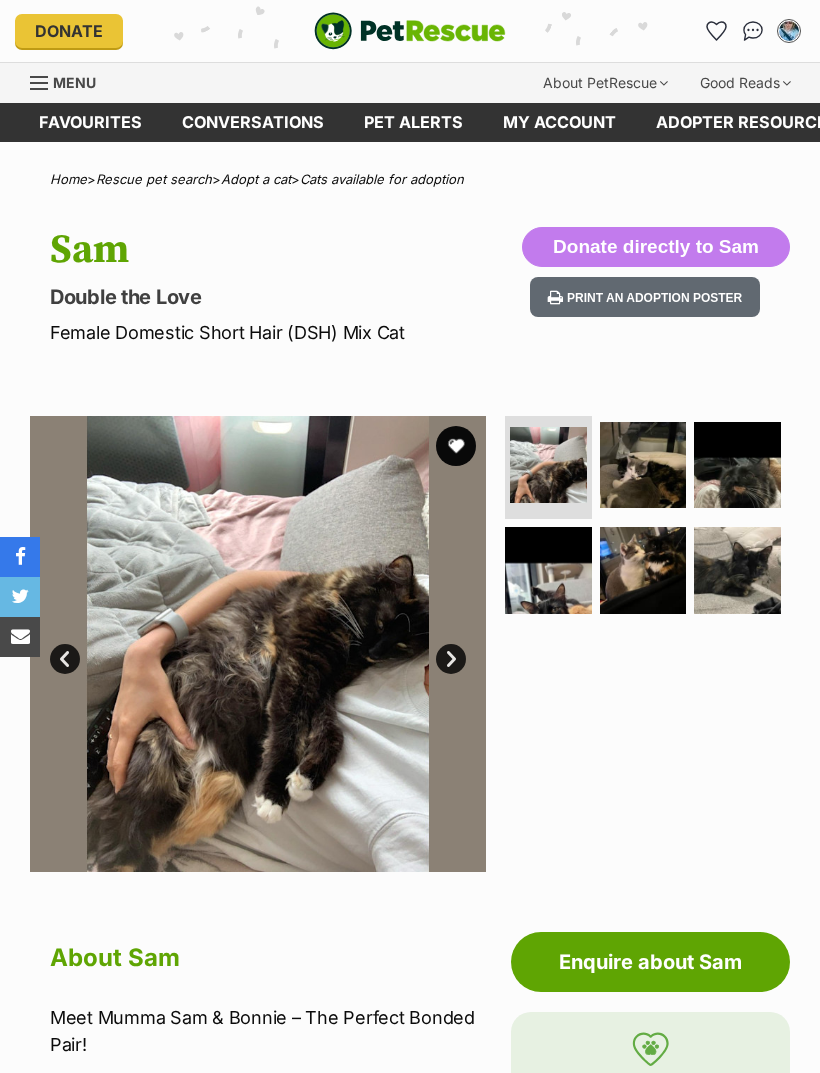 scroll, scrollTop: 0, scrollLeft: 0, axis: both 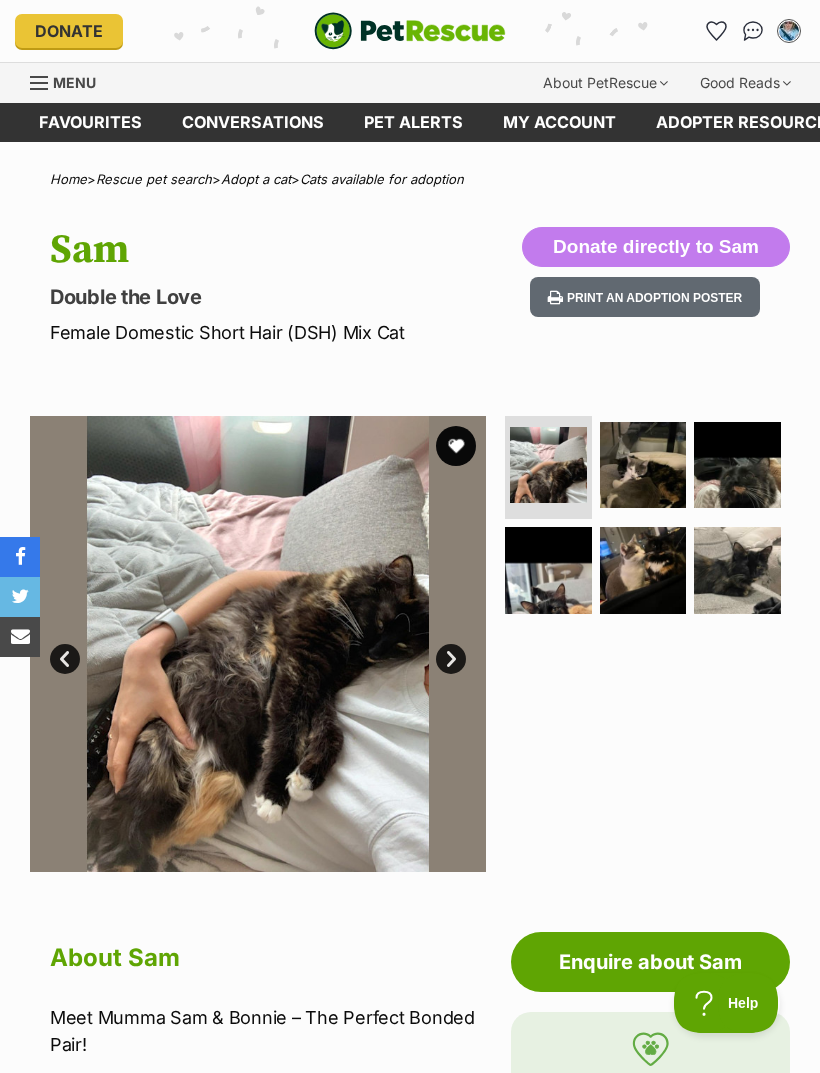 click on "Next" at bounding box center [451, 659] 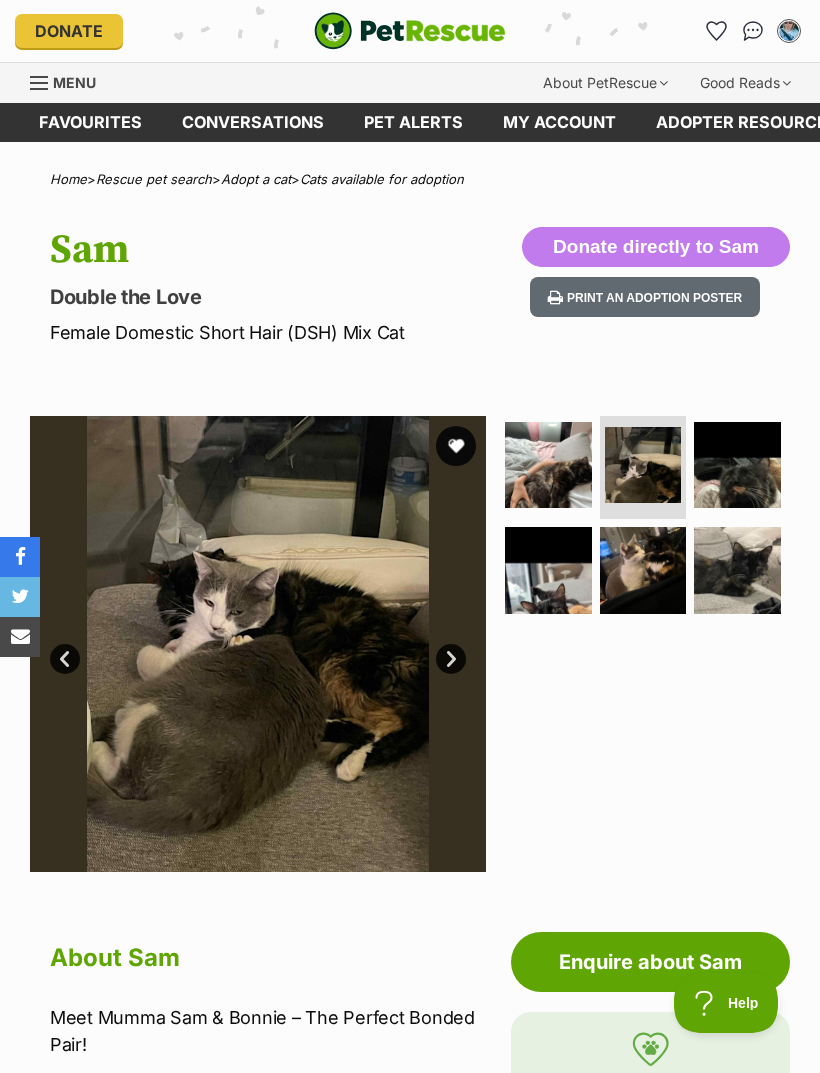 scroll, scrollTop: 0, scrollLeft: 0, axis: both 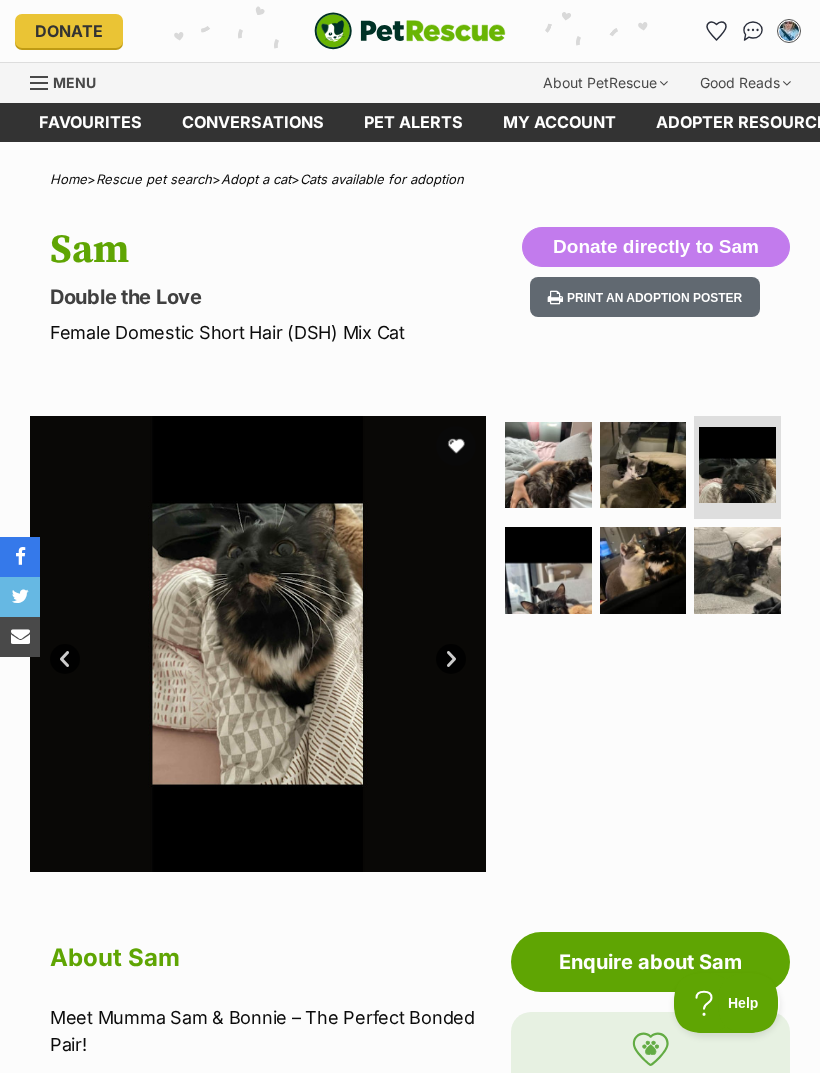 click on "Next" at bounding box center (451, 659) 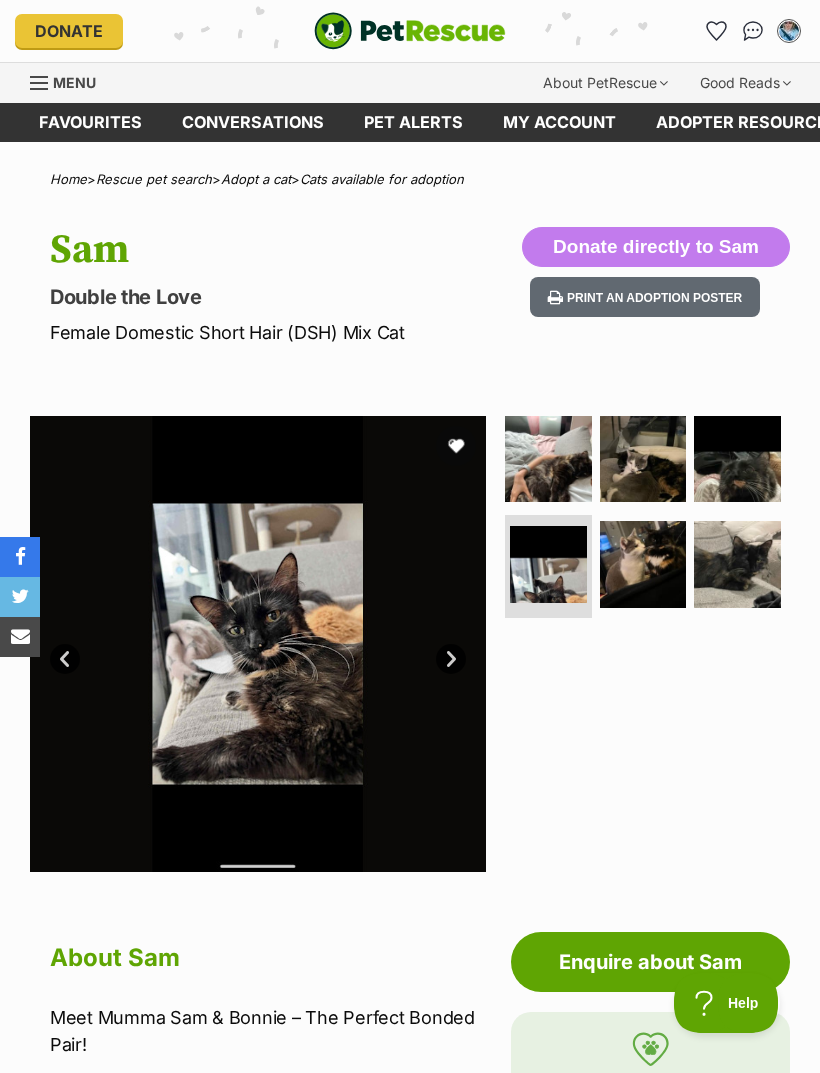 click at bounding box center [258, 644] 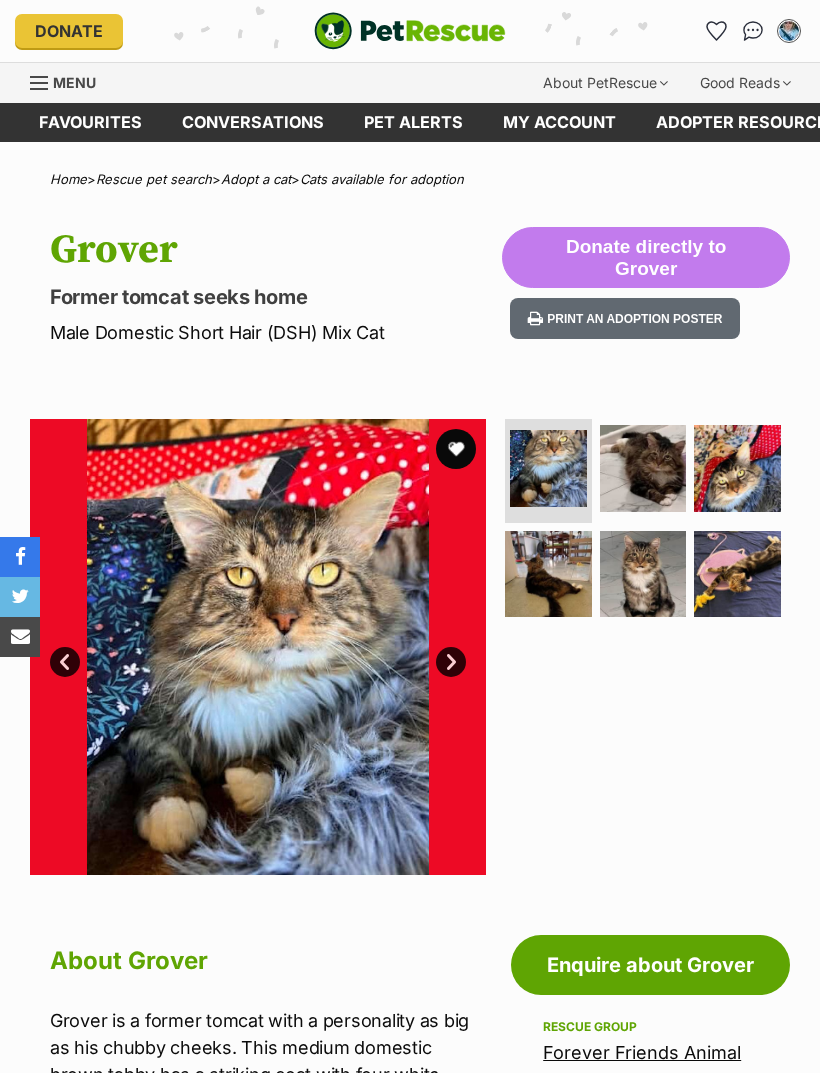 scroll, scrollTop: 0, scrollLeft: 0, axis: both 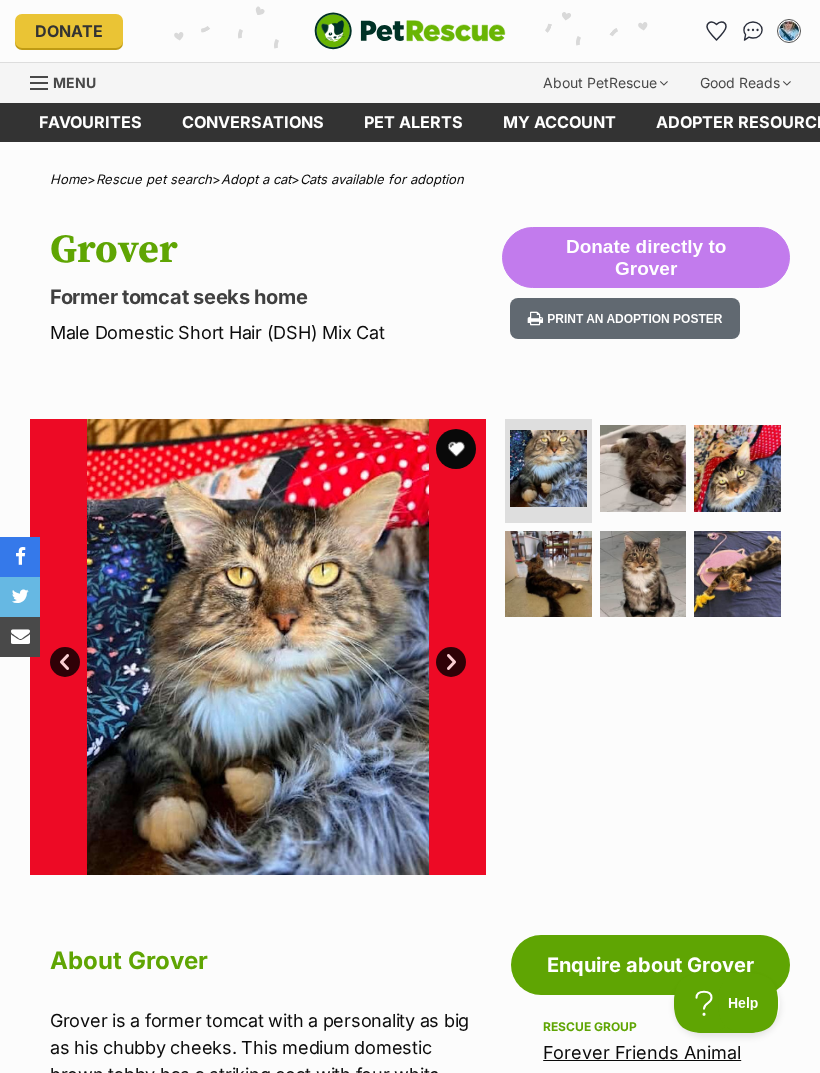 click at bounding box center (258, 647) 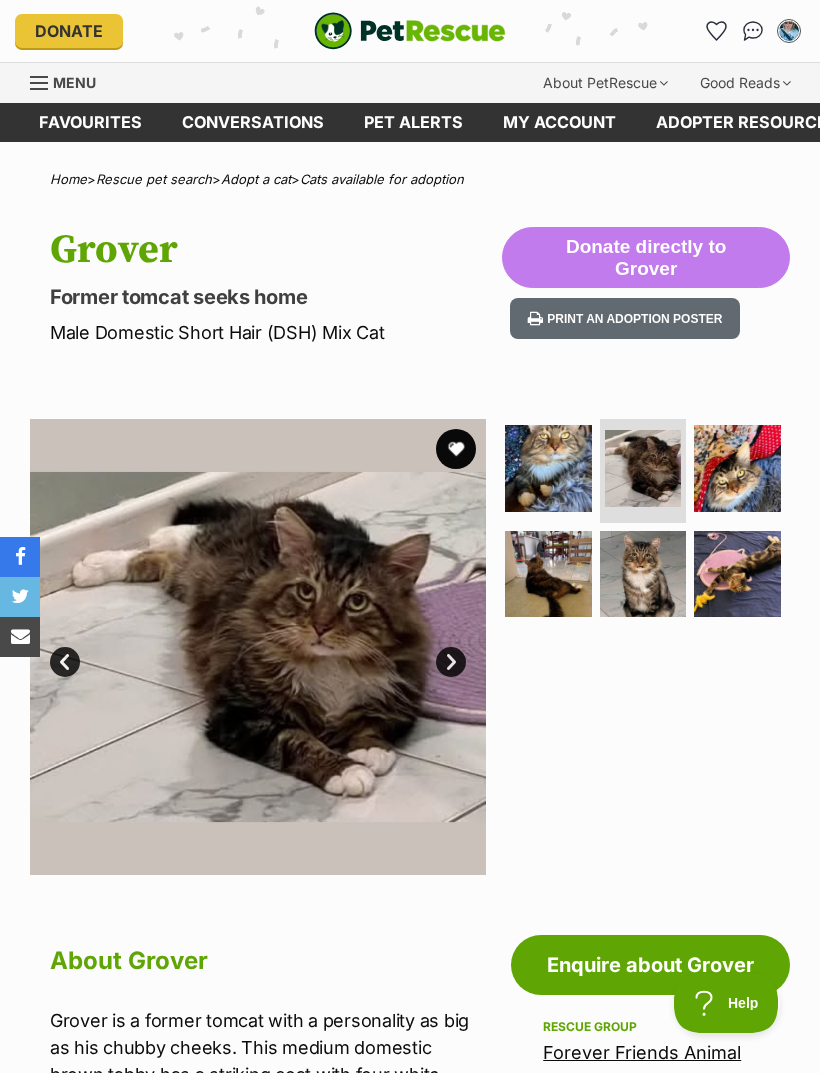 scroll, scrollTop: 0, scrollLeft: 0, axis: both 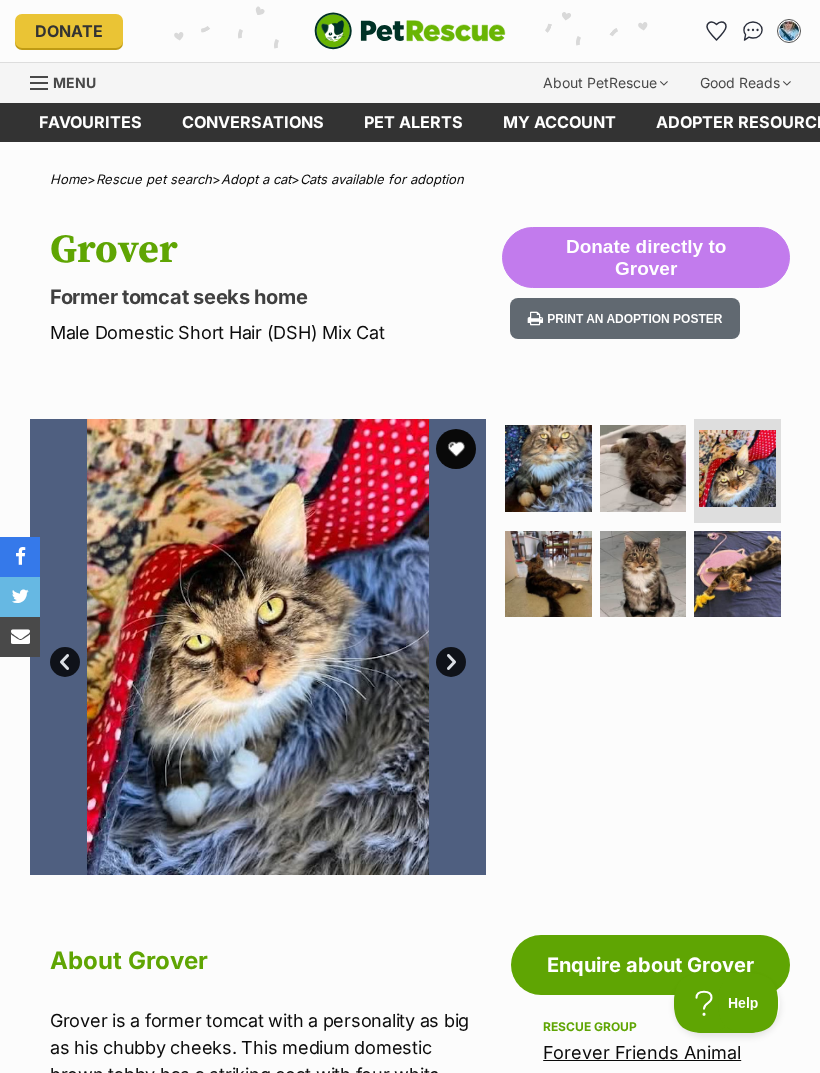 click on "Next" at bounding box center [451, 662] 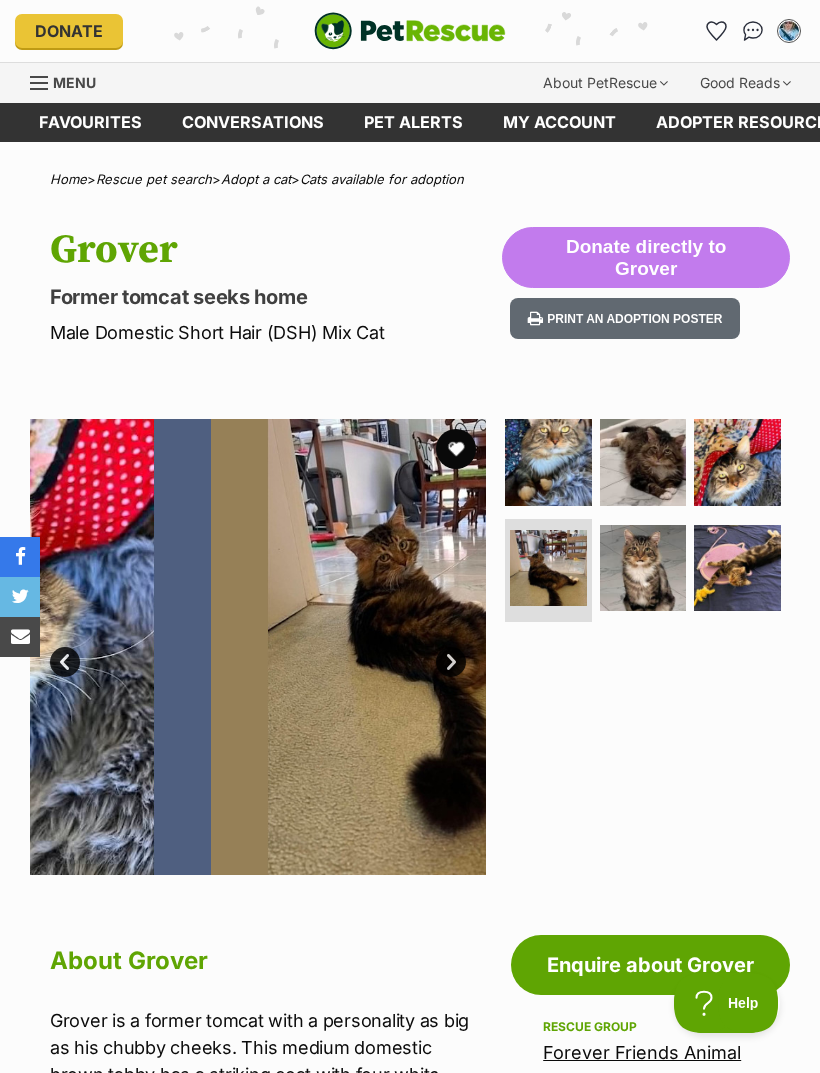 click at bounding box center [439, 647] 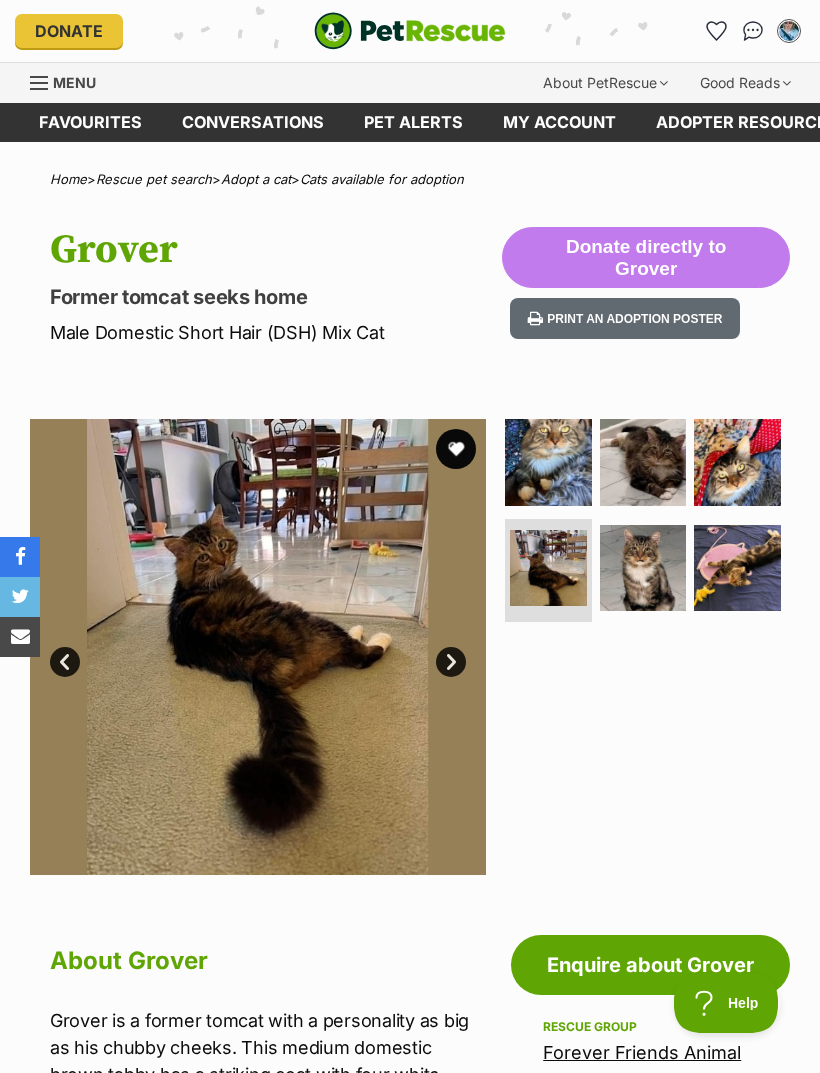 click on "Next" at bounding box center [451, 662] 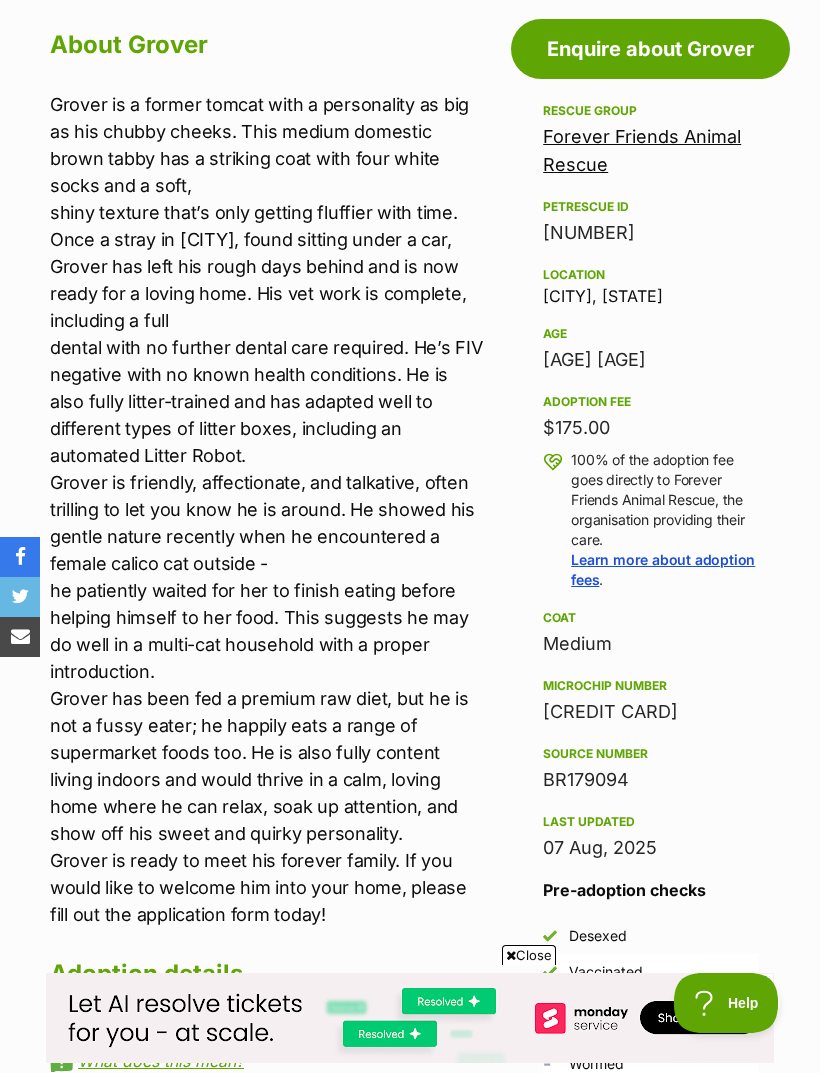 scroll, scrollTop: 915, scrollLeft: 0, axis: vertical 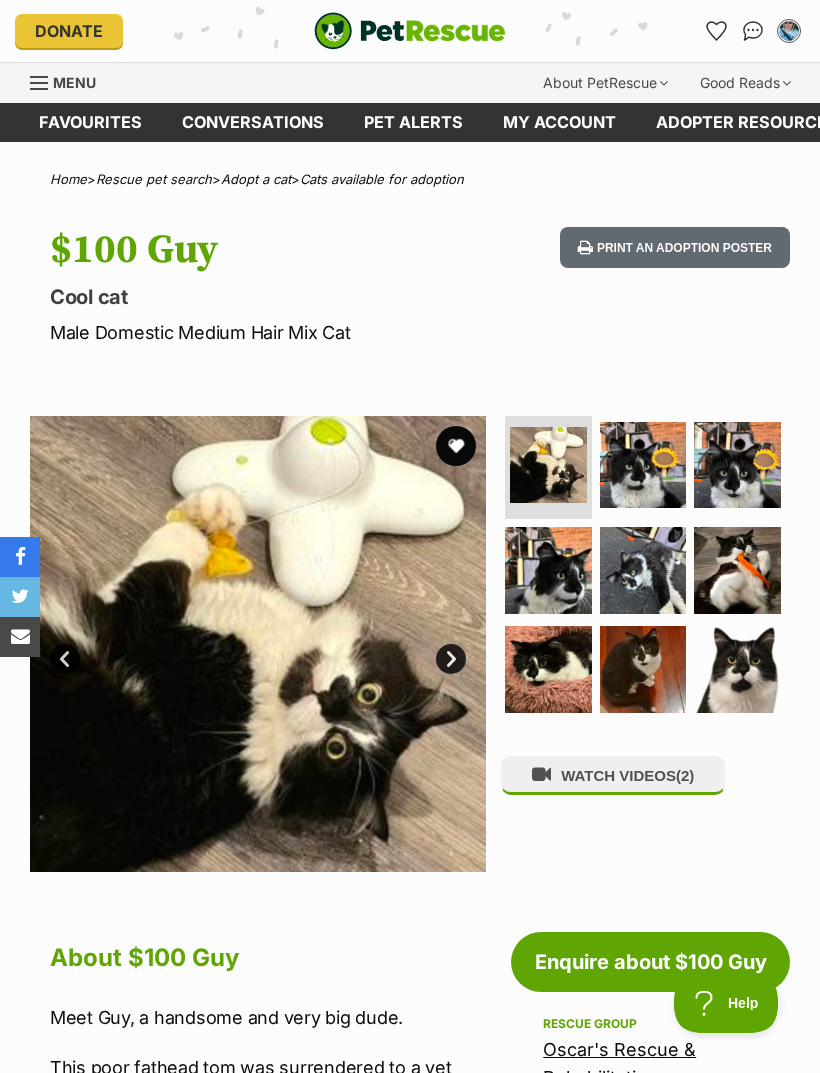 click on "Next" at bounding box center [451, 659] 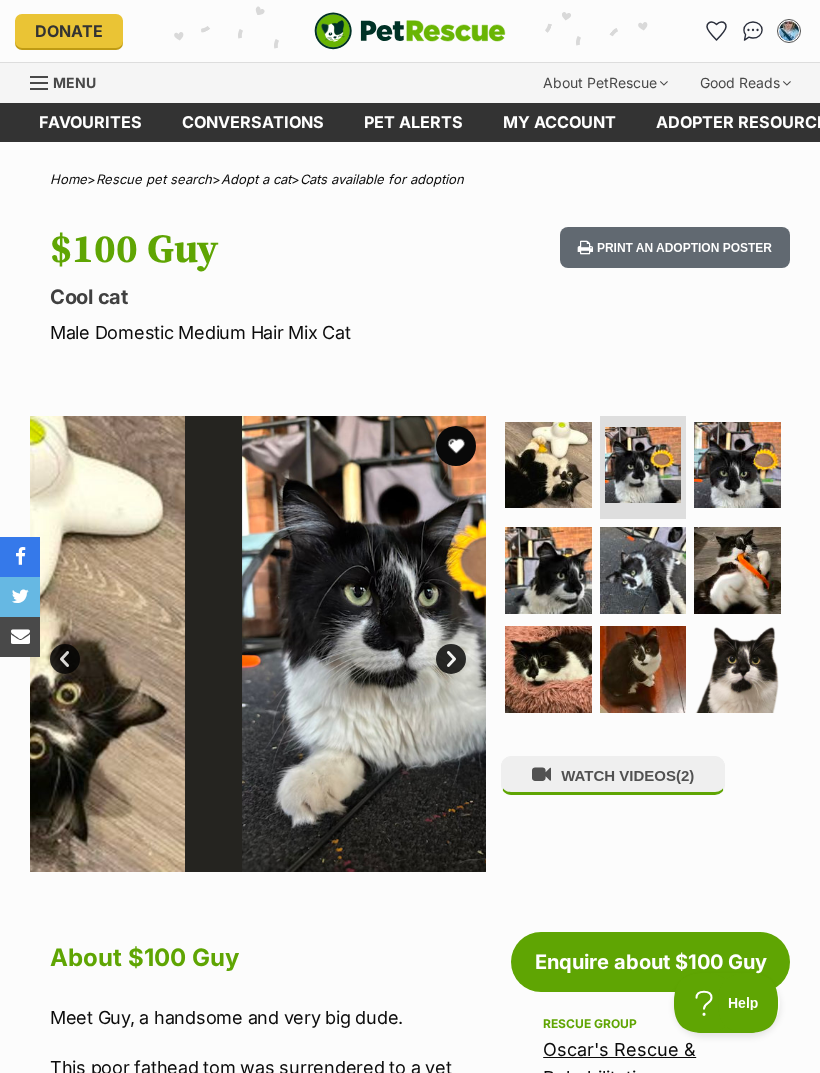scroll, scrollTop: 0, scrollLeft: 0, axis: both 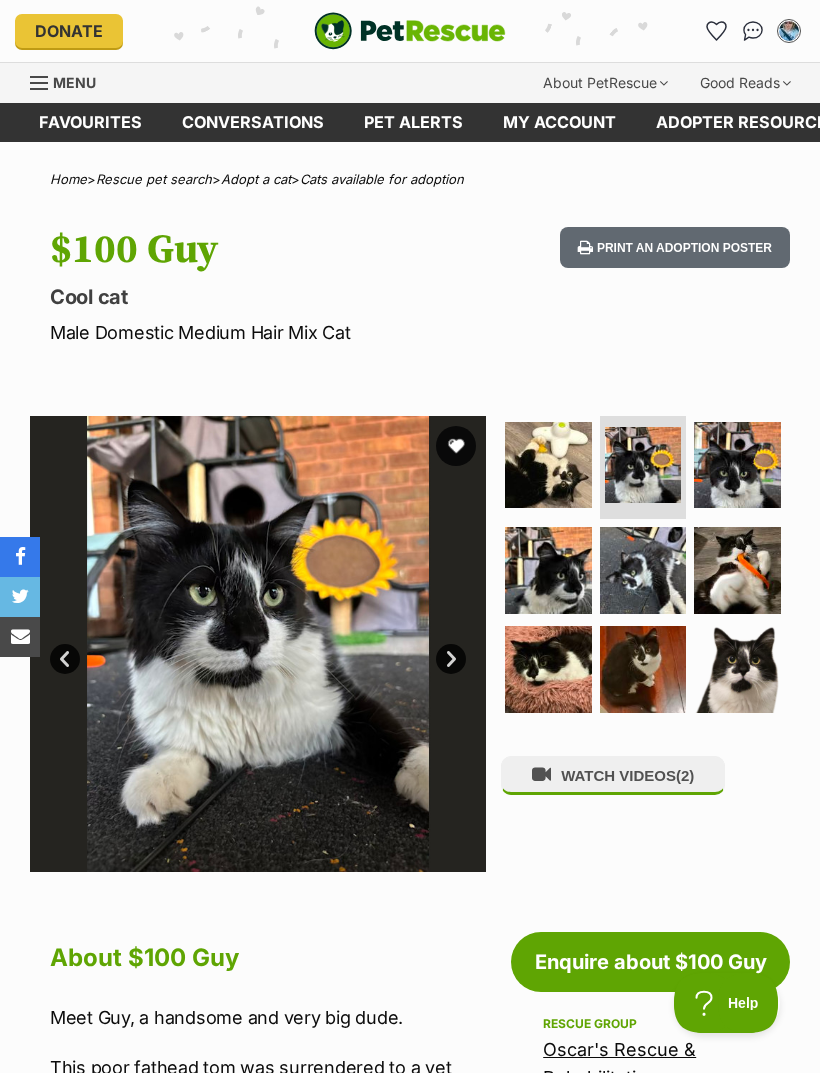 click at bounding box center [258, 644] 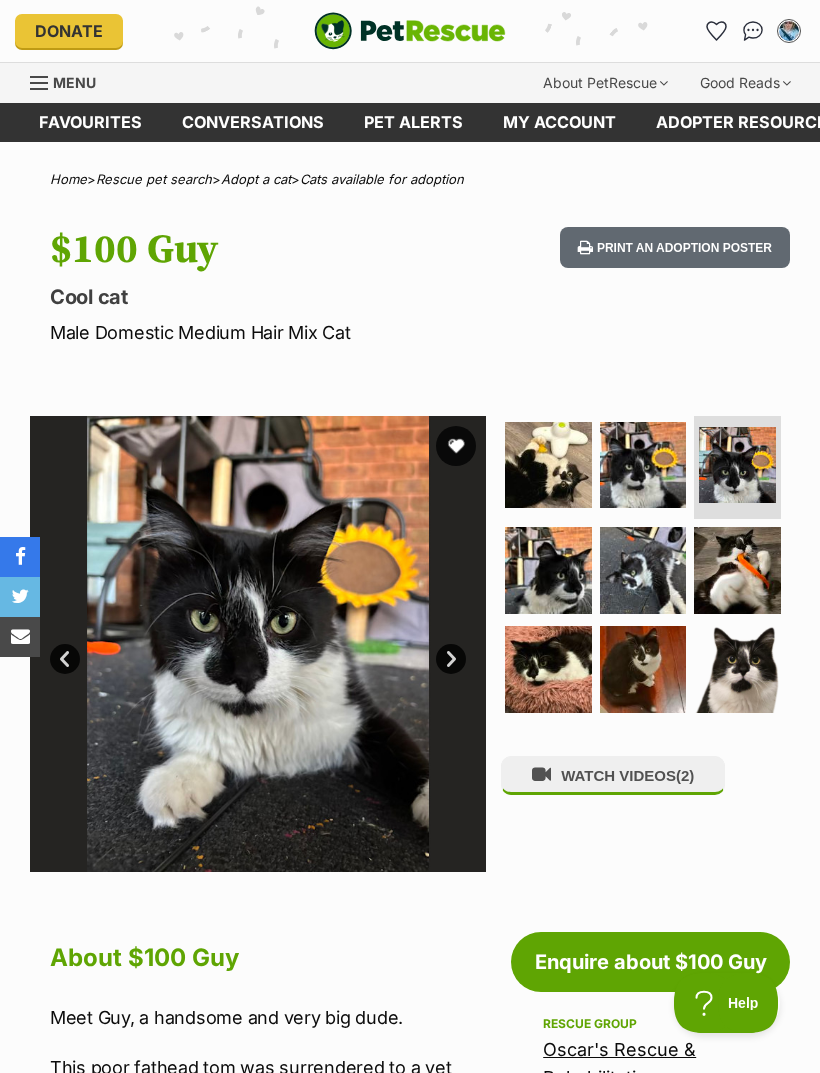 scroll, scrollTop: 0, scrollLeft: 0, axis: both 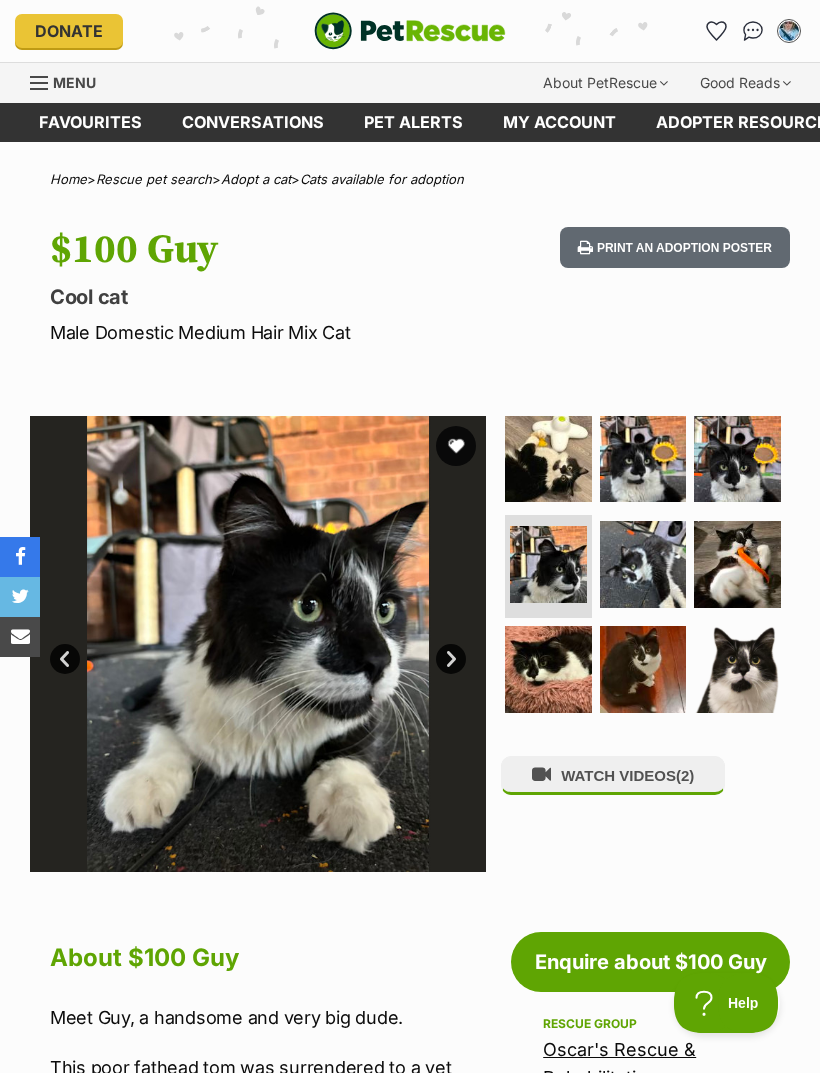 click at bounding box center (258, 644) 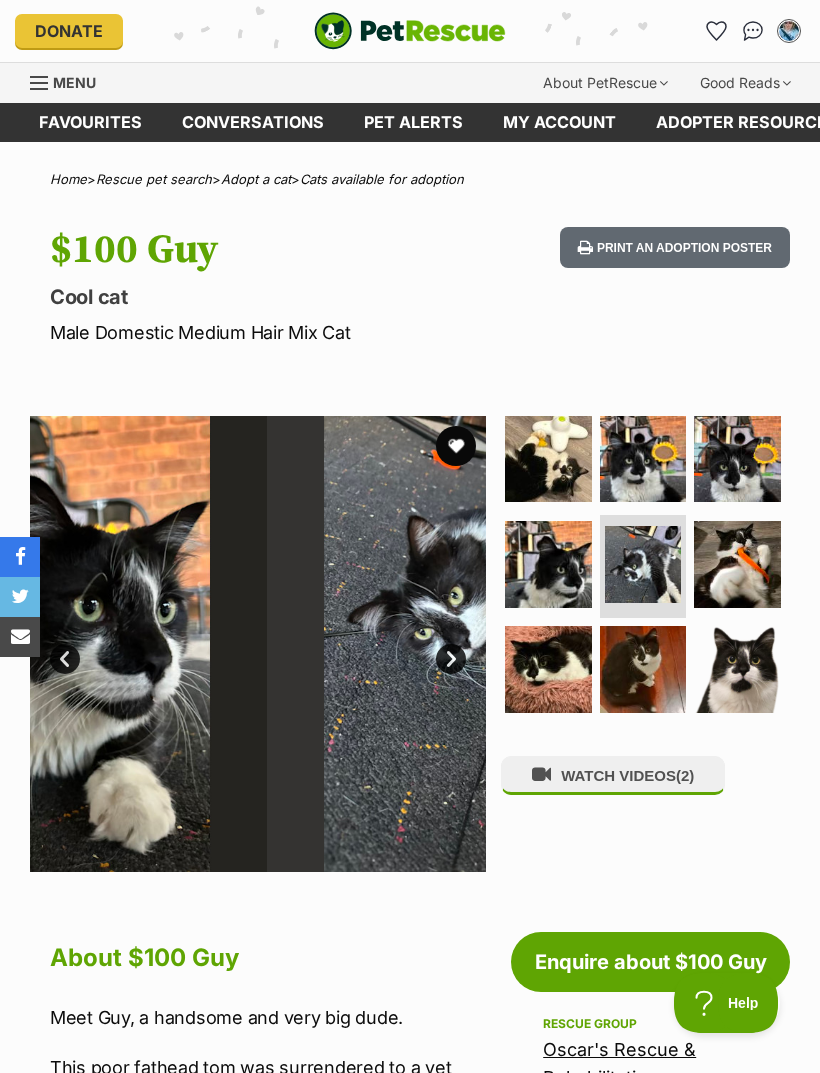 click on "Next" at bounding box center [451, 659] 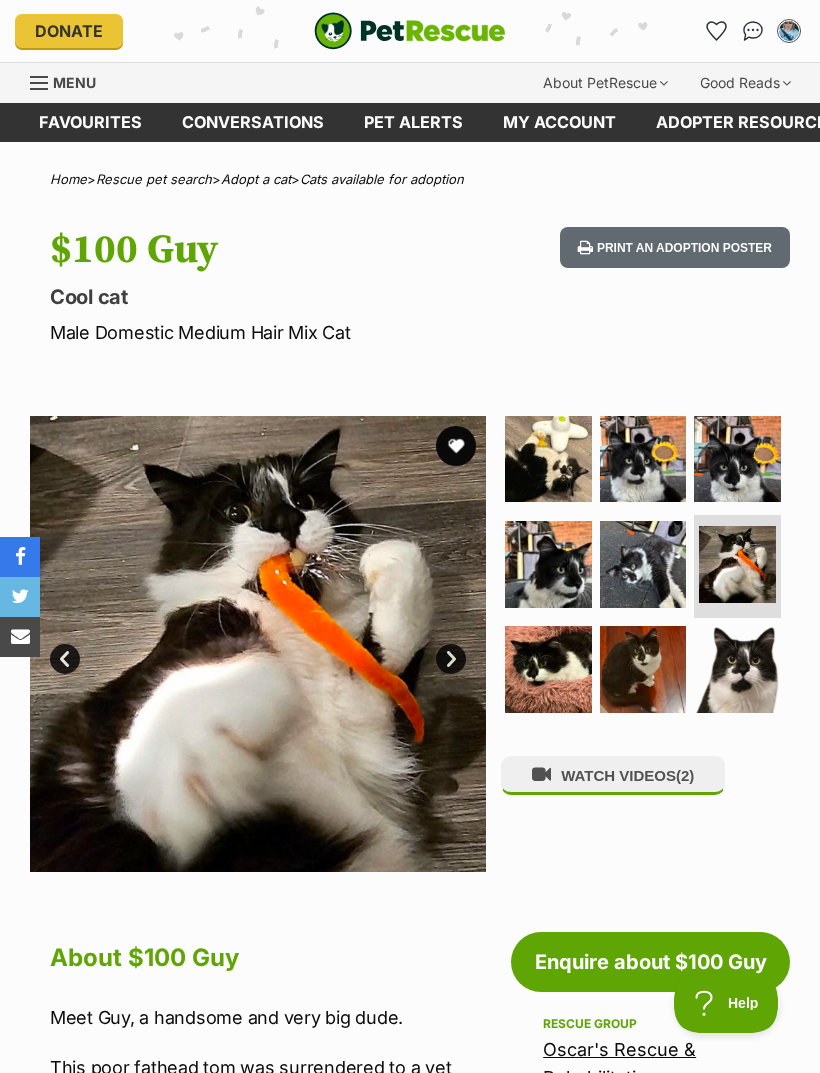 click at bounding box center [258, 644] 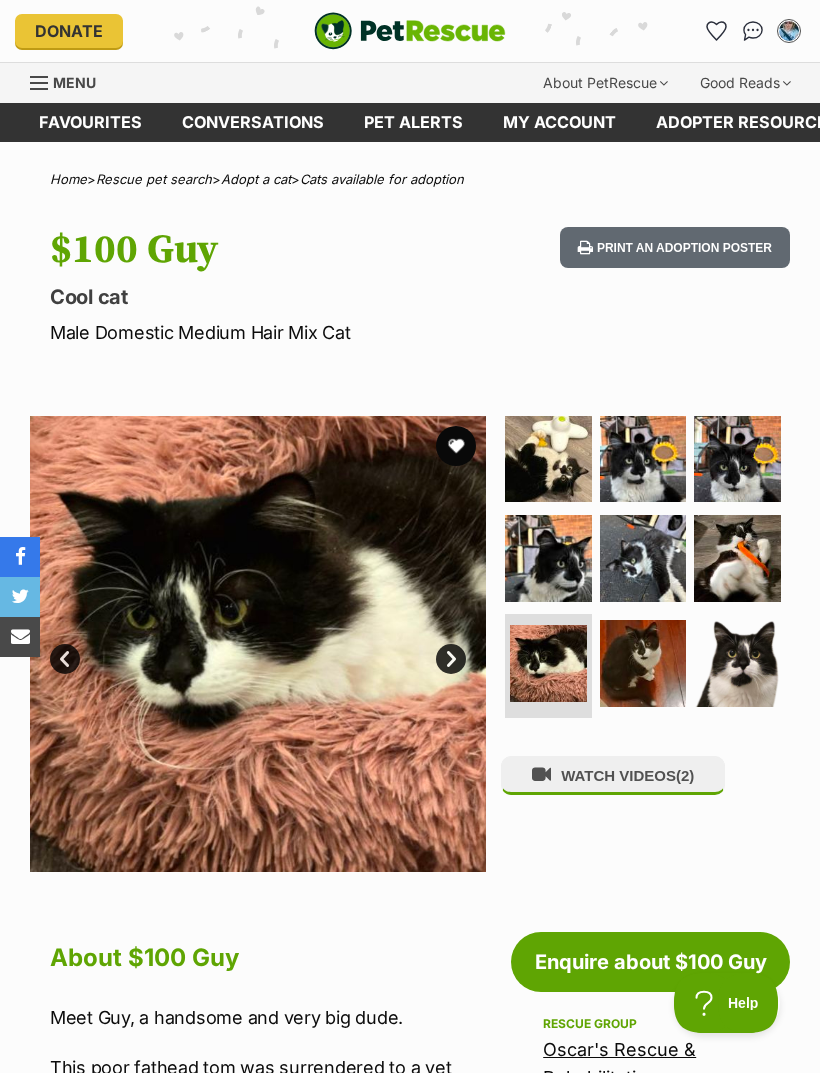 click on "Next" at bounding box center [451, 659] 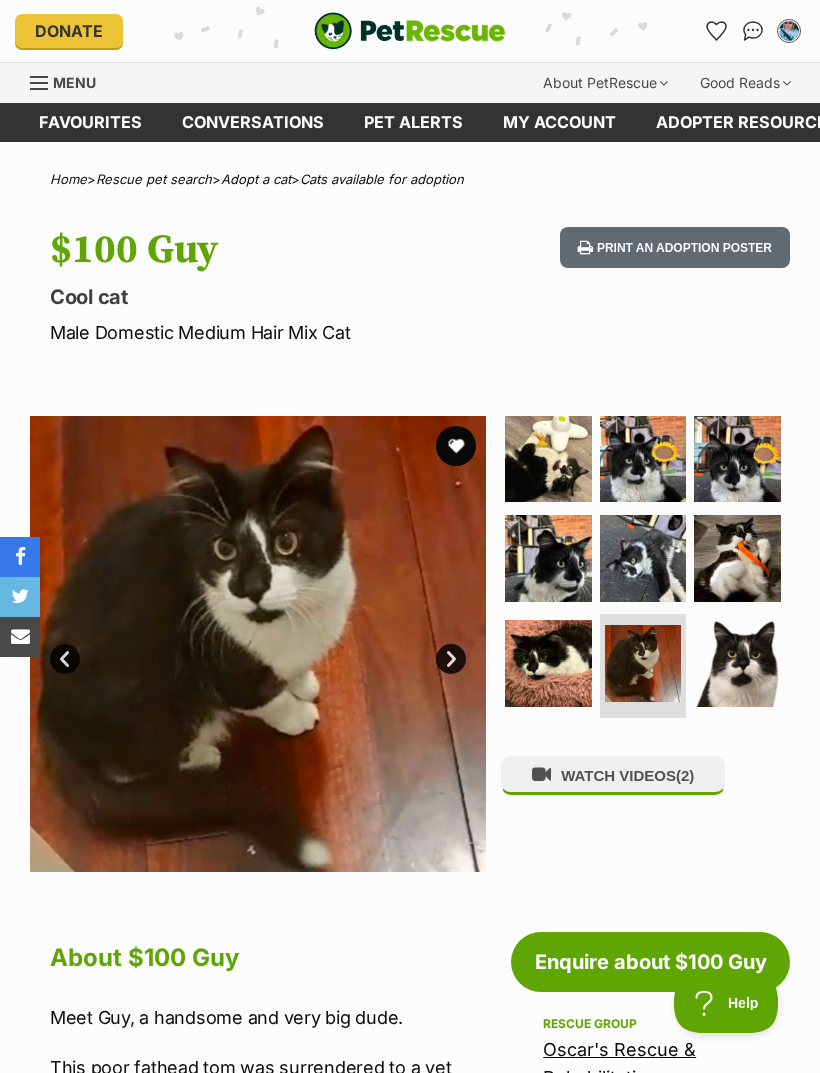 click on "Next" at bounding box center [451, 659] 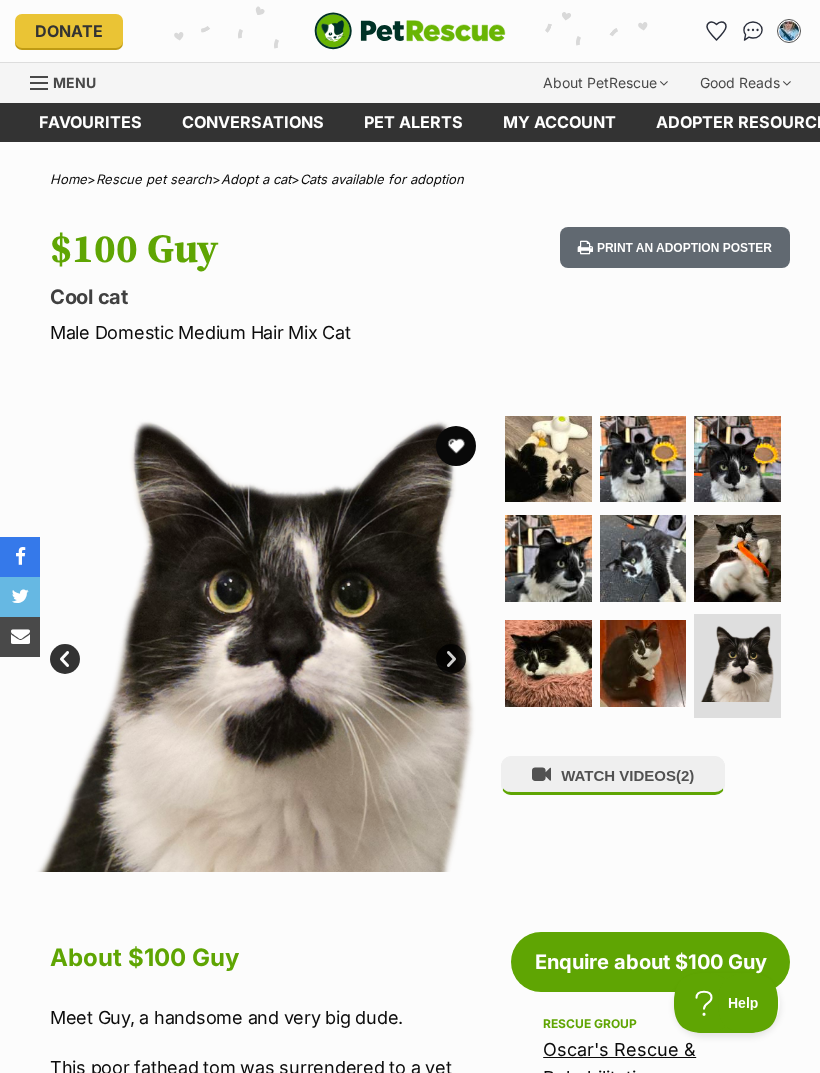 click on "Next" at bounding box center [451, 659] 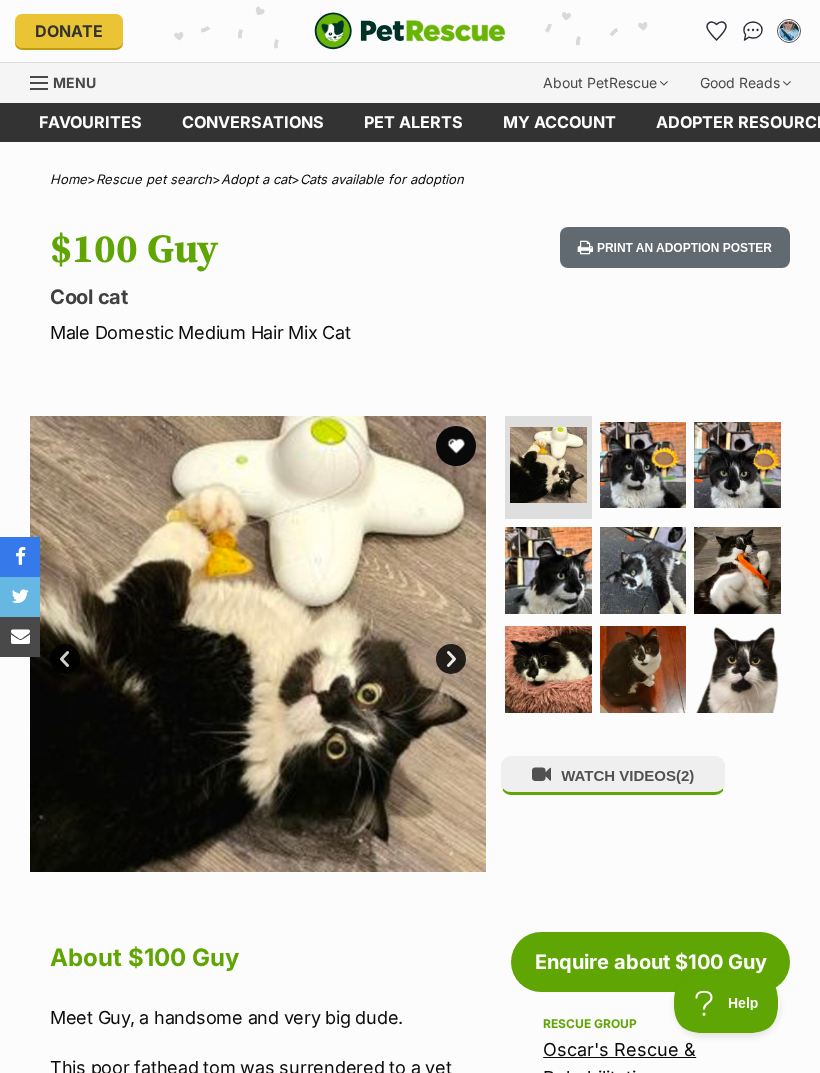 click on "WATCH VIDEOS
(2)" at bounding box center (613, 775) 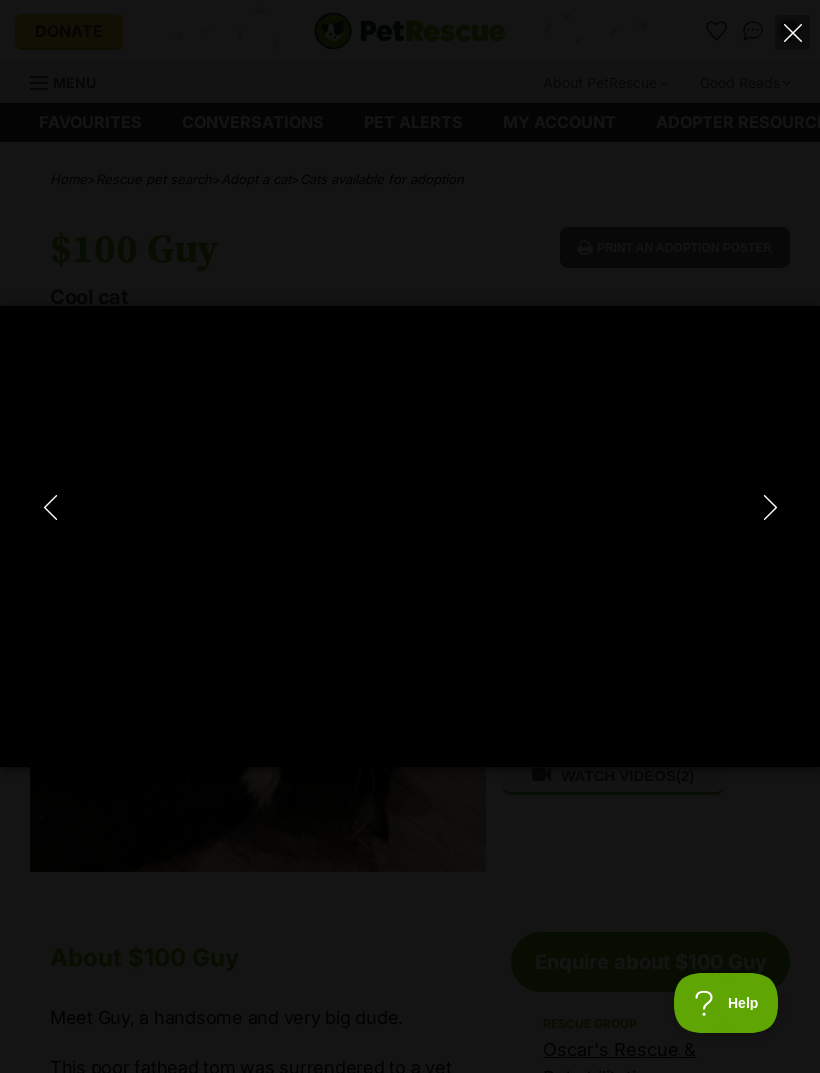 type on "100" 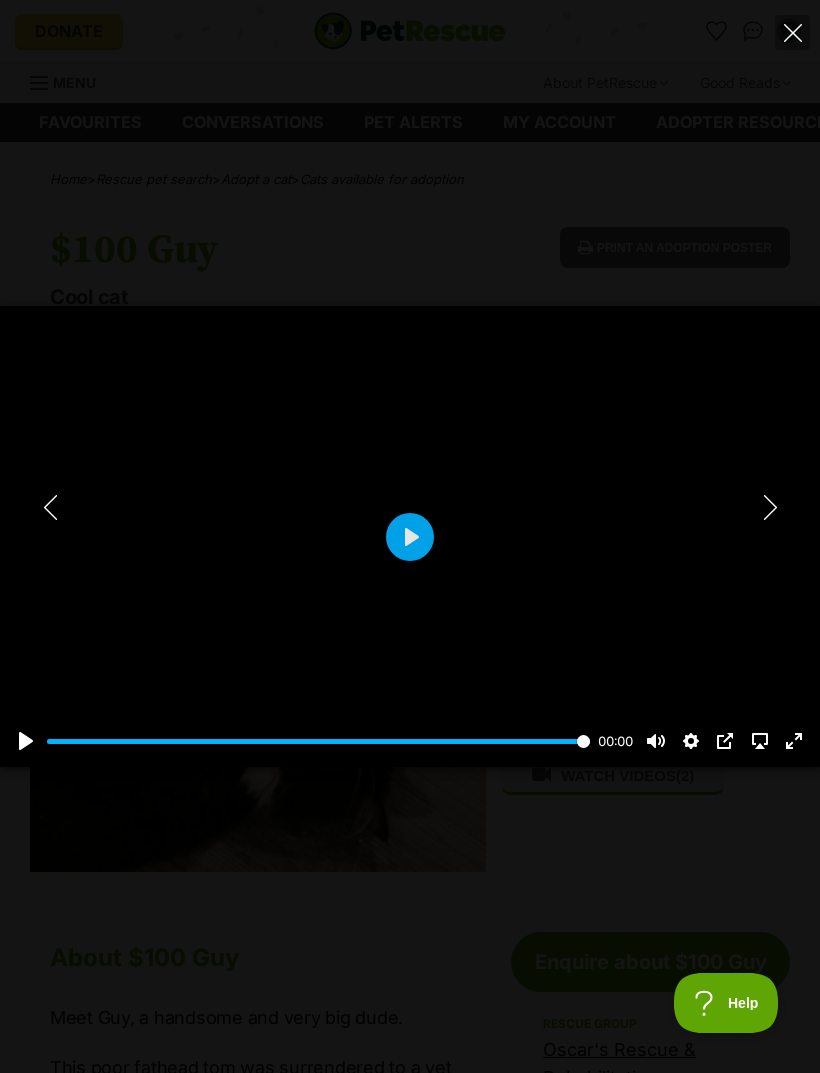 click at bounding box center [770, 508] 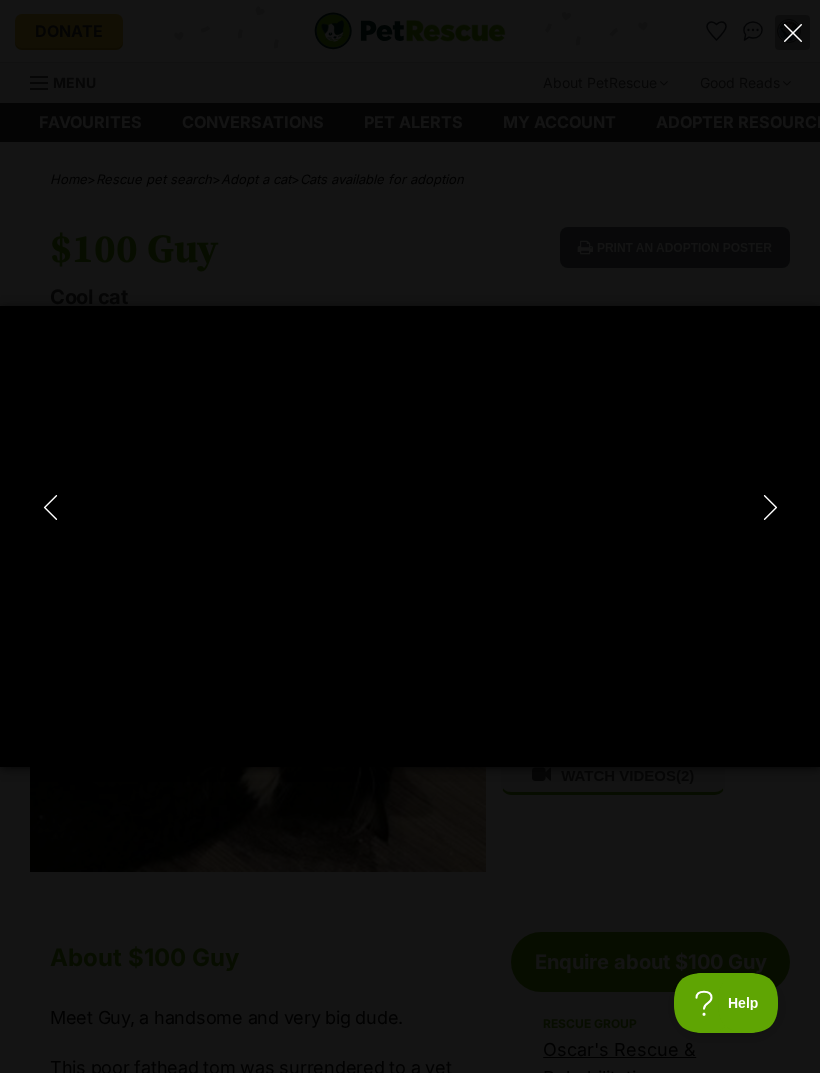 scroll, scrollTop: 0, scrollLeft: 0, axis: both 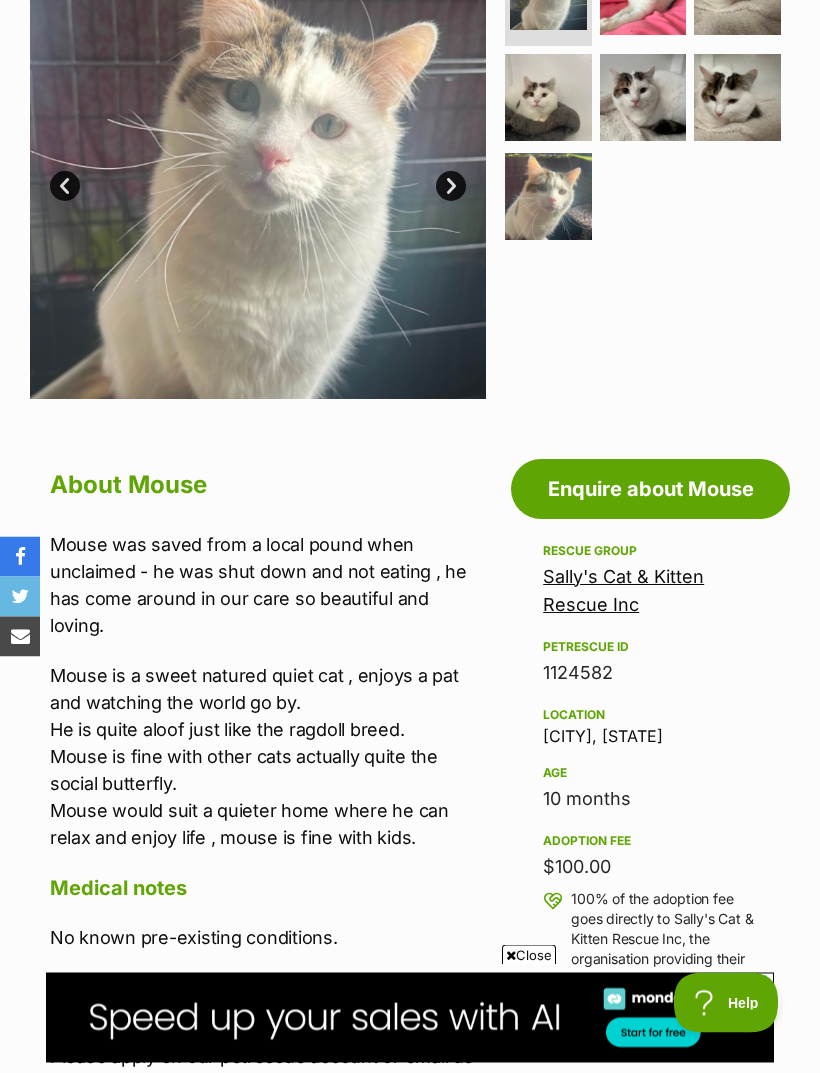 click on "Next" at bounding box center [451, 187] 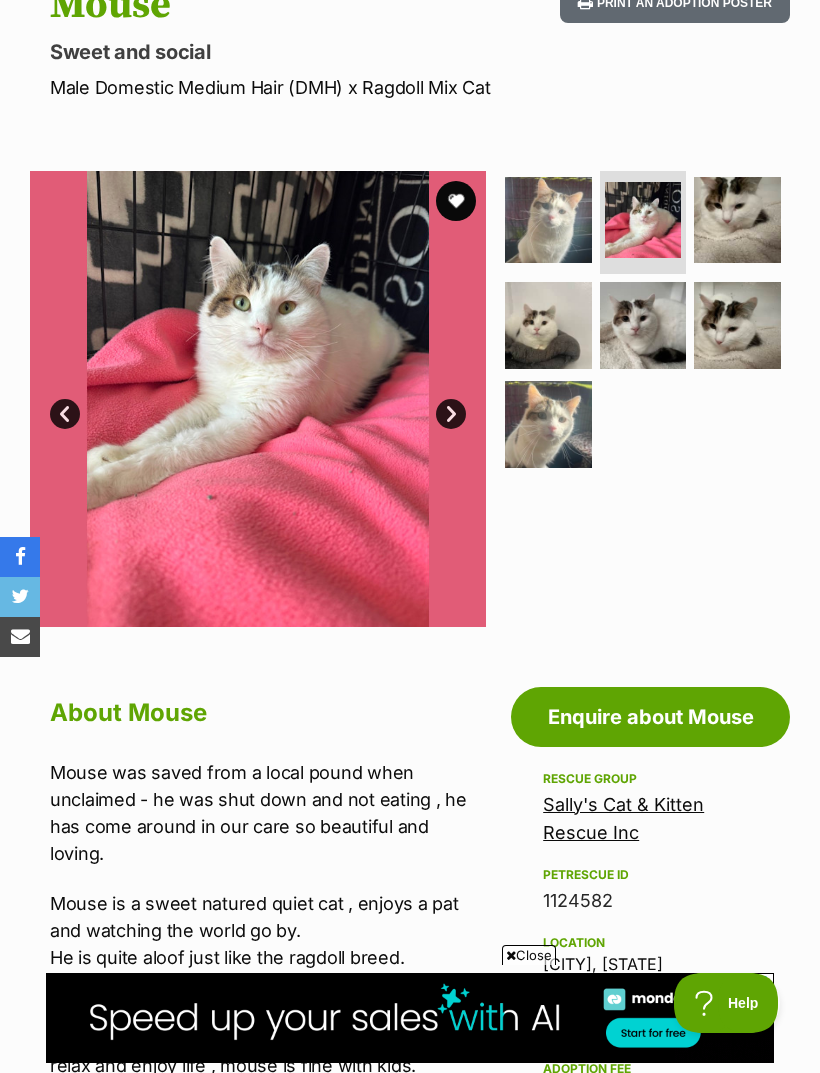 scroll, scrollTop: 244, scrollLeft: 0, axis: vertical 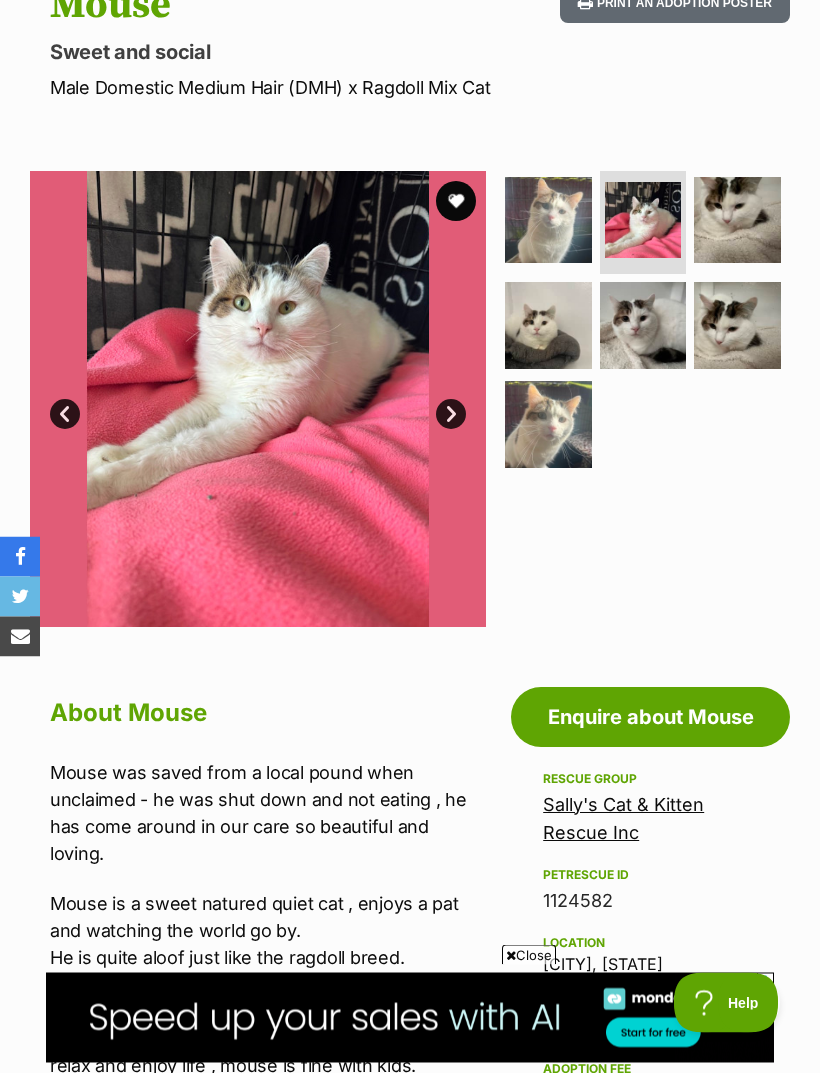 click on "Next" at bounding box center [451, 415] 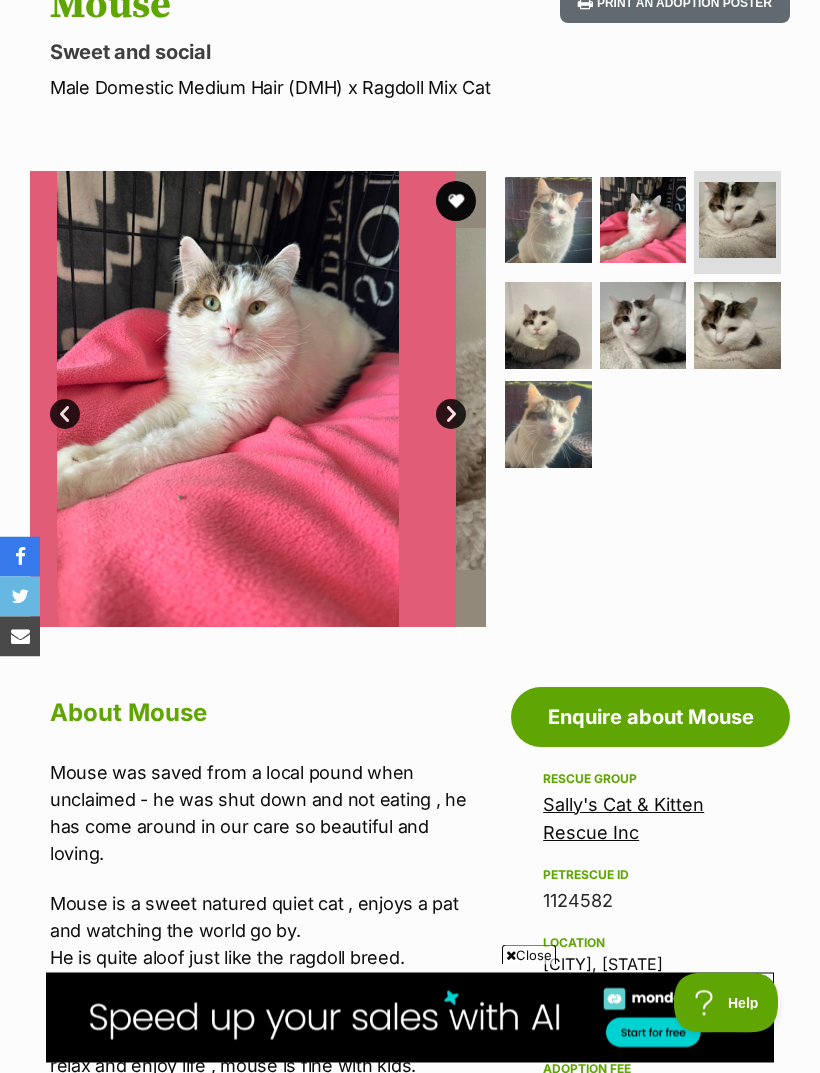 scroll, scrollTop: 245, scrollLeft: 0, axis: vertical 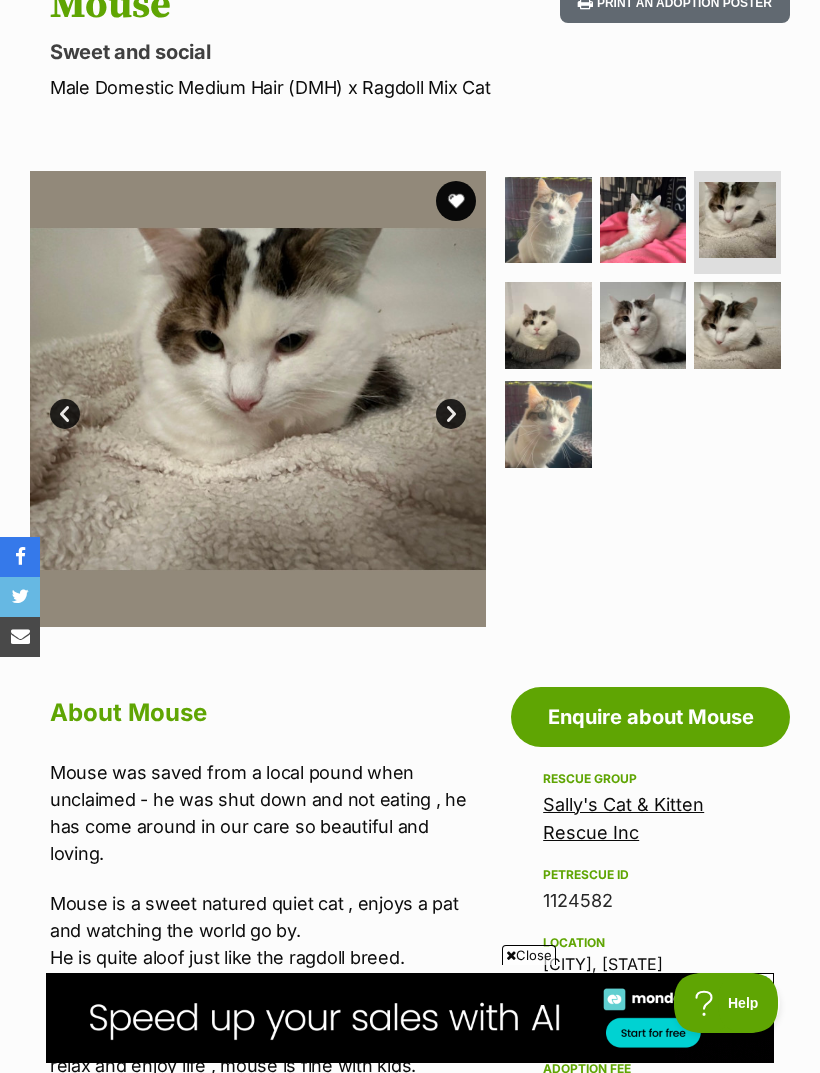 click on "Next" at bounding box center [451, 414] 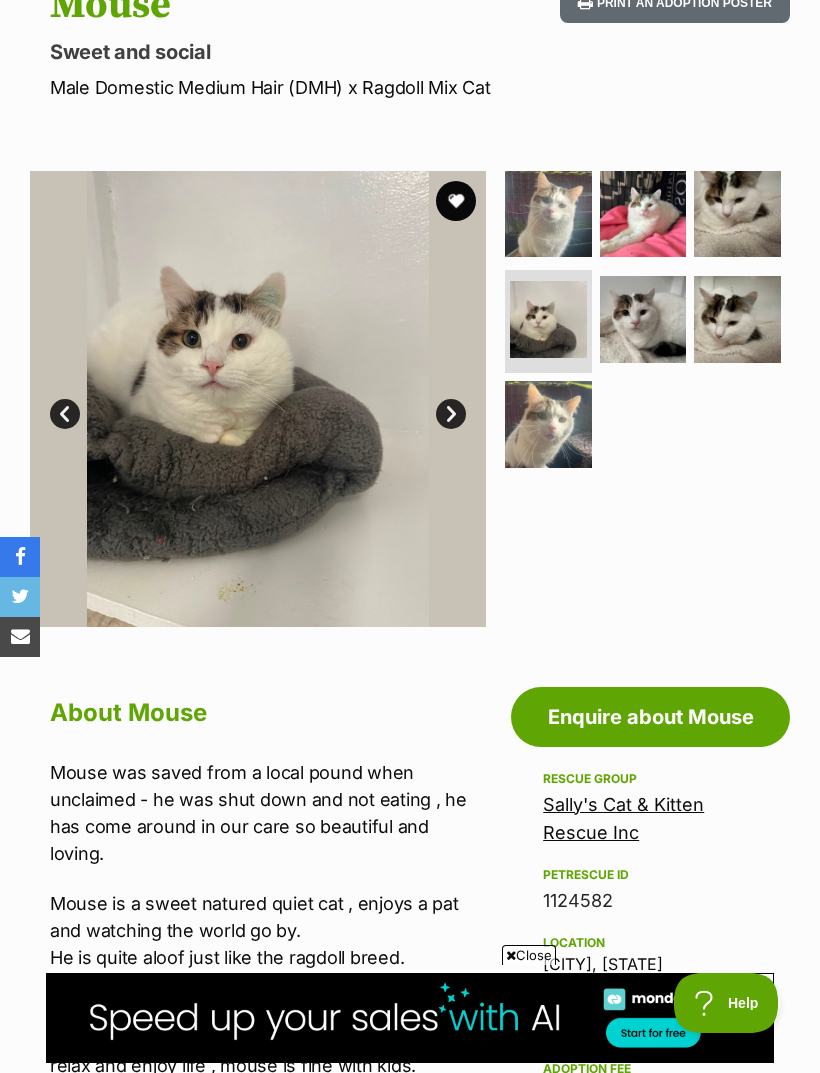 click at bounding box center [258, 399] 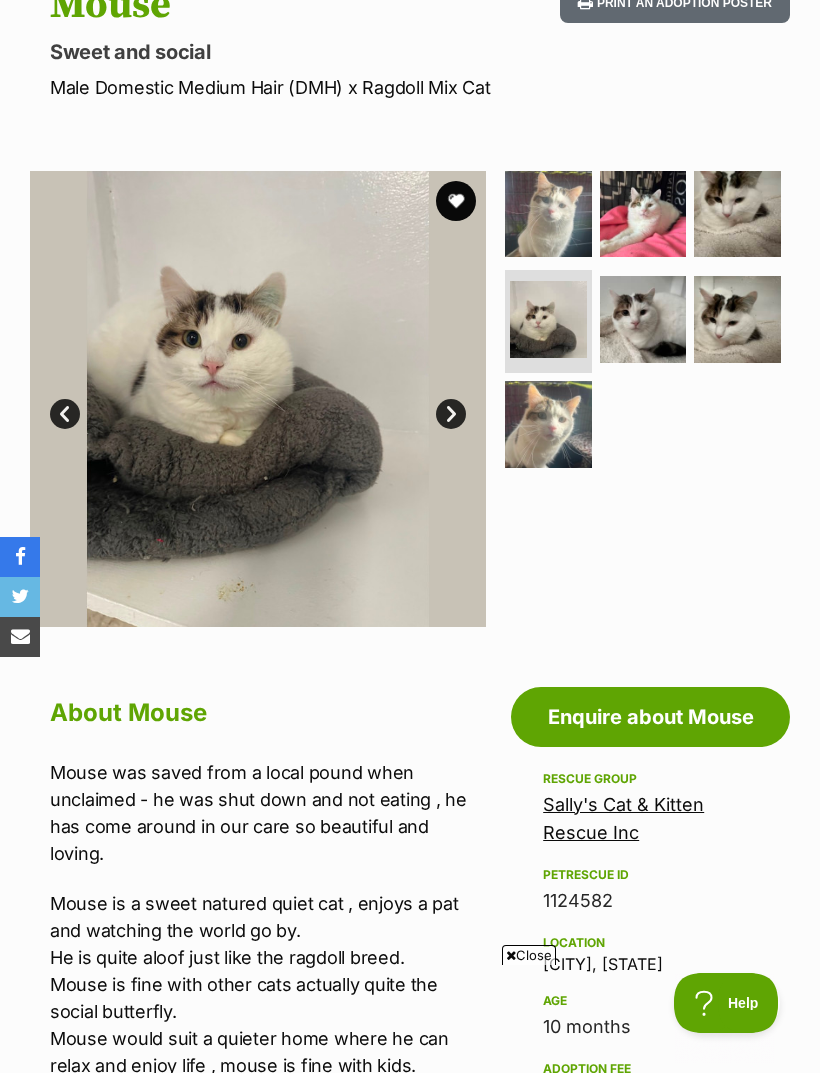 scroll, scrollTop: 0, scrollLeft: 0, axis: both 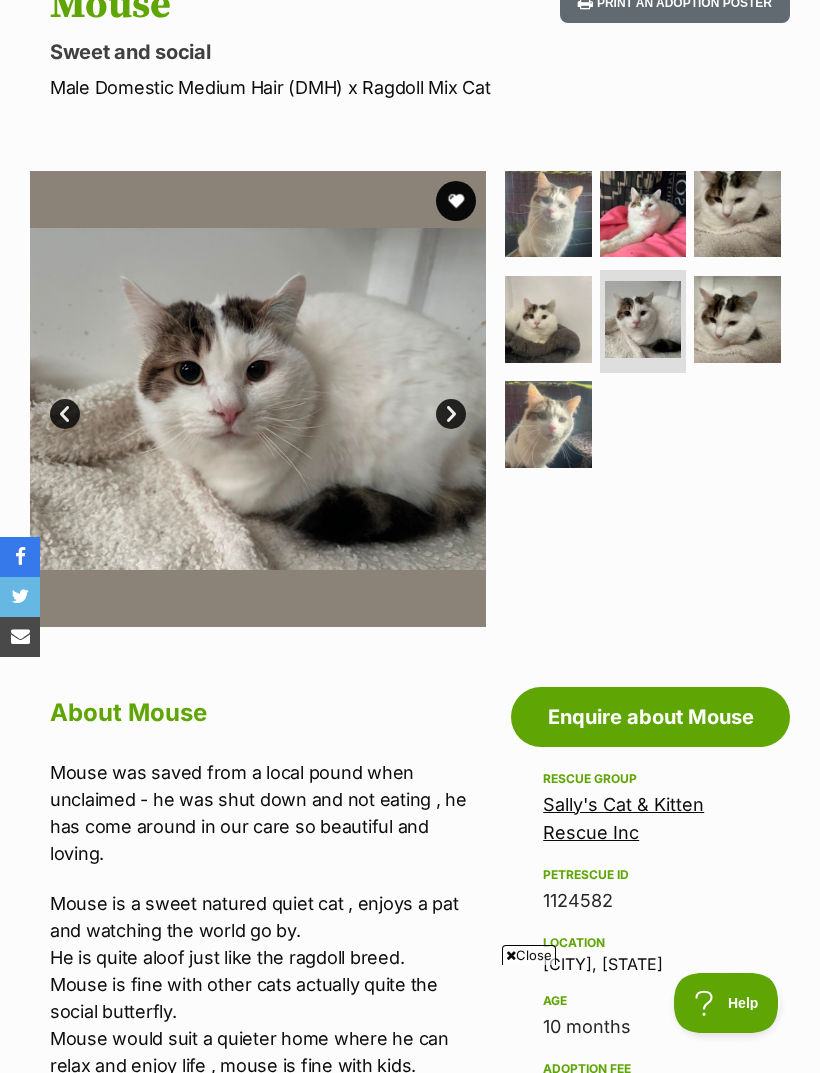 click on "Next" at bounding box center (451, 414) 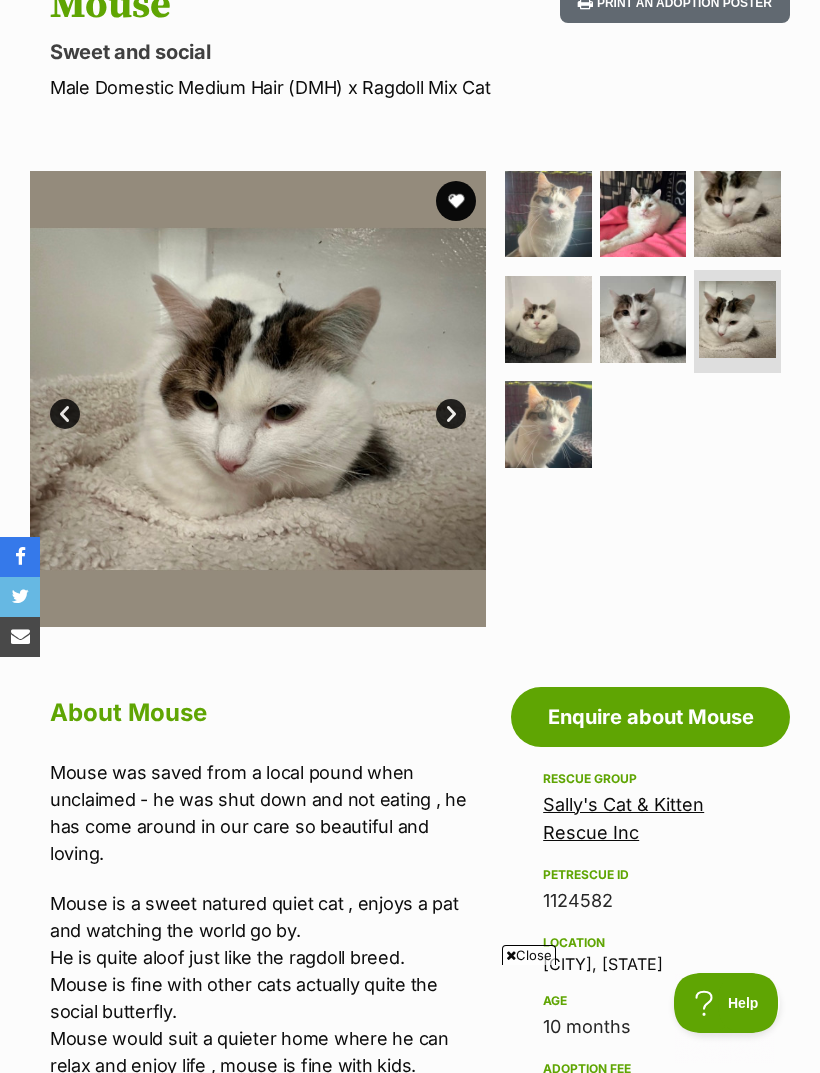 click at bounding box center [258, 399] 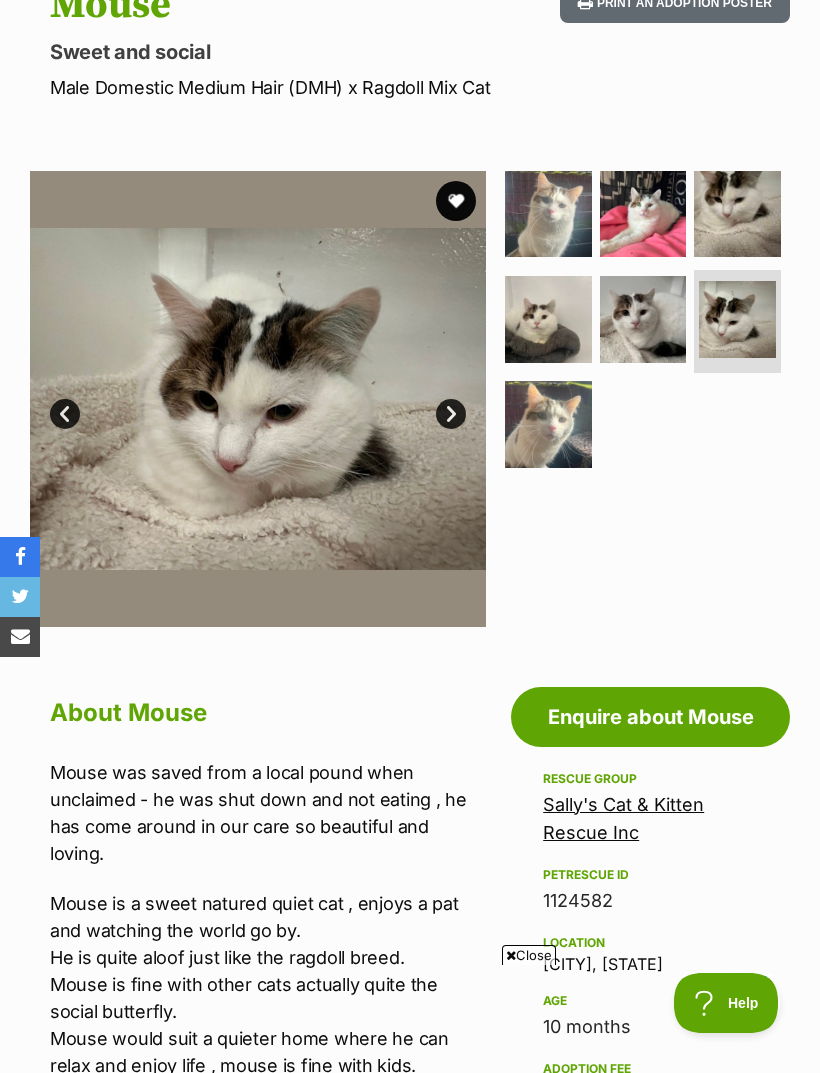 scroll, scrollTop: 0, scrollLeft: 0, axis: both 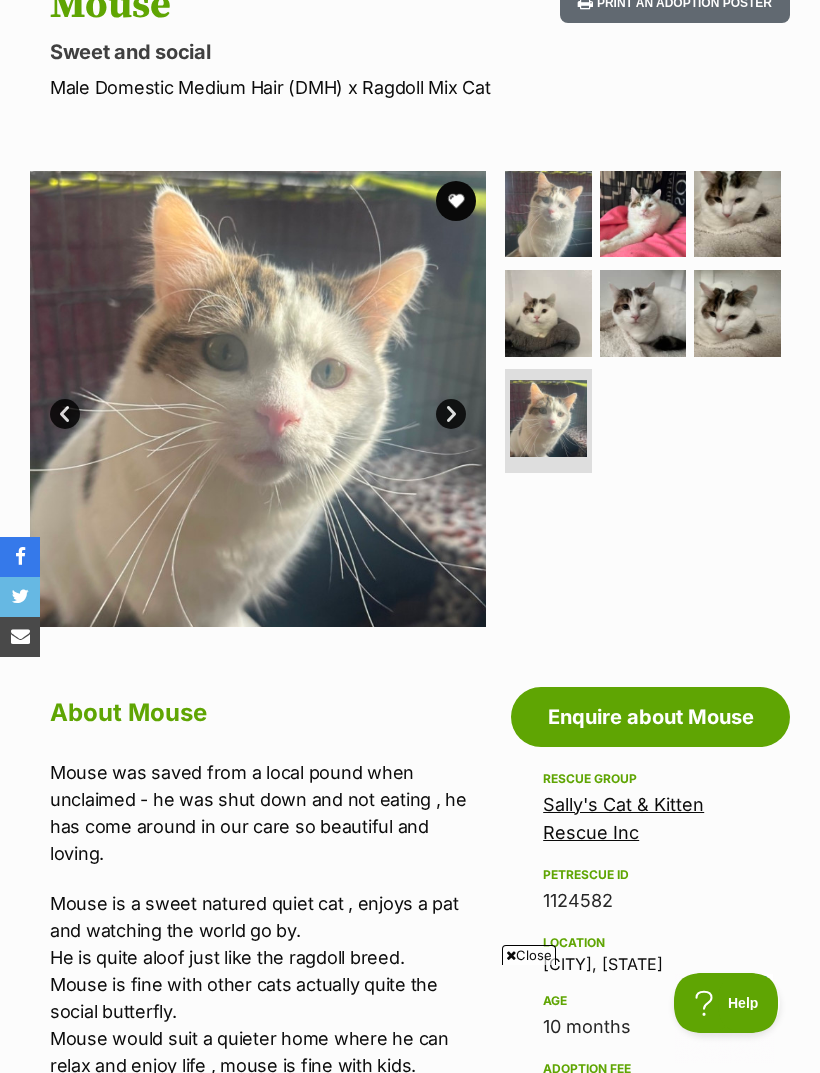 click on "Next" at bounding box center (451, 414) 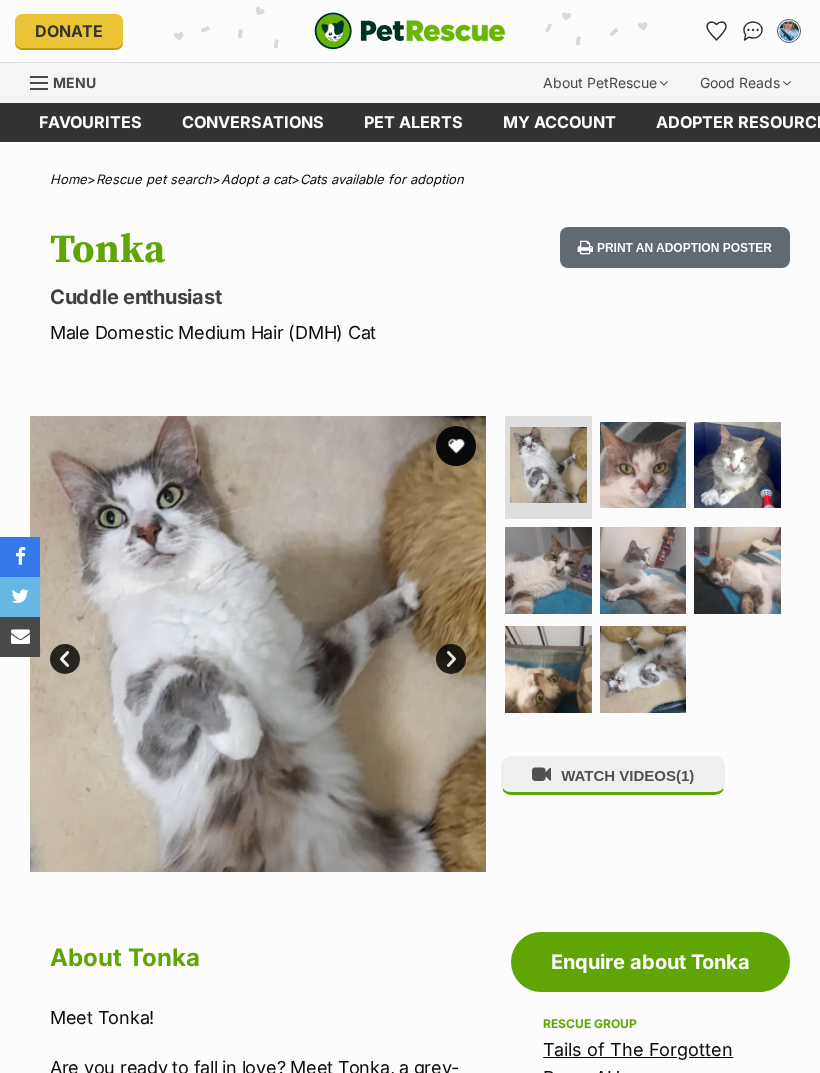 scroll, scrollTop: 0, scrollLeft: 0, axis: both 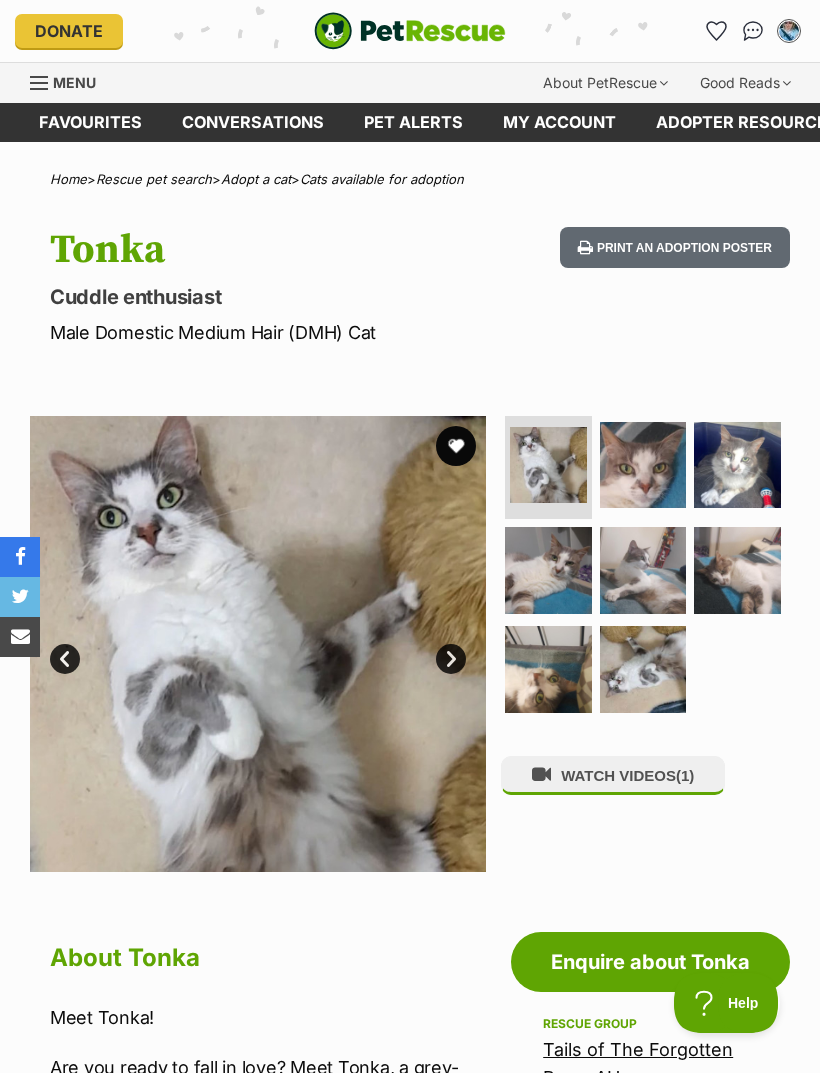 click on "Next" at bounding box center [451, 659] 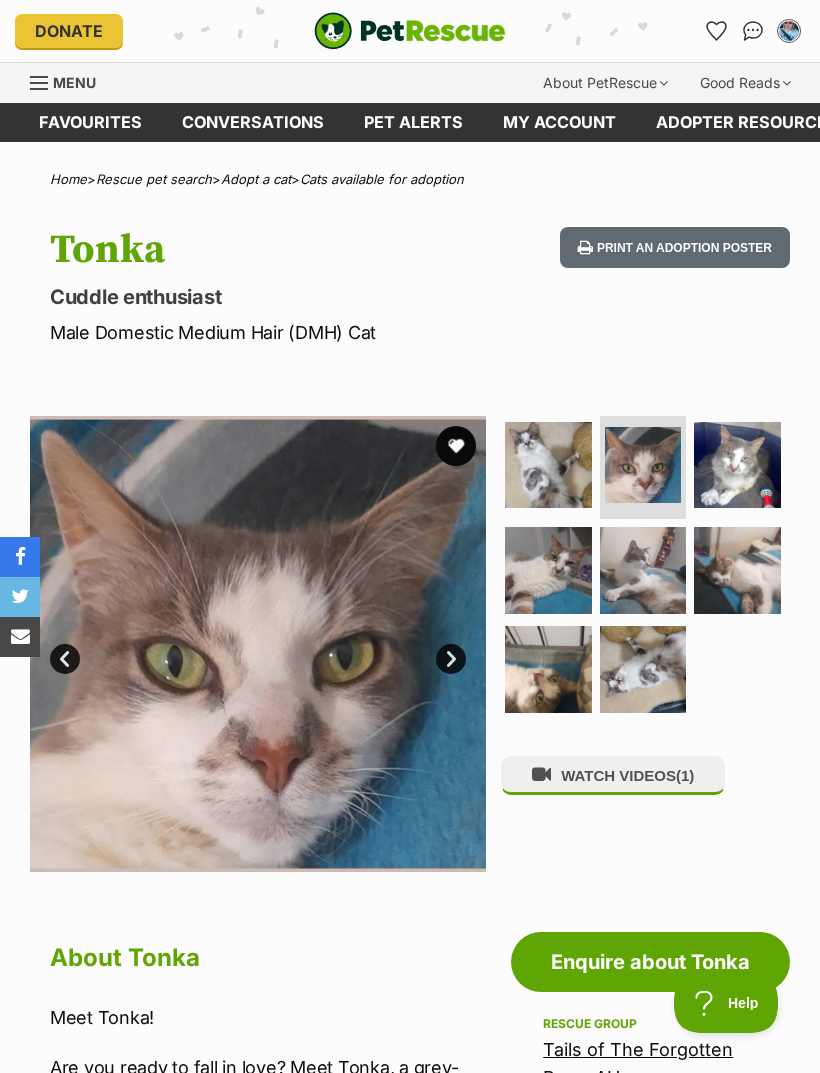 scroll, scrollTop: 0, scrollLeft: 0, axis: both 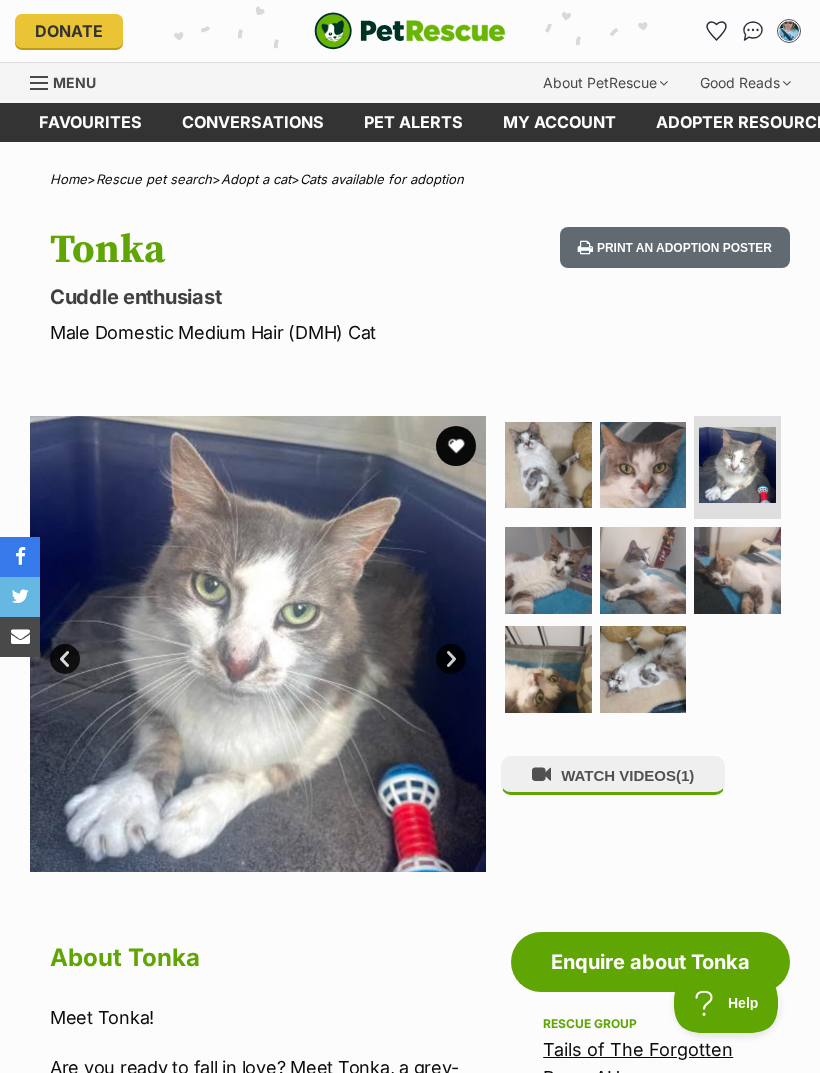 click on "Next" at bounding box center [451, 659] 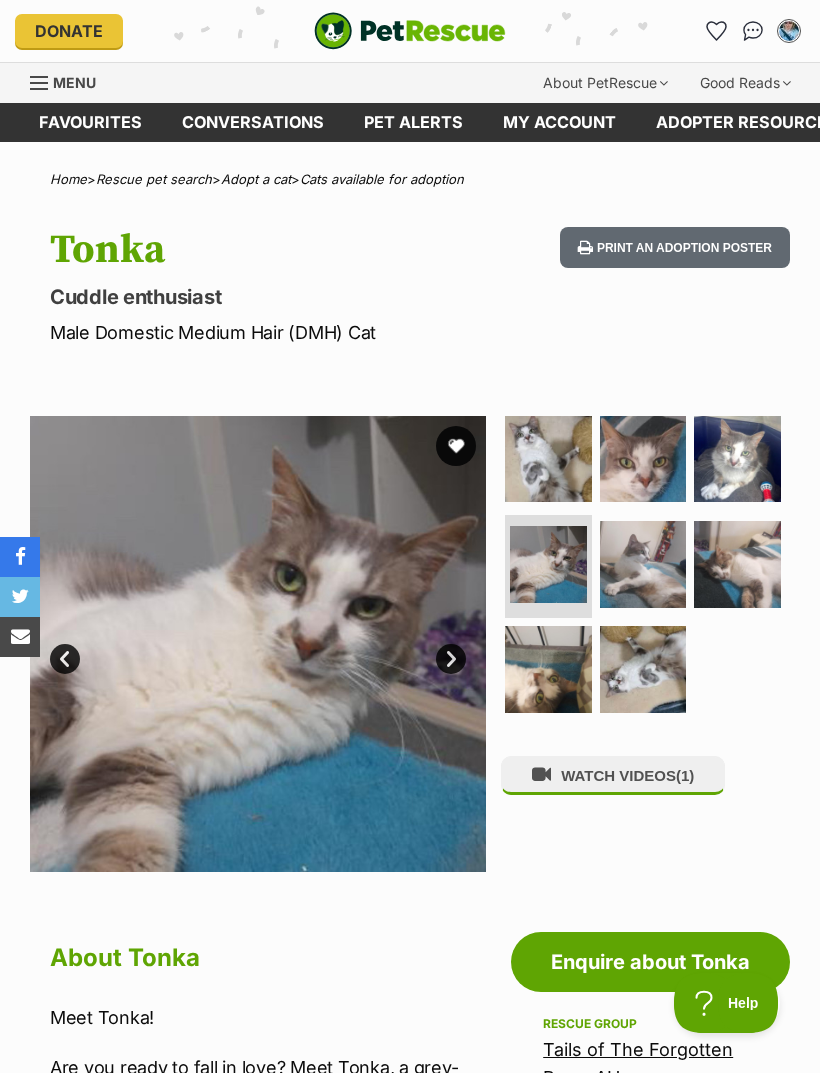click at bounding box center [258, 644] 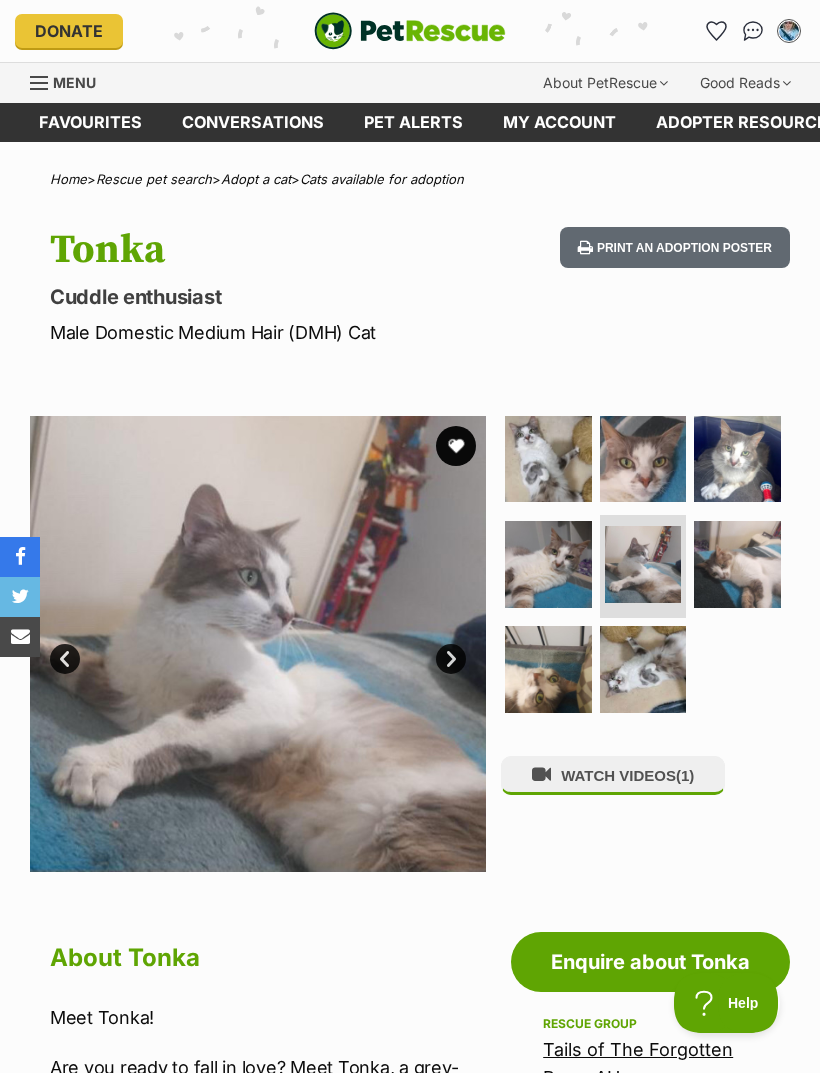 click on "Next" at bounding box center [451, 659] 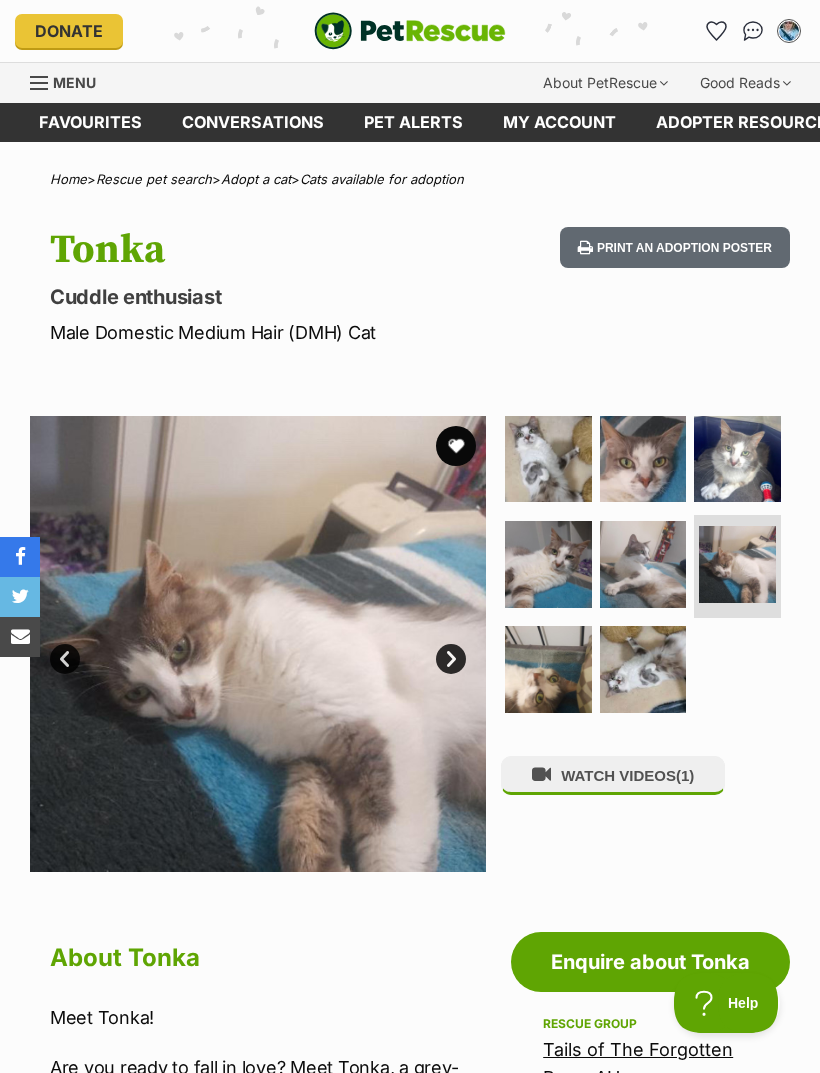 click at bounding box center [258, 644] 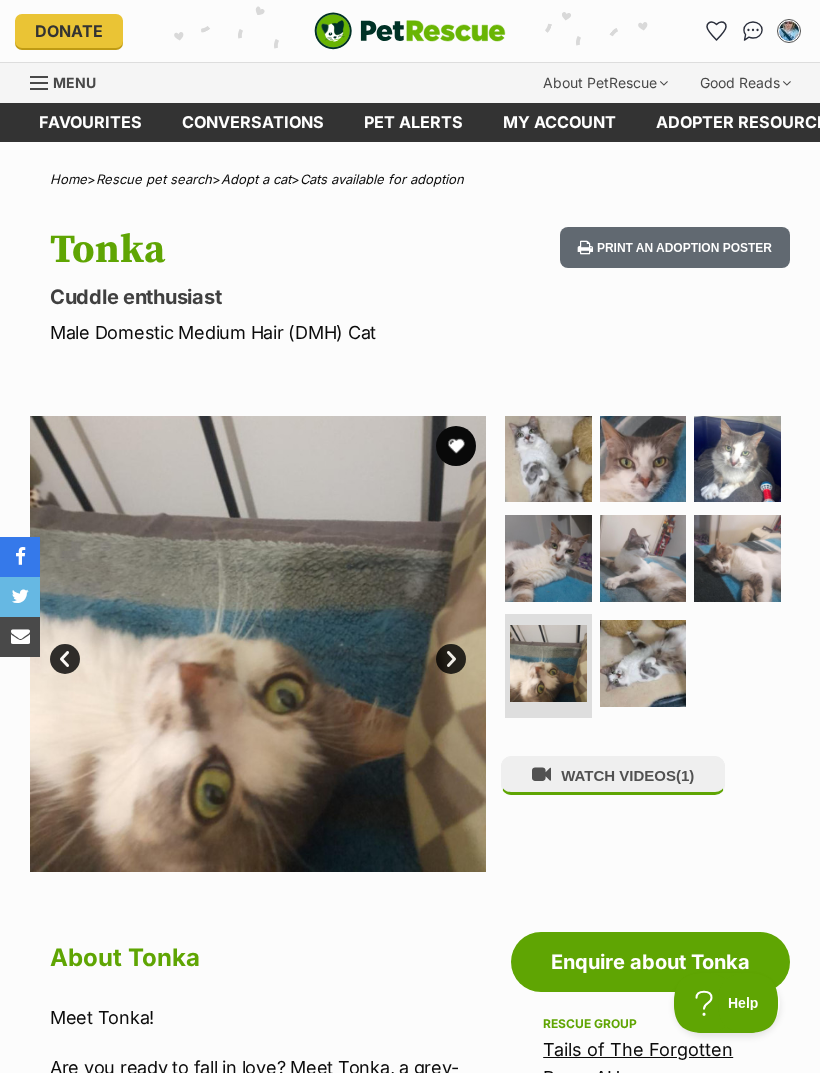 click on "Next" at bounding box center [451, 659] 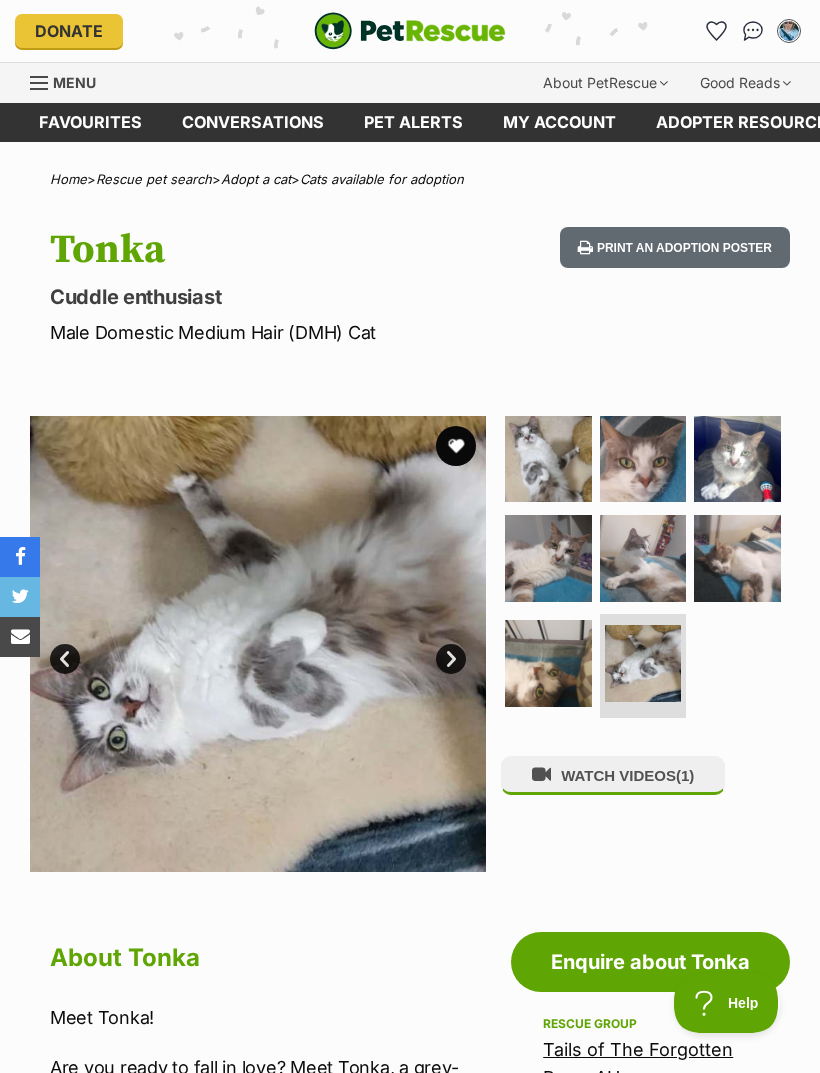 click on "WATCH VIDEOS
(1)" at bounding box center [613, 775] 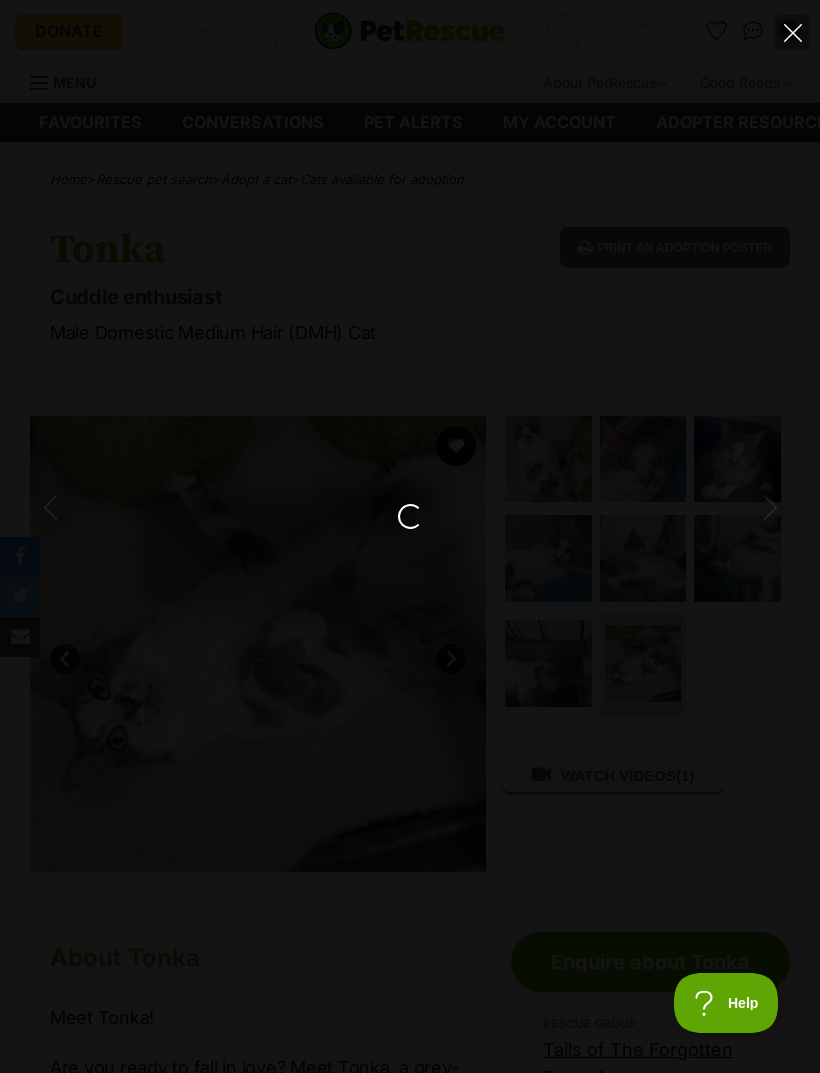 scroll, scrollTop: 0, scrollLeft: 0, axis: both 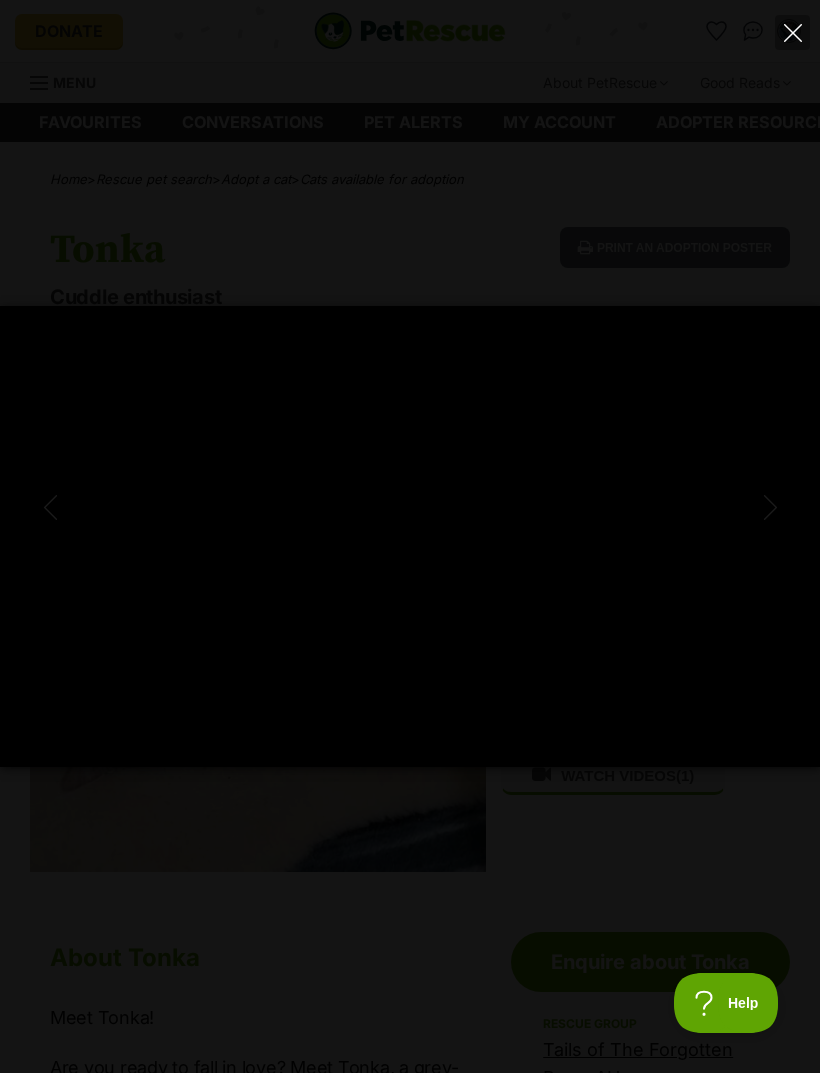 click 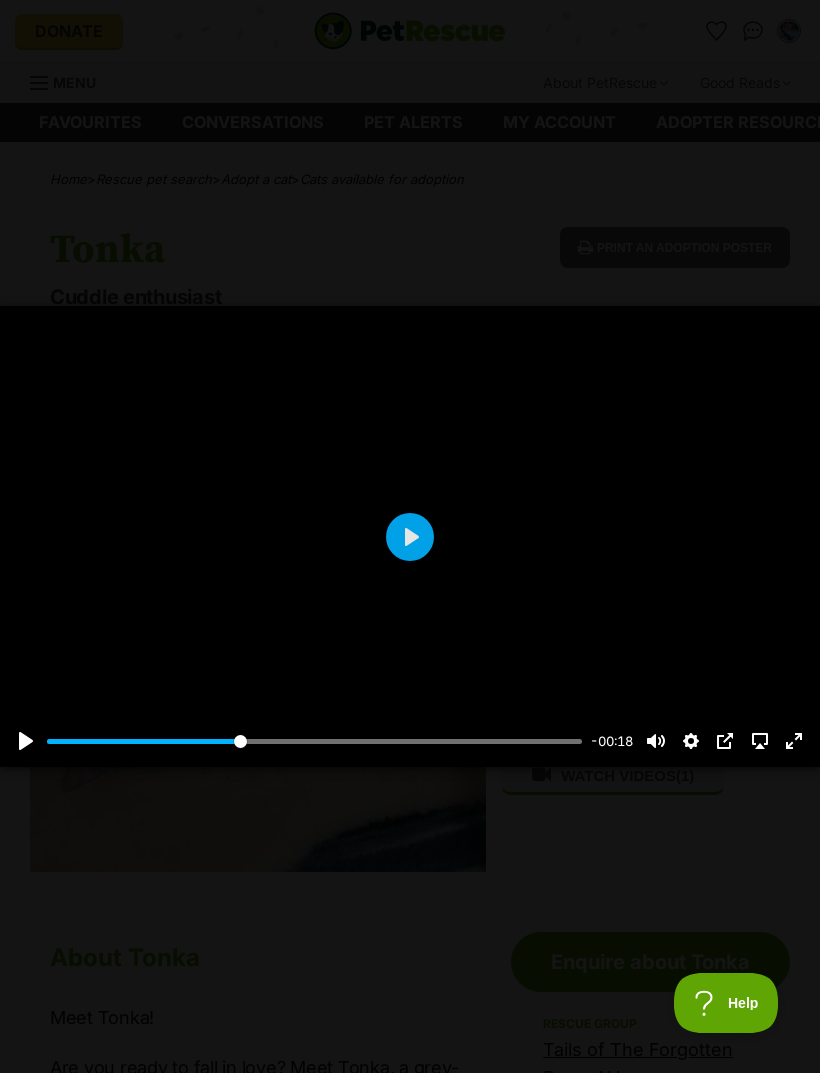 type on "36.54" 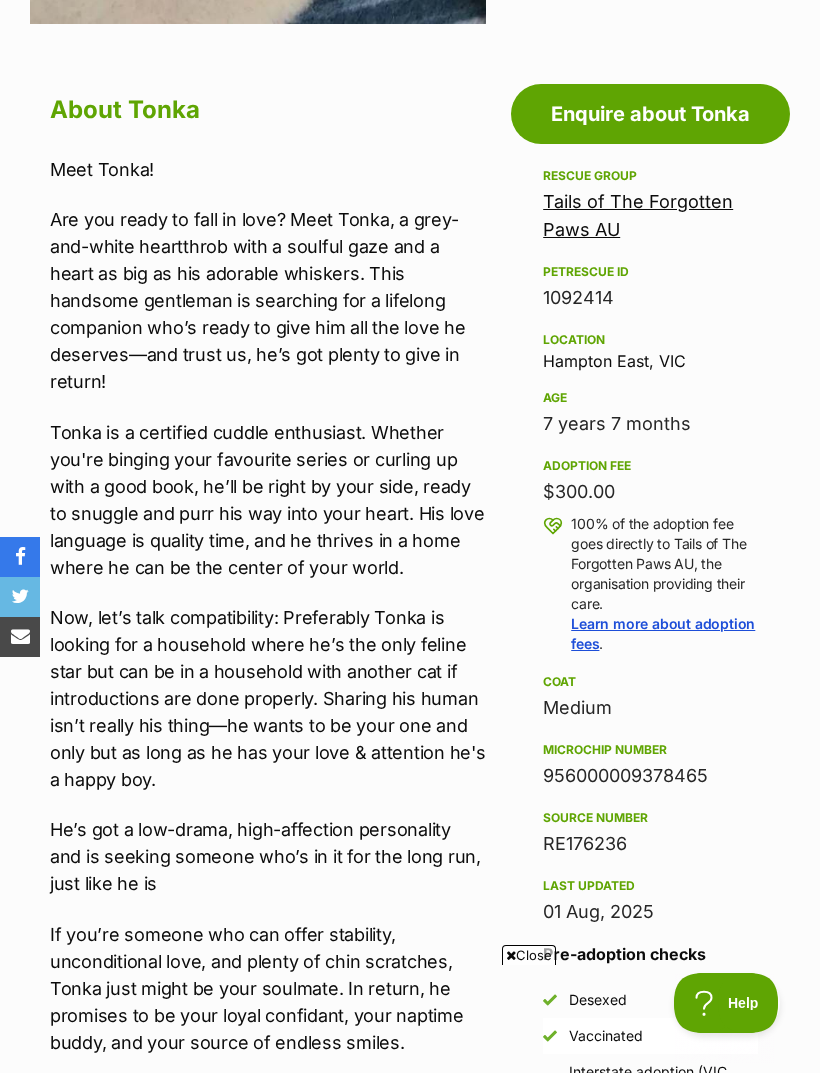 scroll, scrollTop: 0, scrollLeft: 0, axis: both 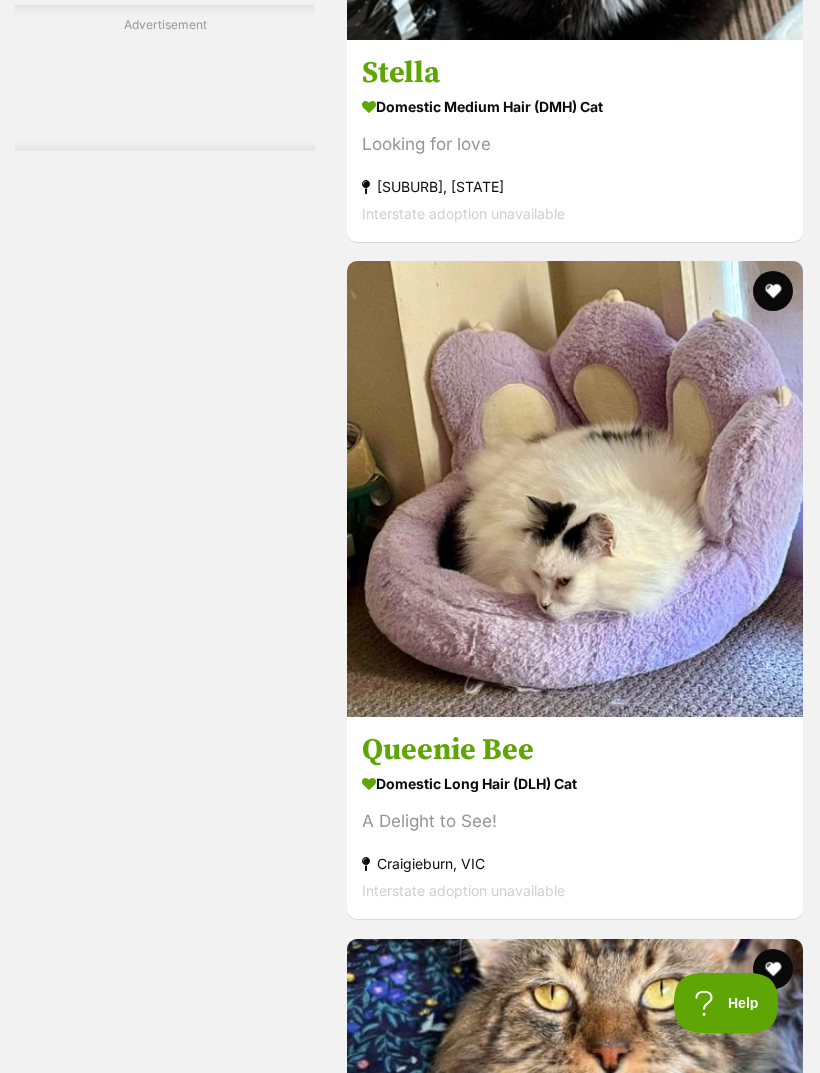 click on "Next" at bounding box center [656, 9508] 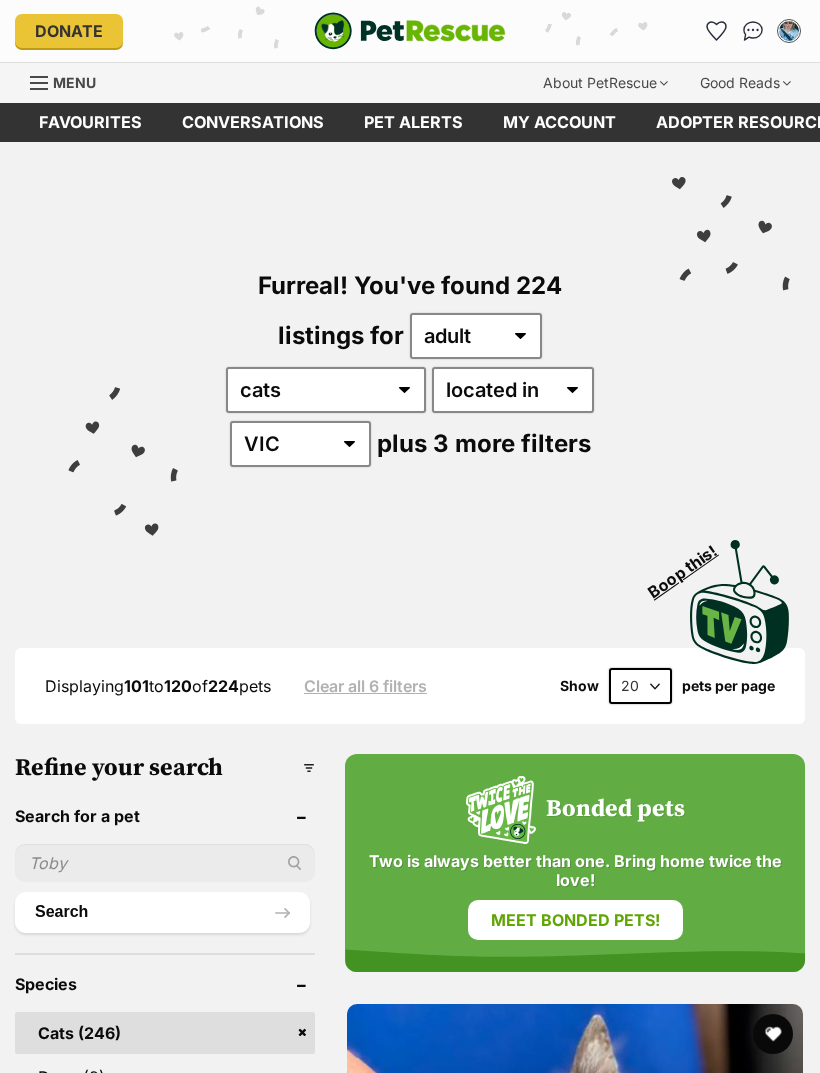 scroll, scrollTop: 0, scrollLeft: 0, axis: both 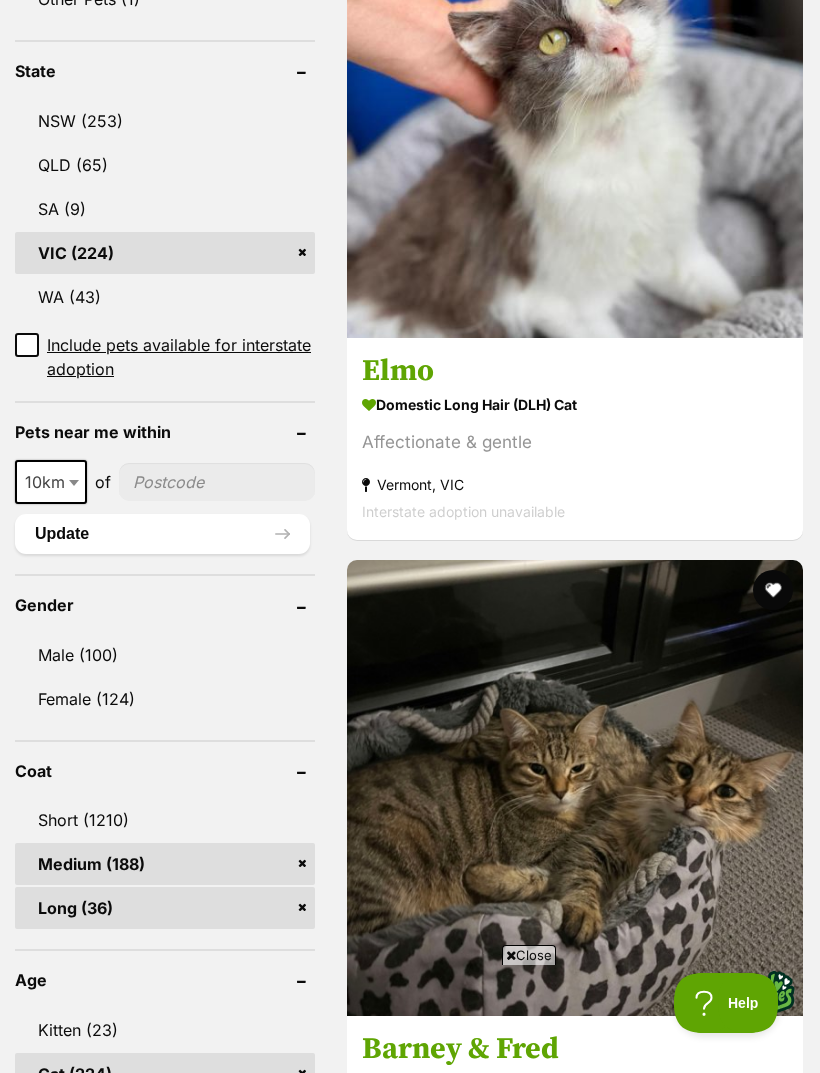 click on "Simba Blue" at bounding box center (575, 2404) 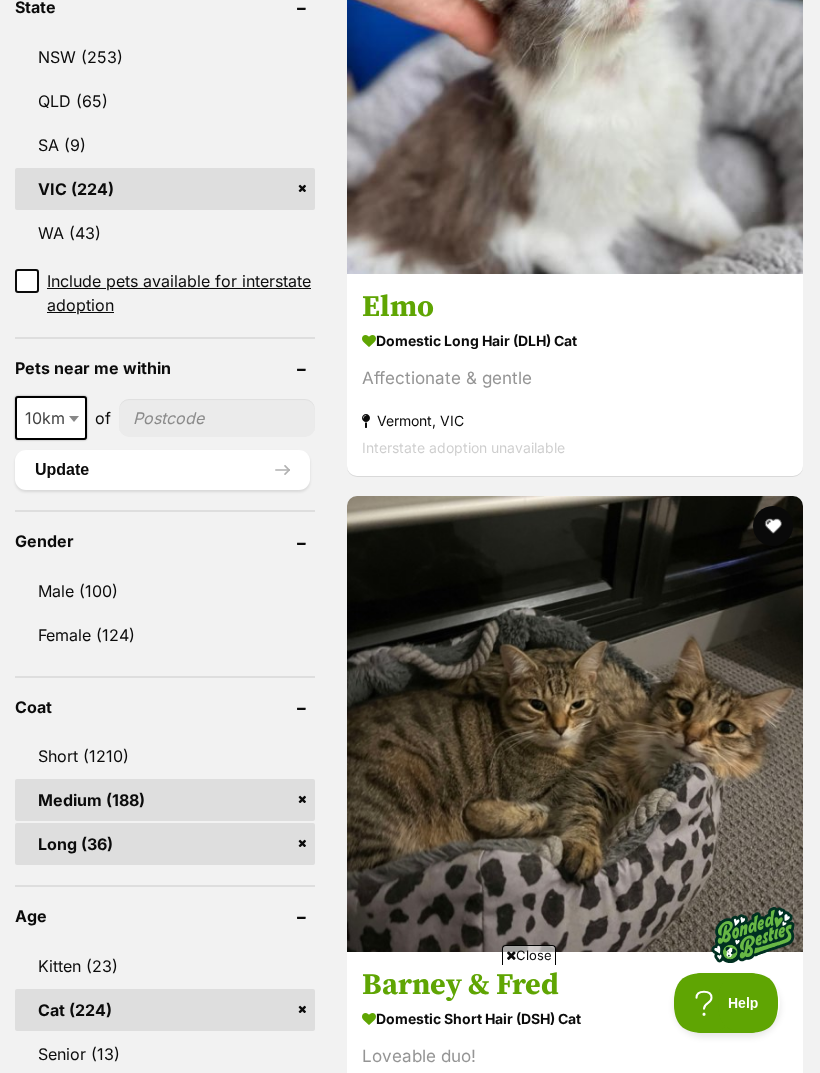 click at bounding box center [575, 1401] 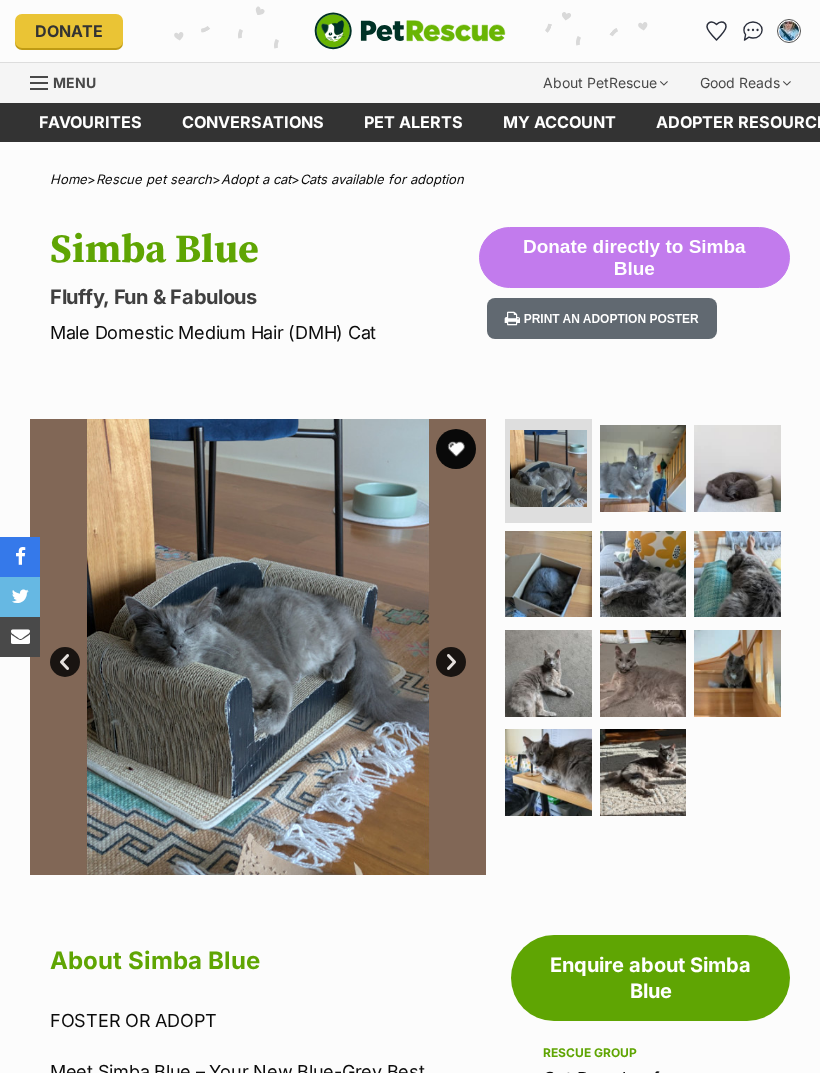 scroll, scrollTop: 0, scrollLeft: 0, axis: both 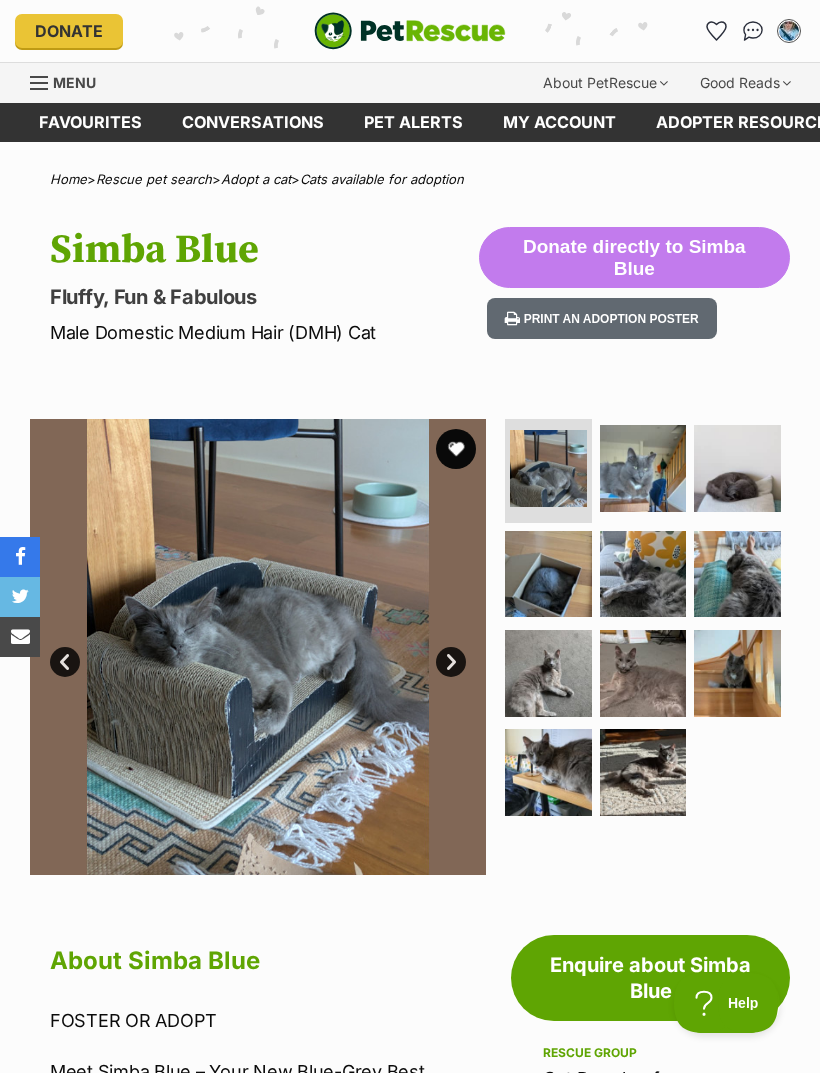 click on "Next" at bounding box center (451, 662) 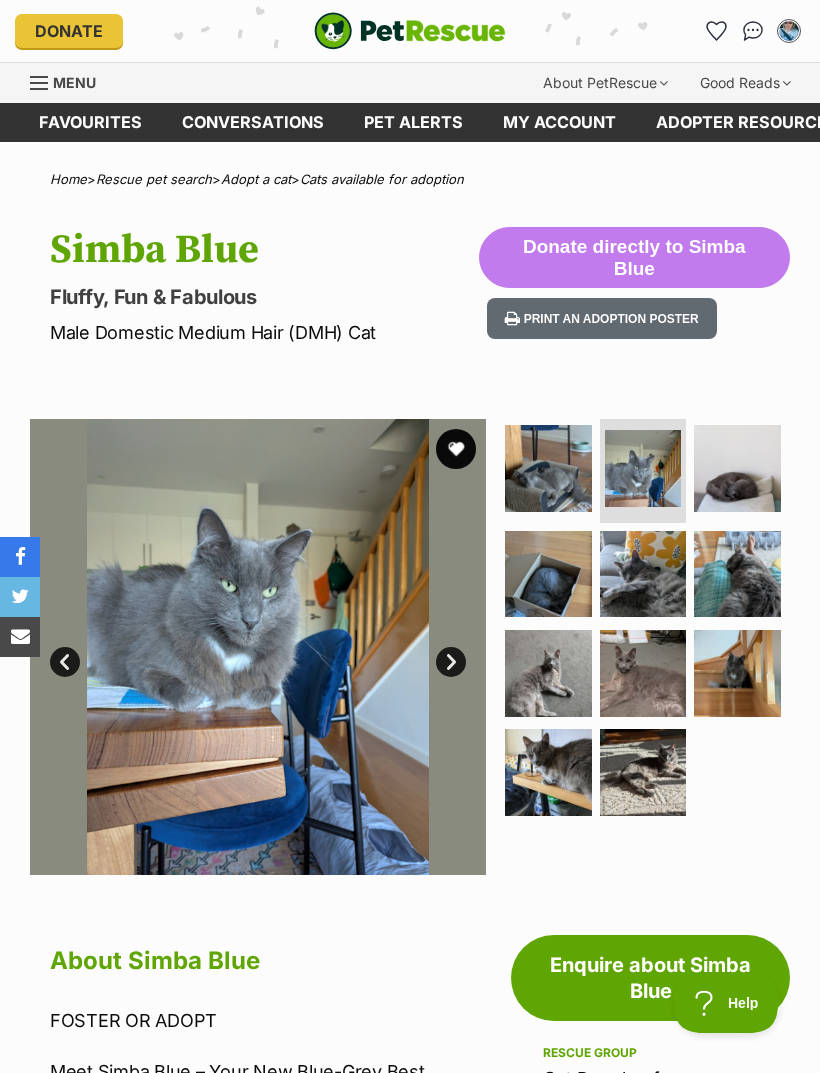 click on "Next" at bounding box center [451, 662] 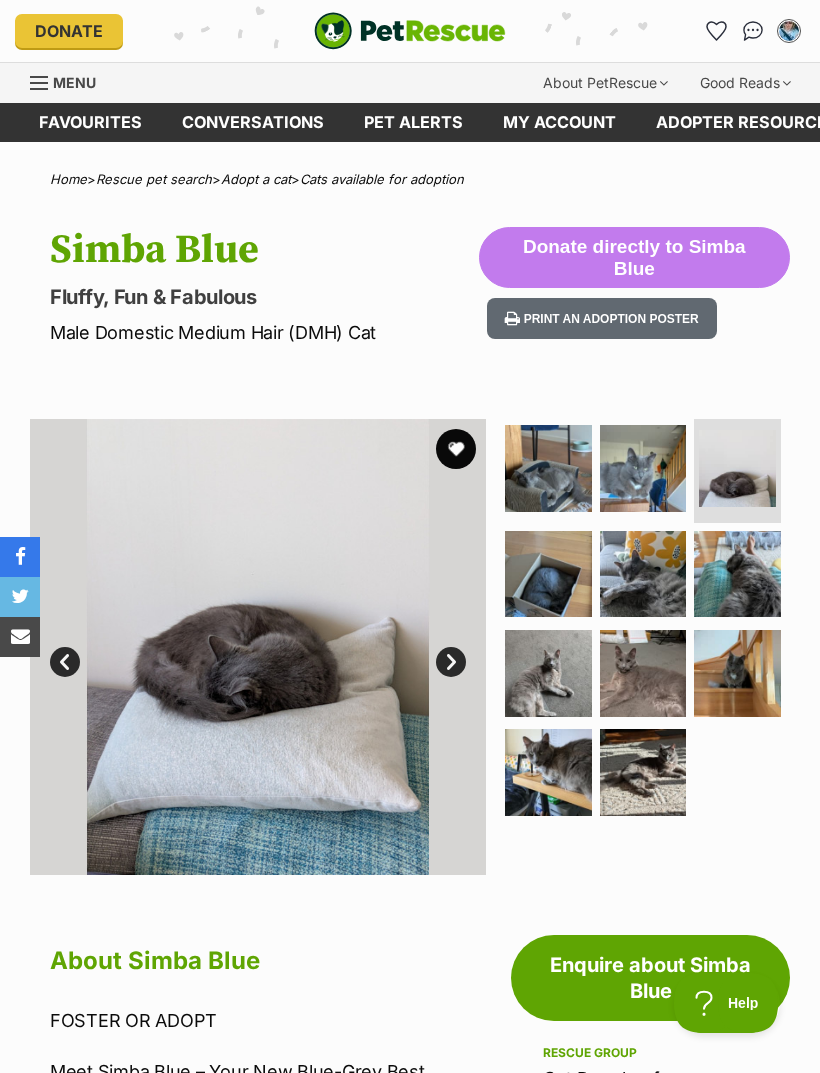 scroll, scrollTop: 0, scrollLeft: 0, axis: both 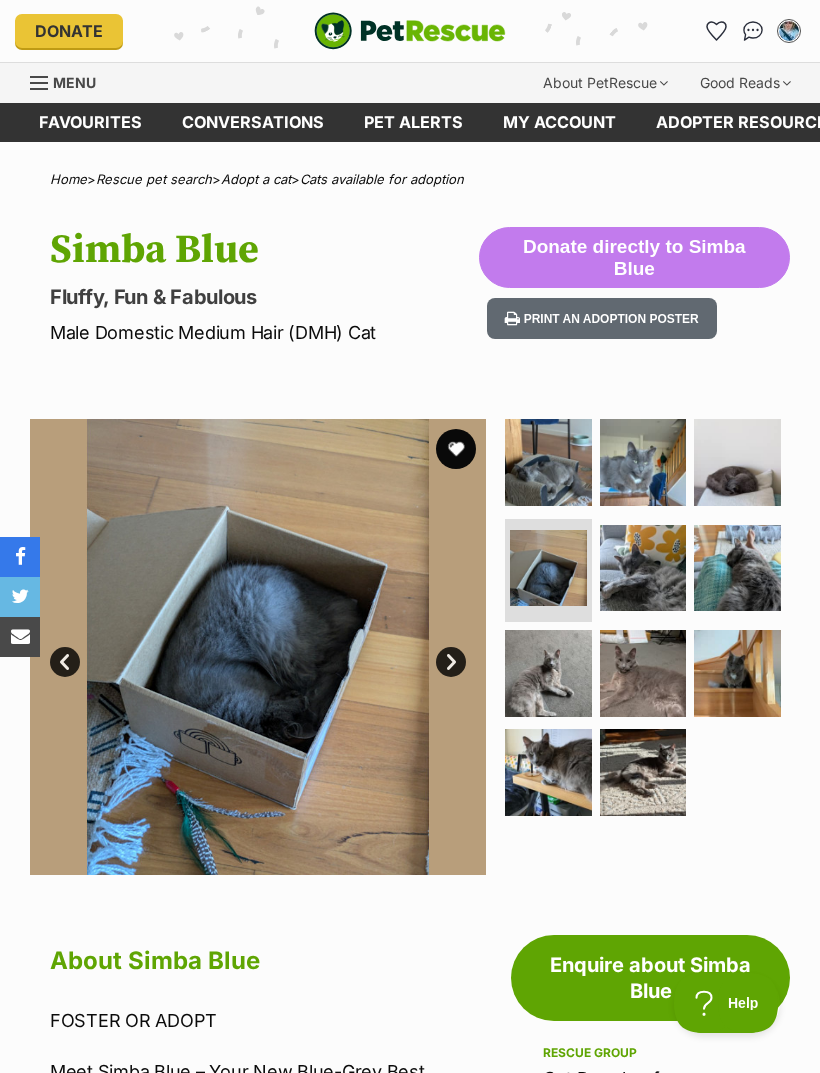 click at bounding box center (258, 647) 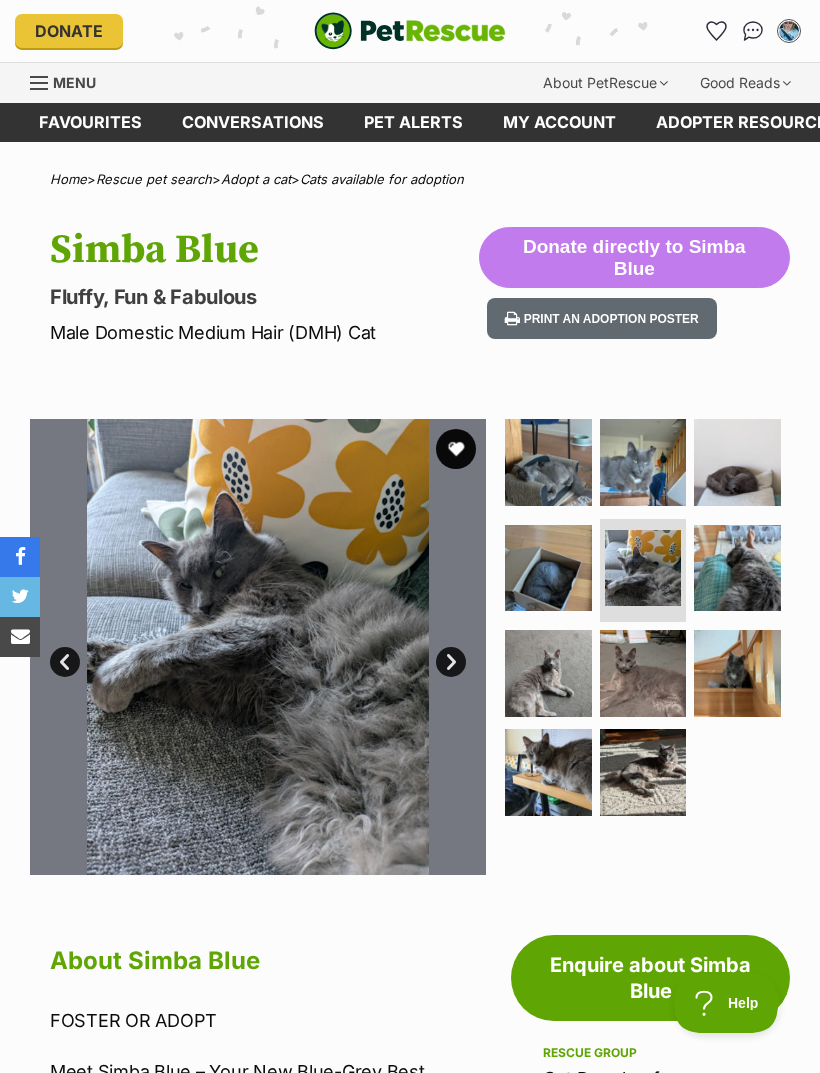 click on "Next" at bounding box center [451, 662] 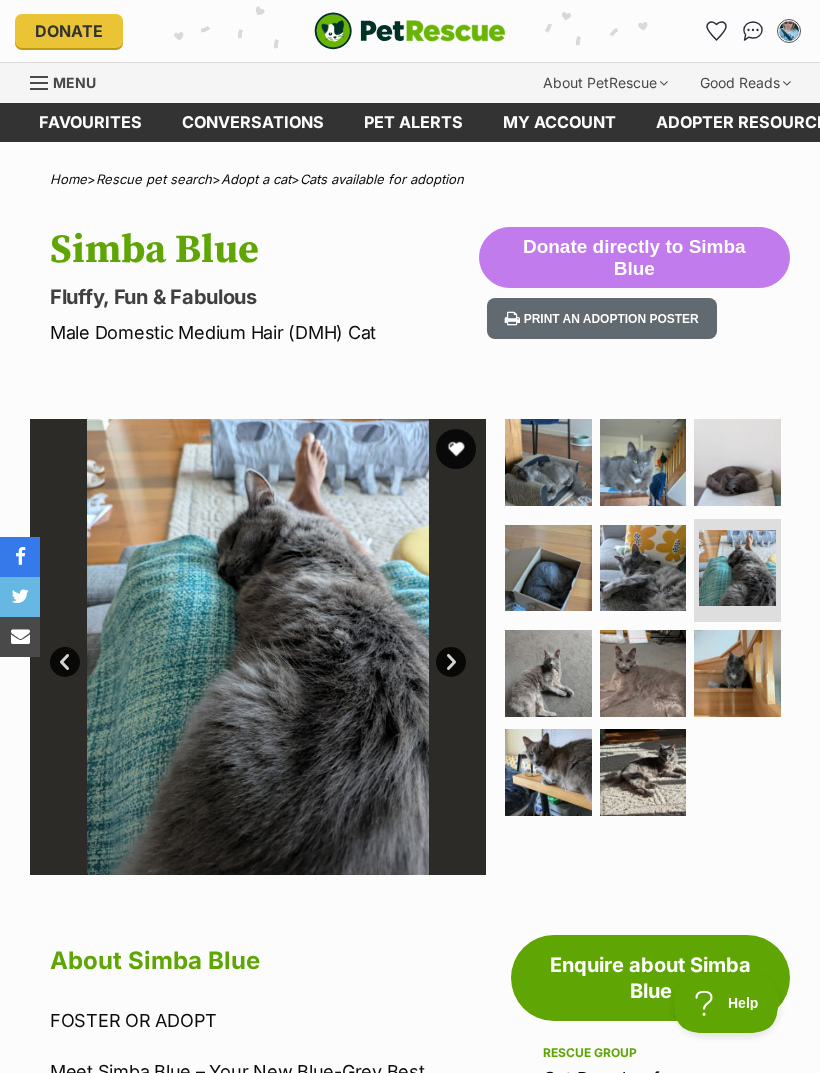 click on "Next" at bounding box center [451, 662] 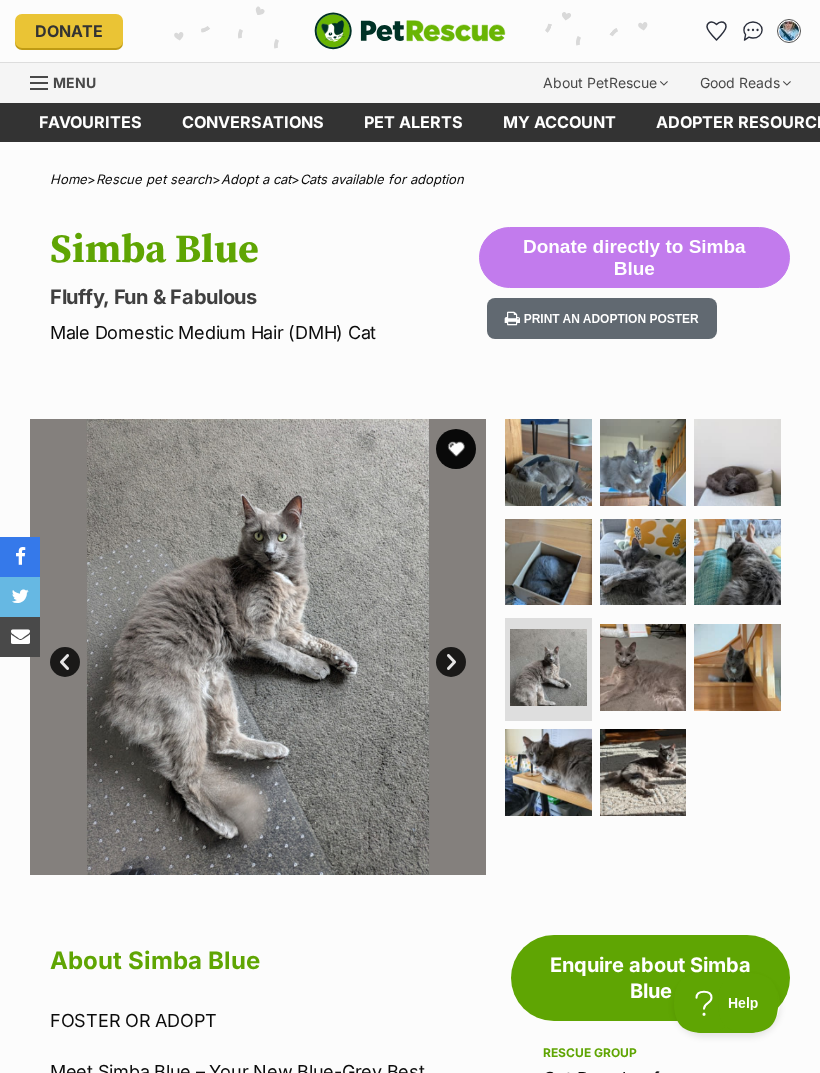 click on "Next" at bounding box center [451, 662] 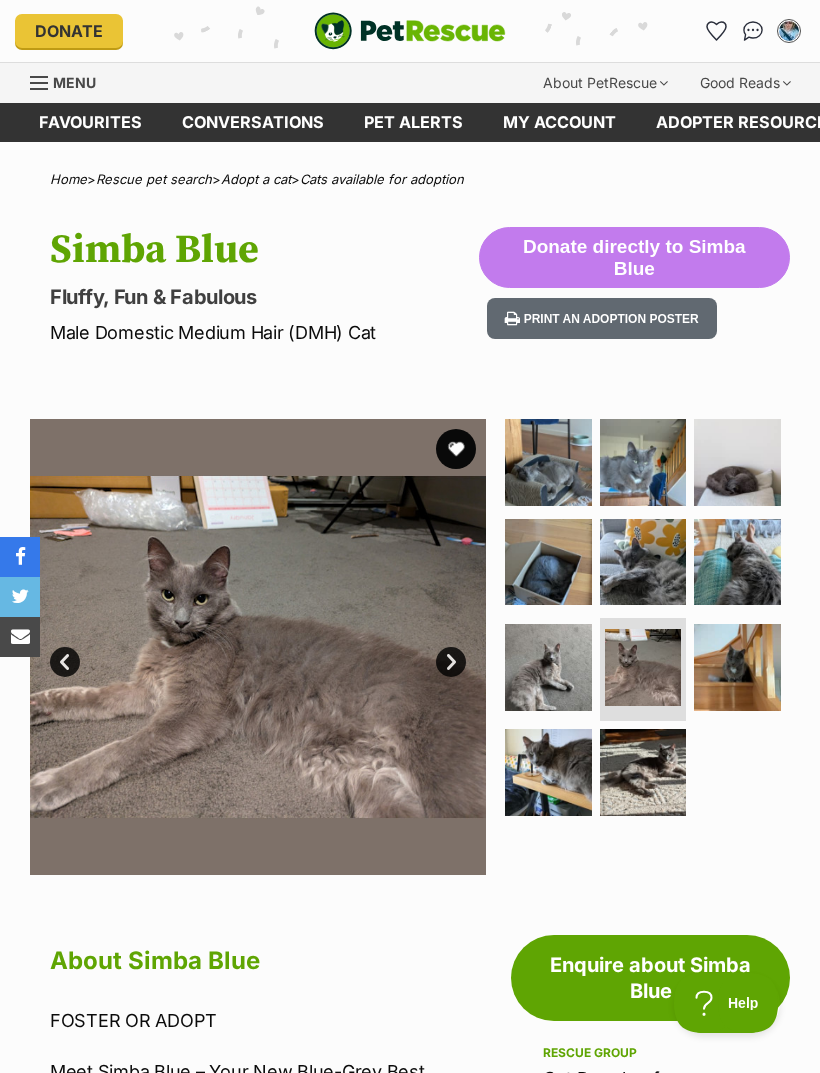 click on "Next" at bounding box center (451, 662) 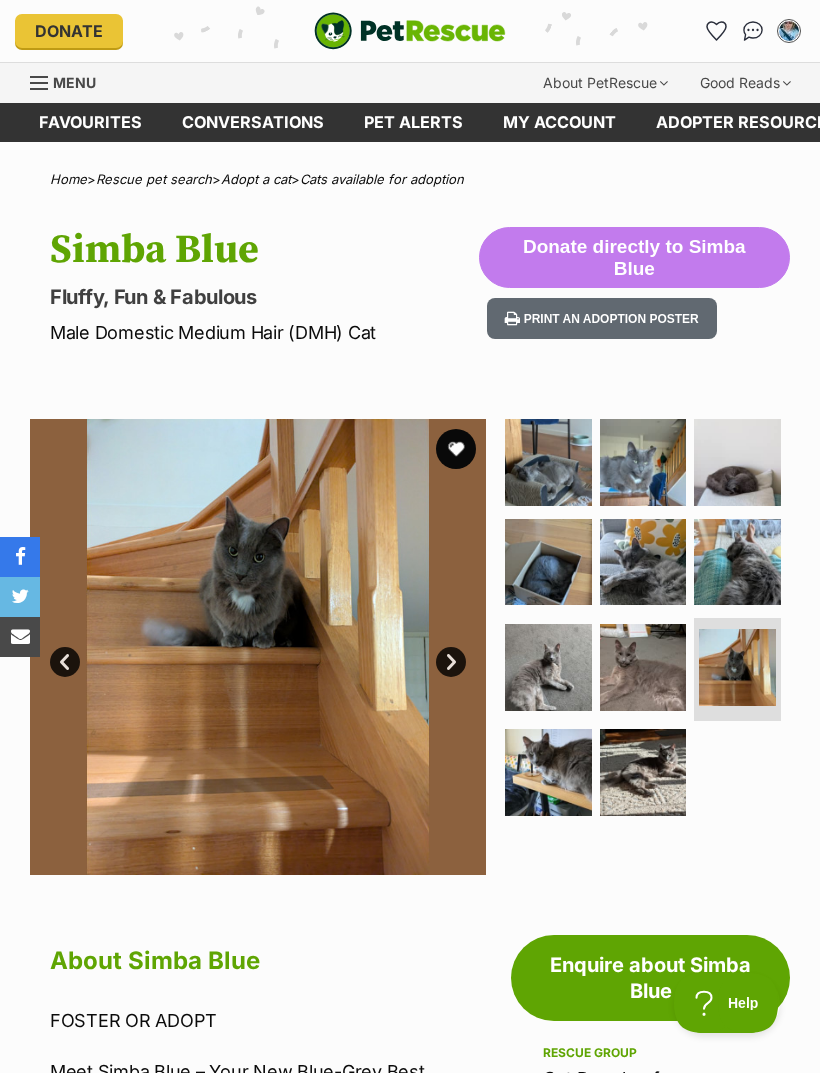 click on "Next" at bounding box center [451, 662] 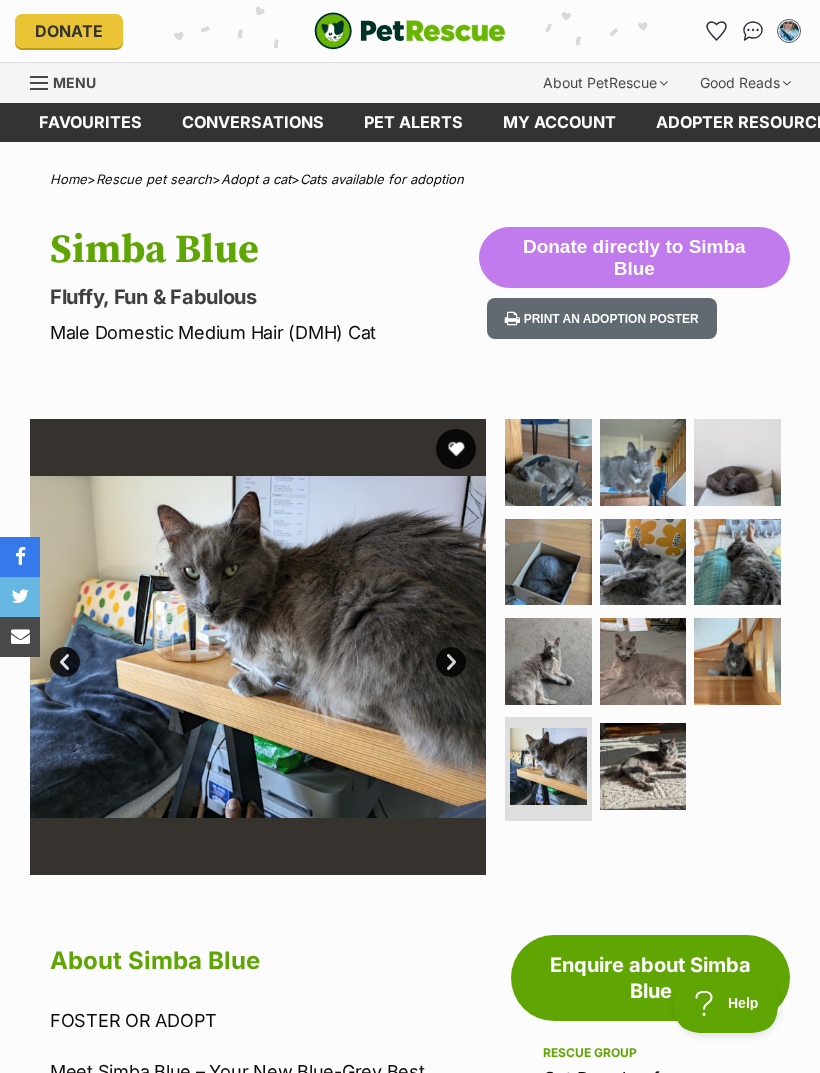click on "Next" at bounding box center [451, 662] 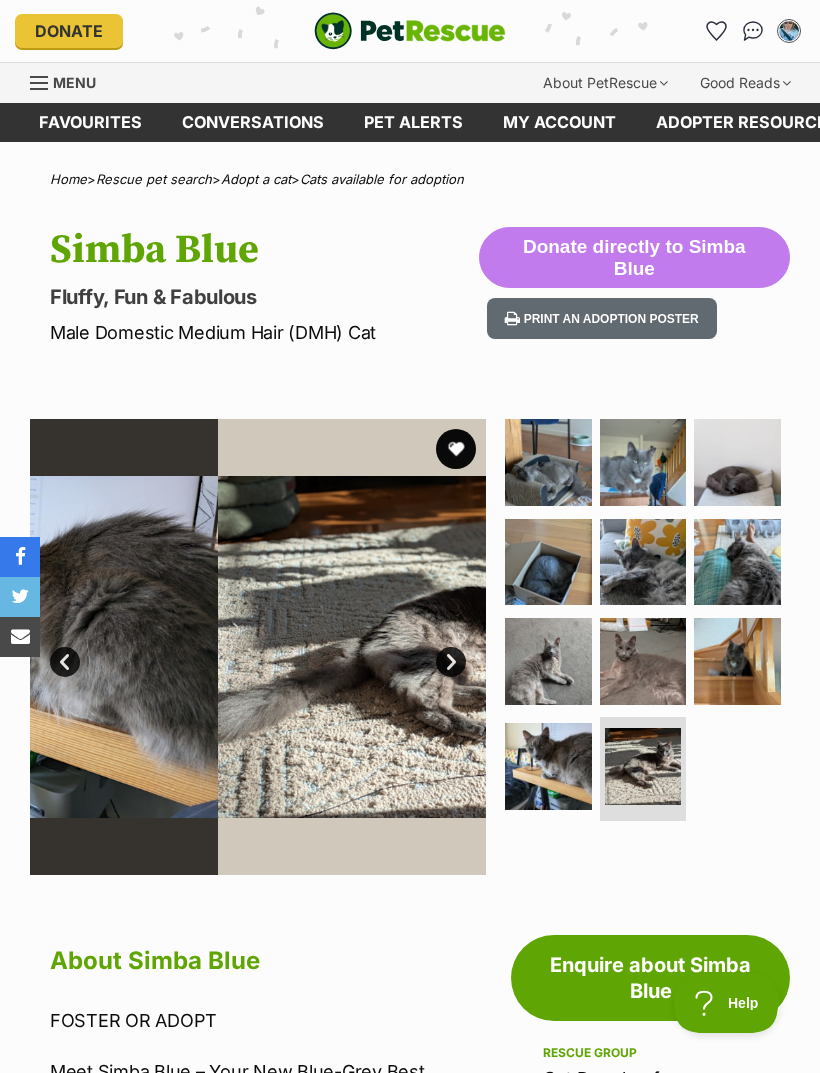 scroll, scrollTop: 0, scrollLeft: 0, axis: both 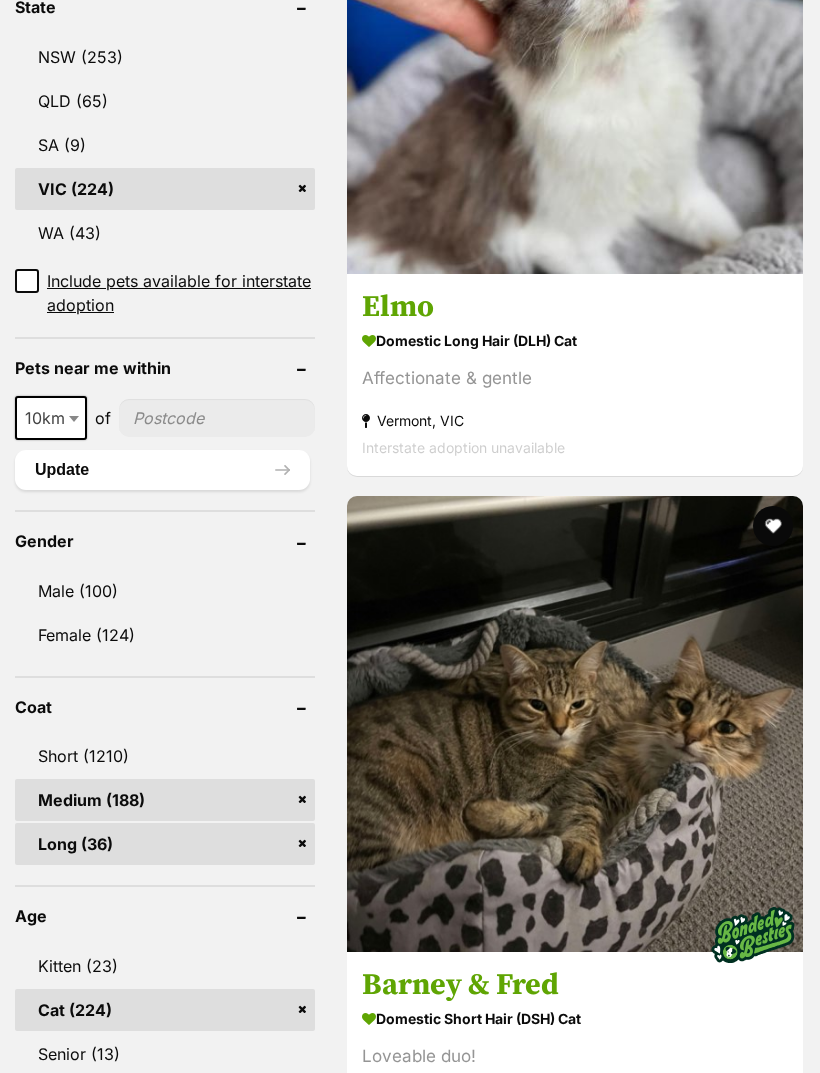 click at bounding box center [773, 1203] 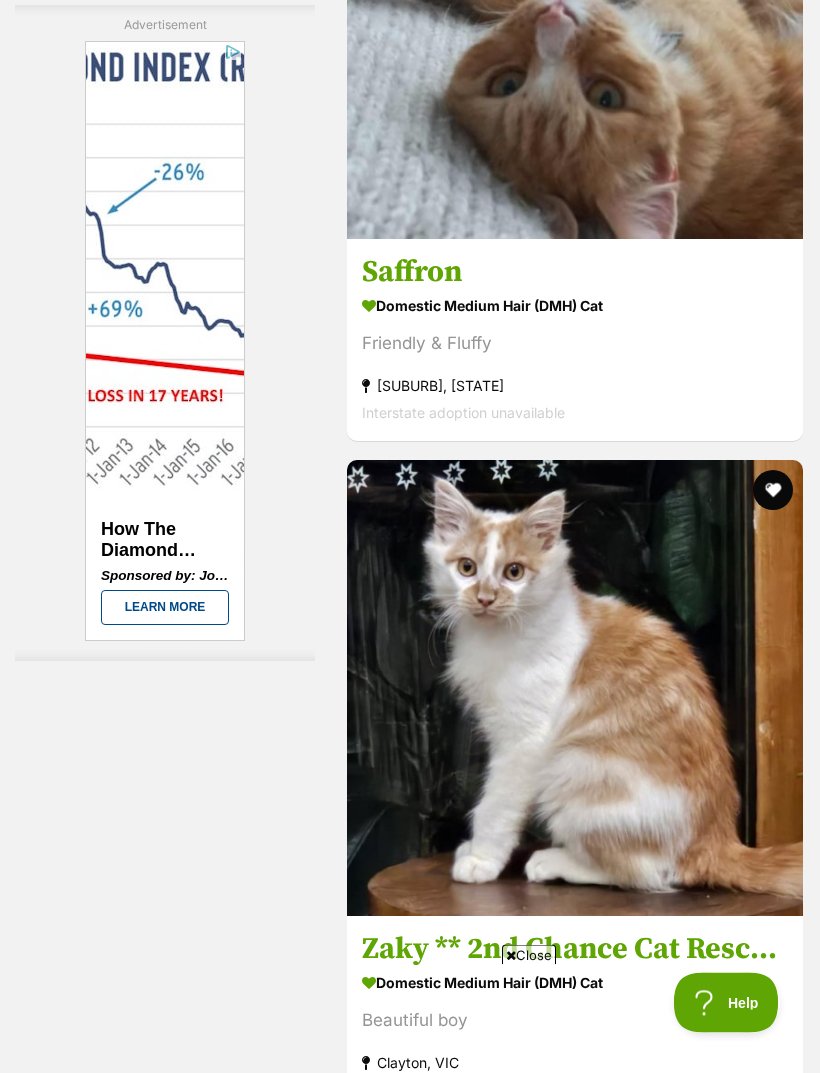 scroll, scrollTop: 6315, scrollLeft: 0, axis: vertical 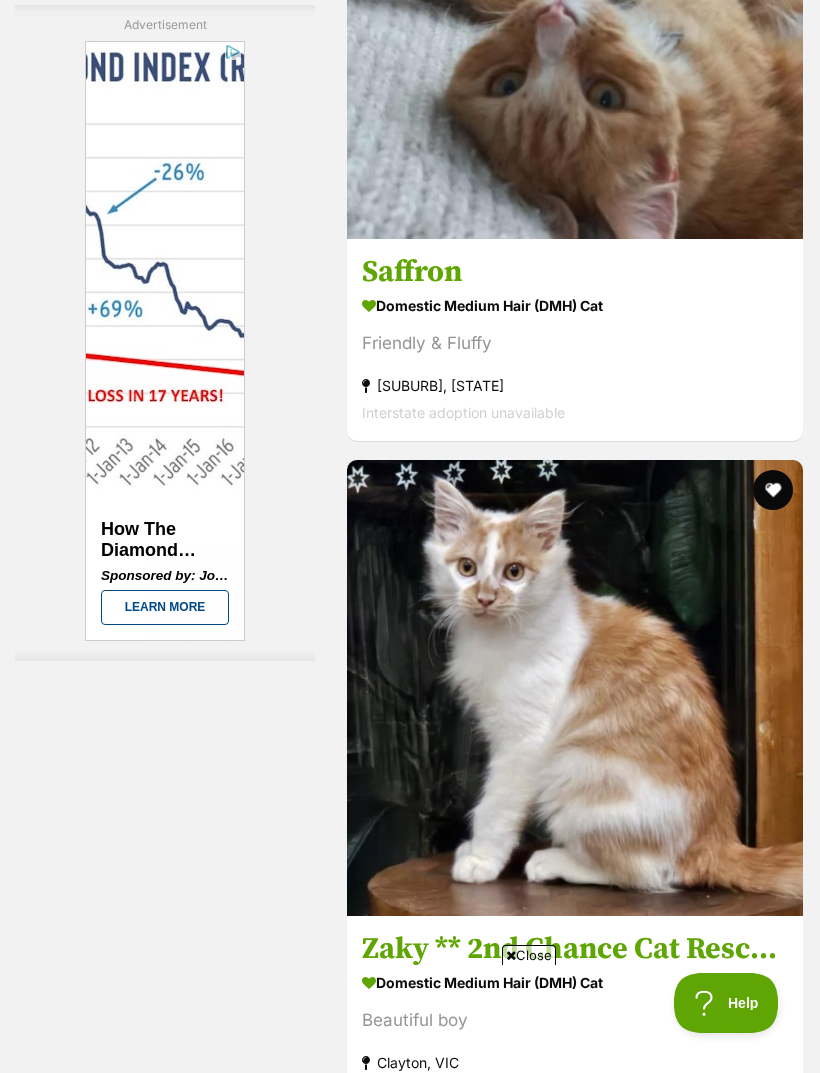 click on "Next" at bounding box center (656, 9540) 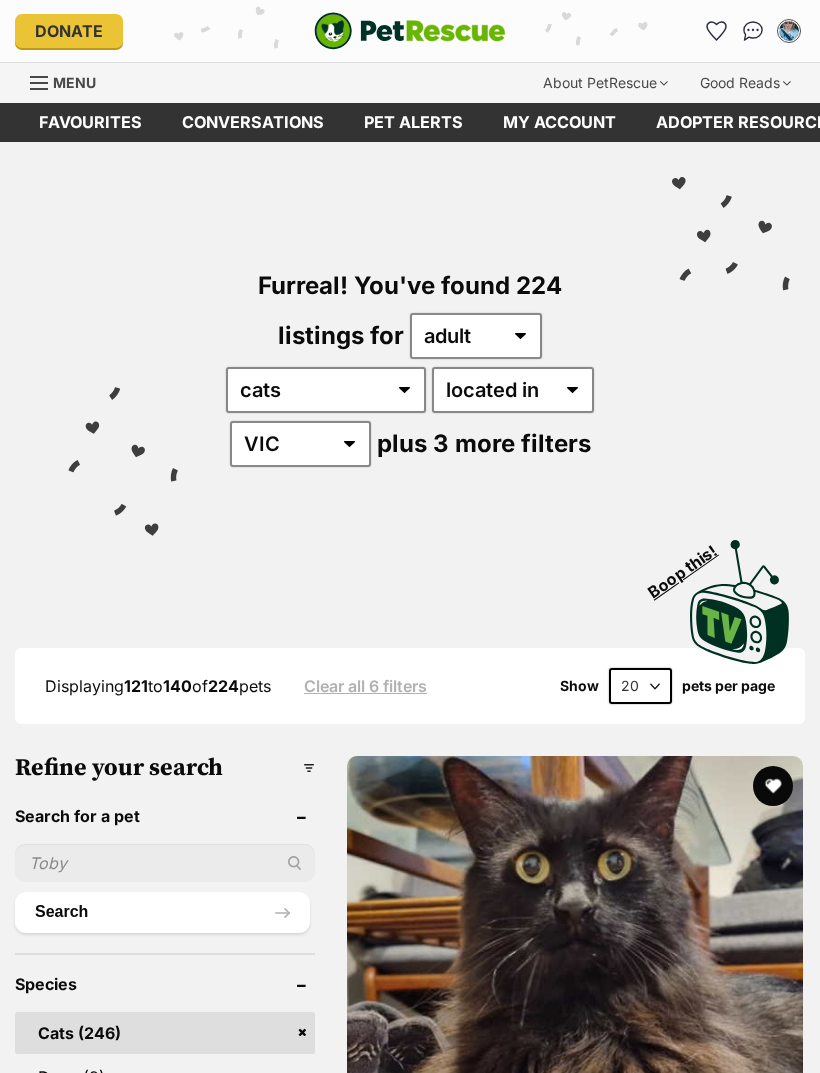 scroll, scrollTop: 45, scrollLeft: 0, axis: vertical 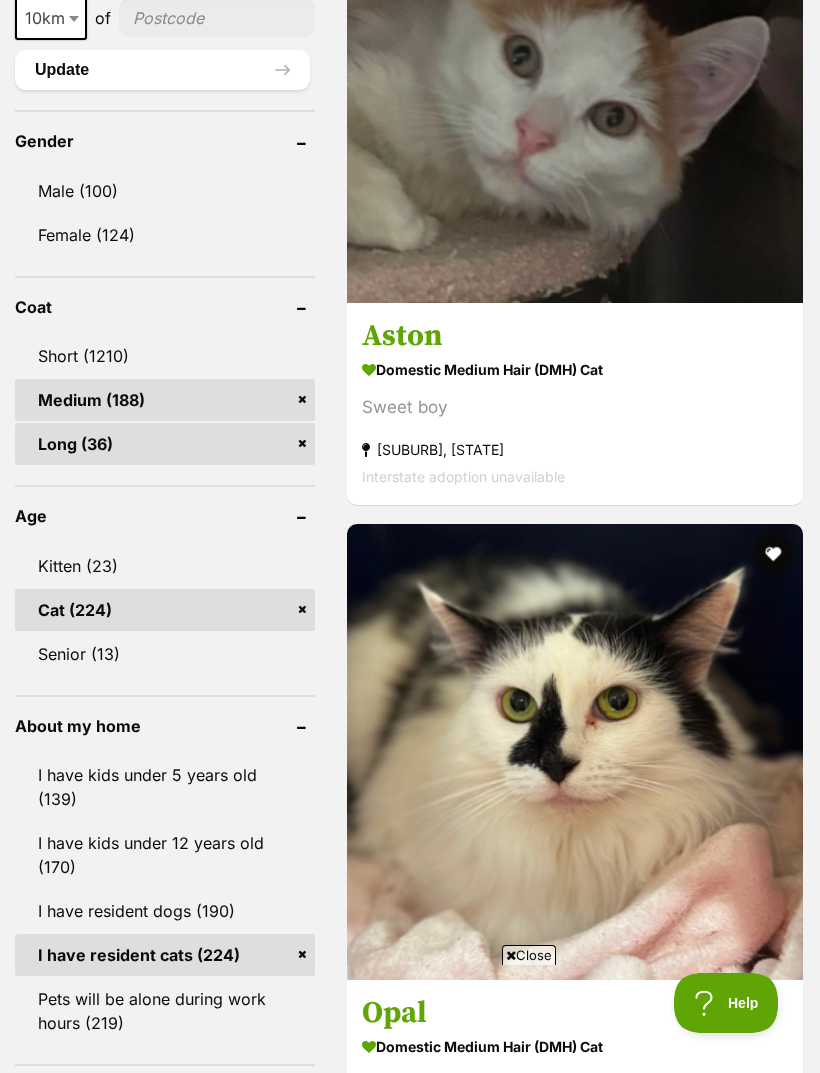click on "Puddin" at bounding box center [575, 2369] 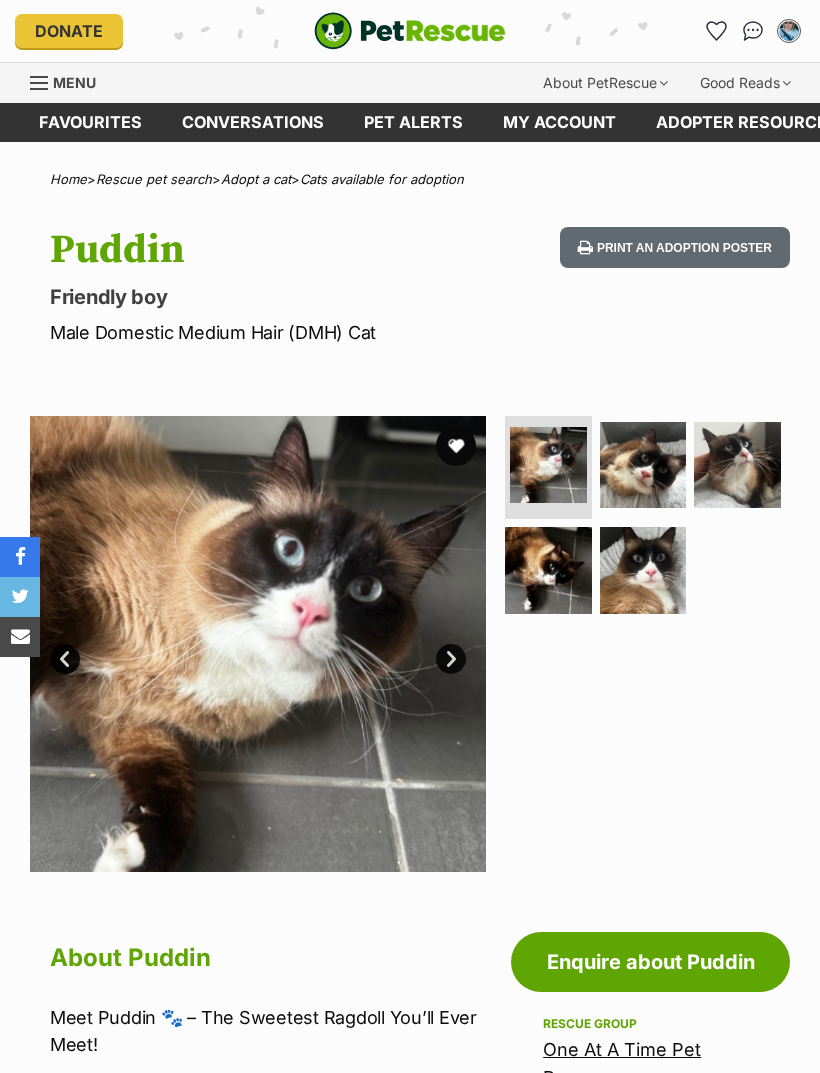 scroll, scrollTop: 0, scrollLeft: 0, axis: both 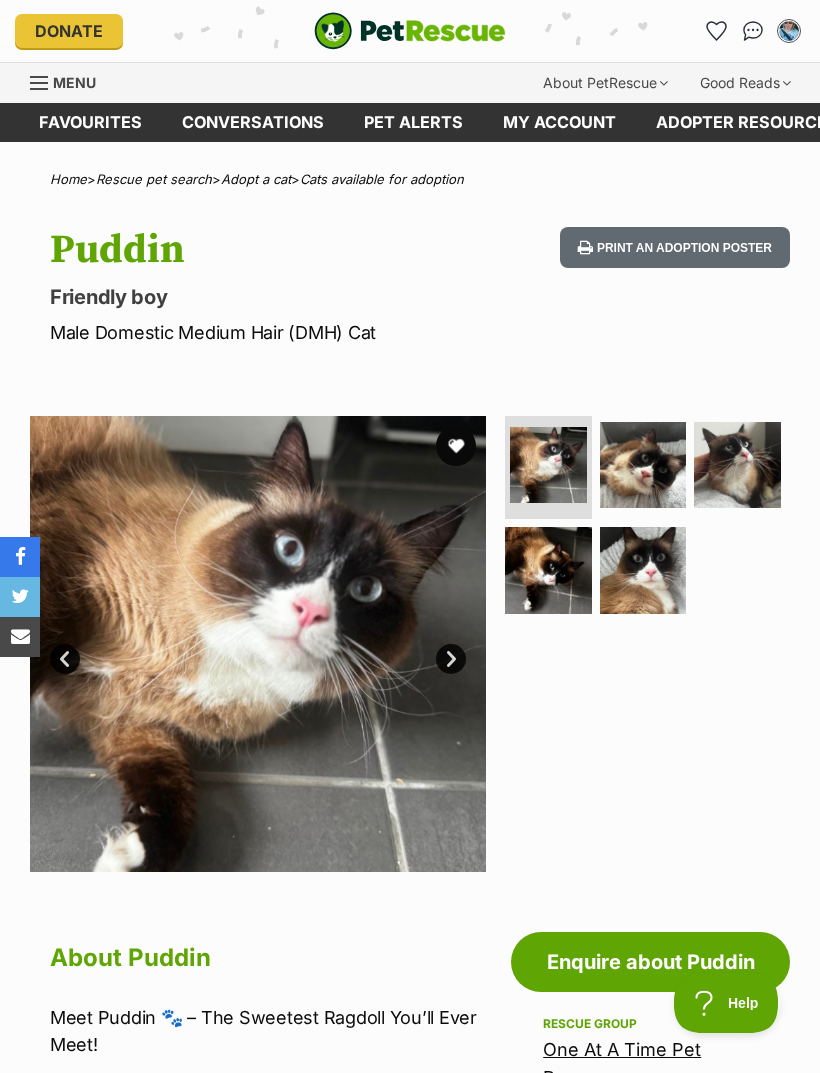 click at bounding box center [258, 644] 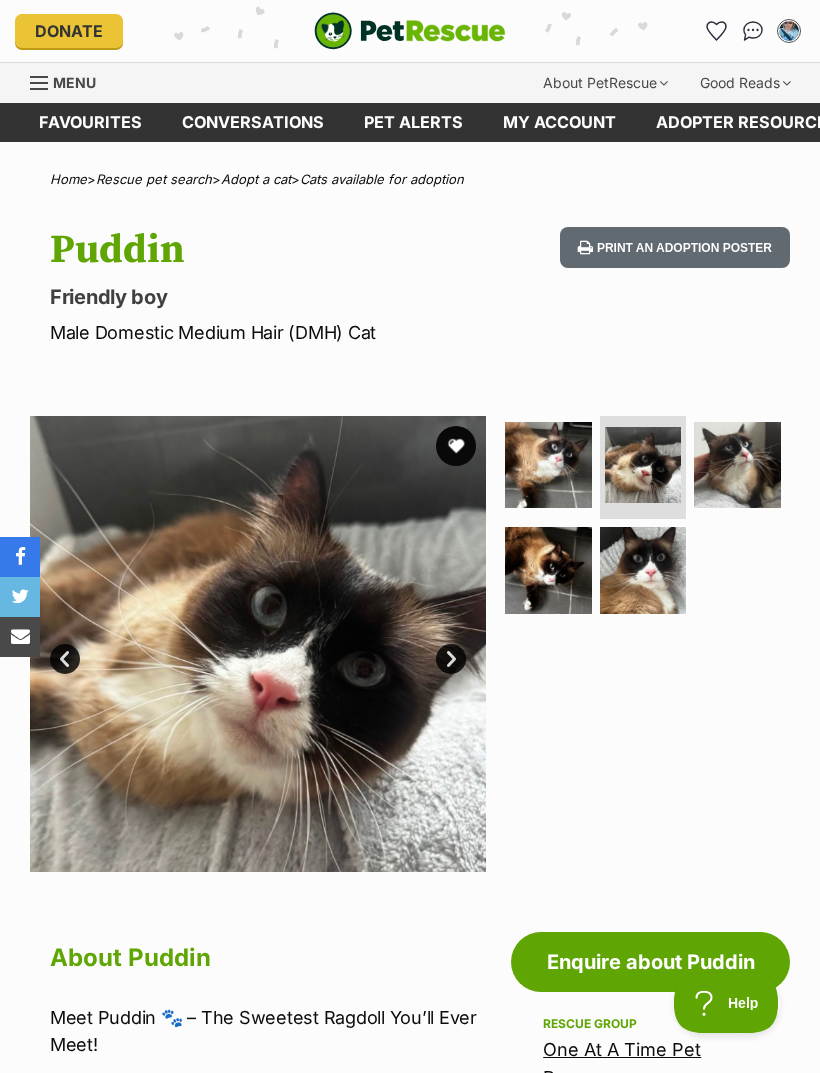 scroll, scrollTop: 0, scrollLeft: 0, axis: both 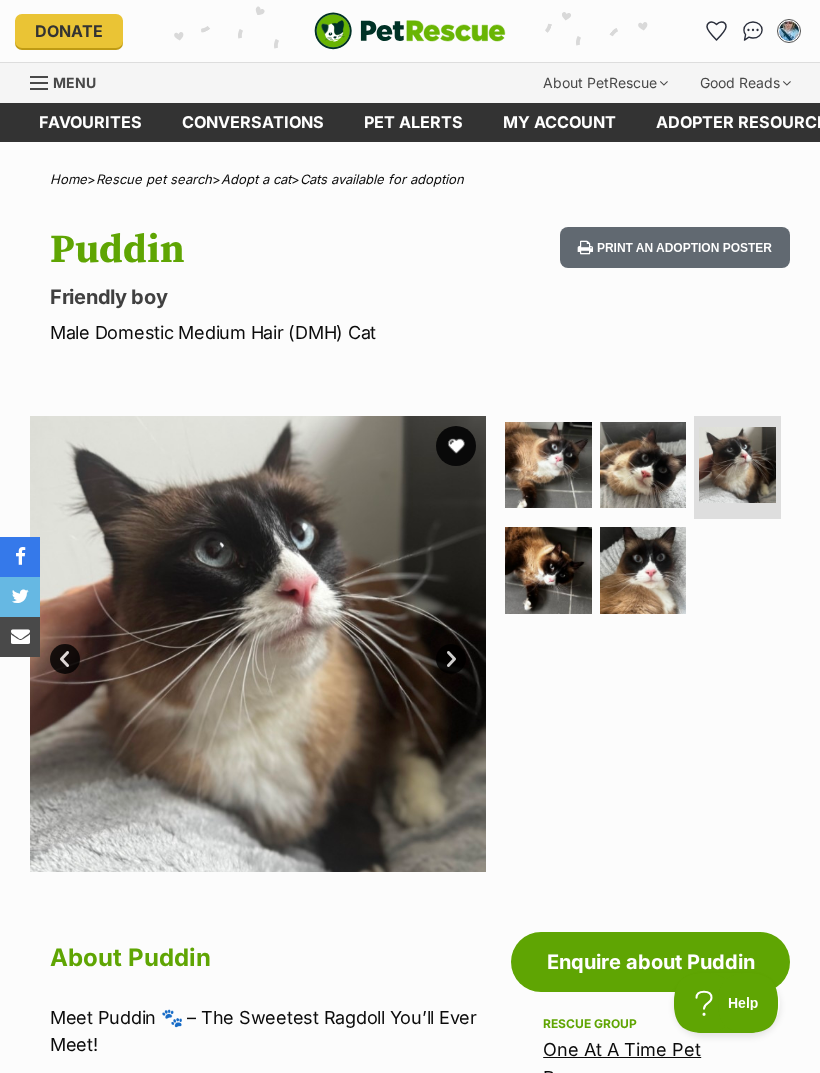 click at bounding box center [548, 570] 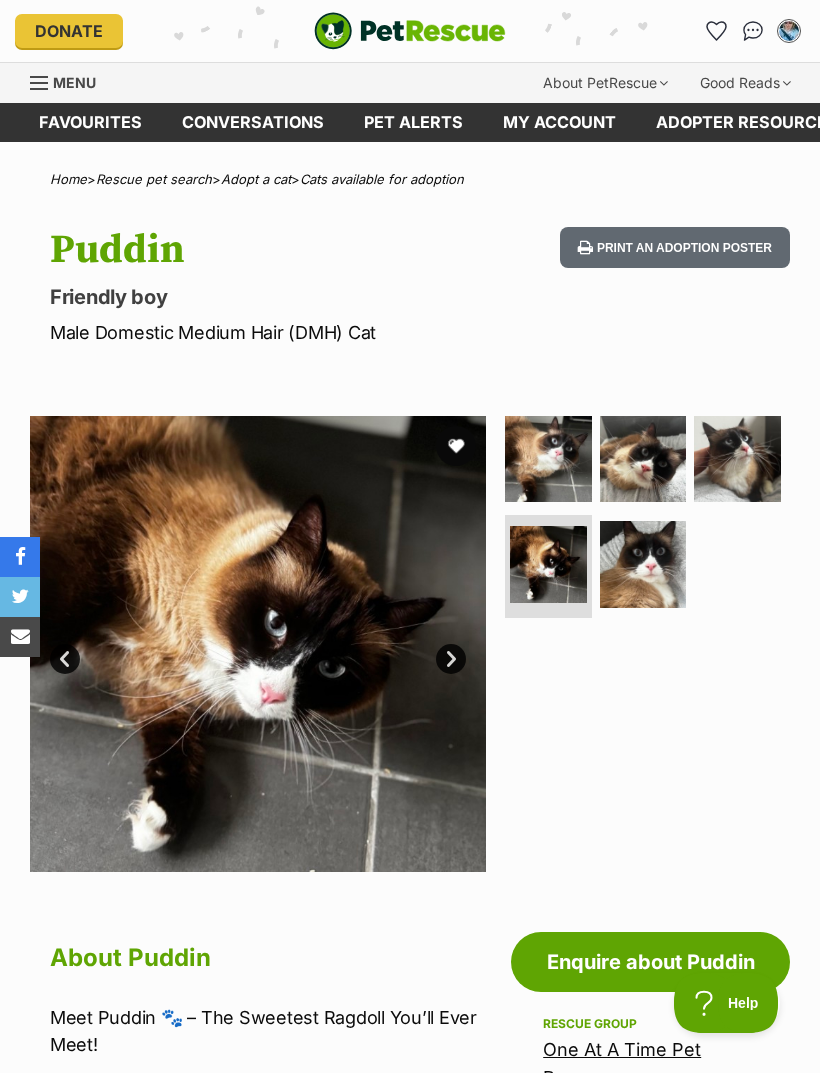 click at bounding box center [643, 564] 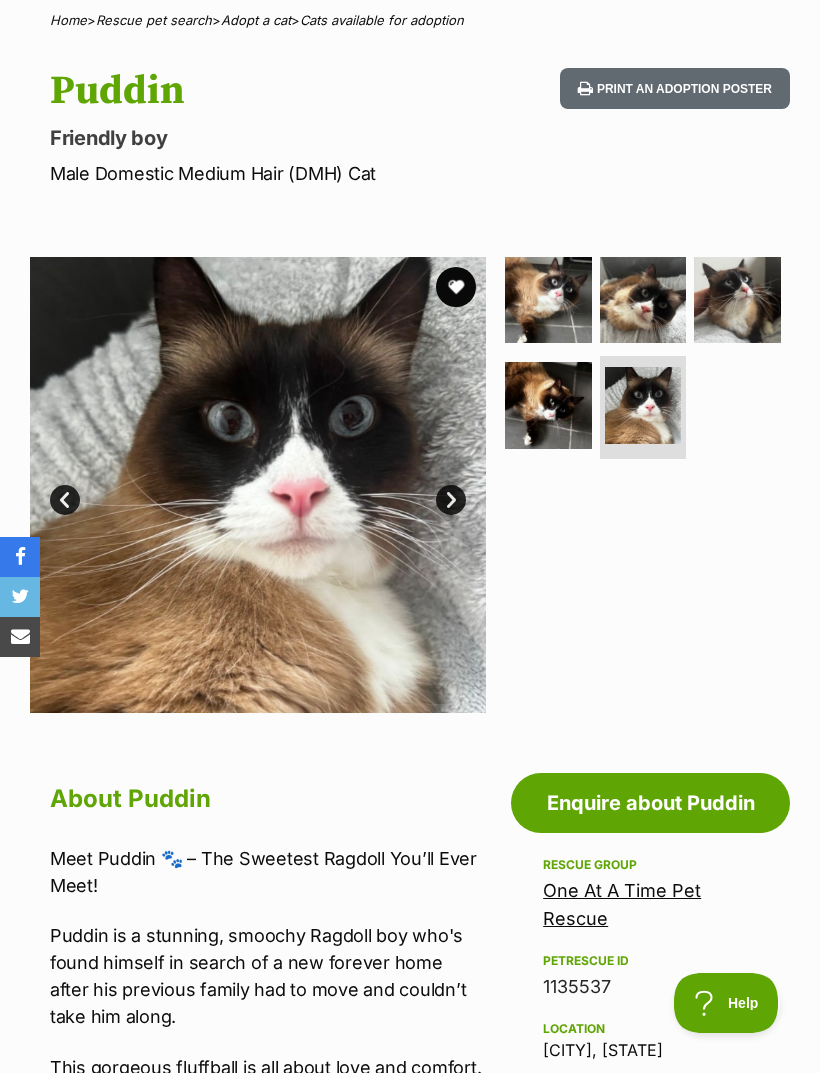 scroll, scrollTop: 0, scrollLeft: 0, axis: both 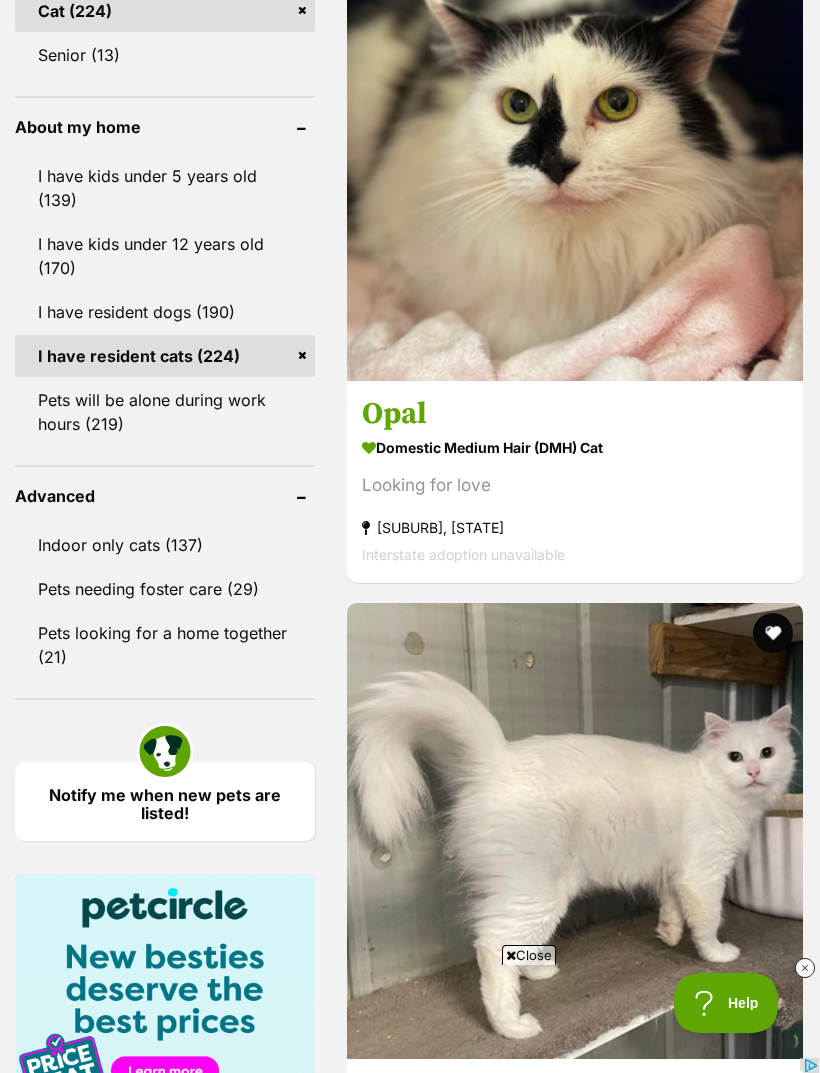 click on "Toast" at bounding box center (575, 3315) 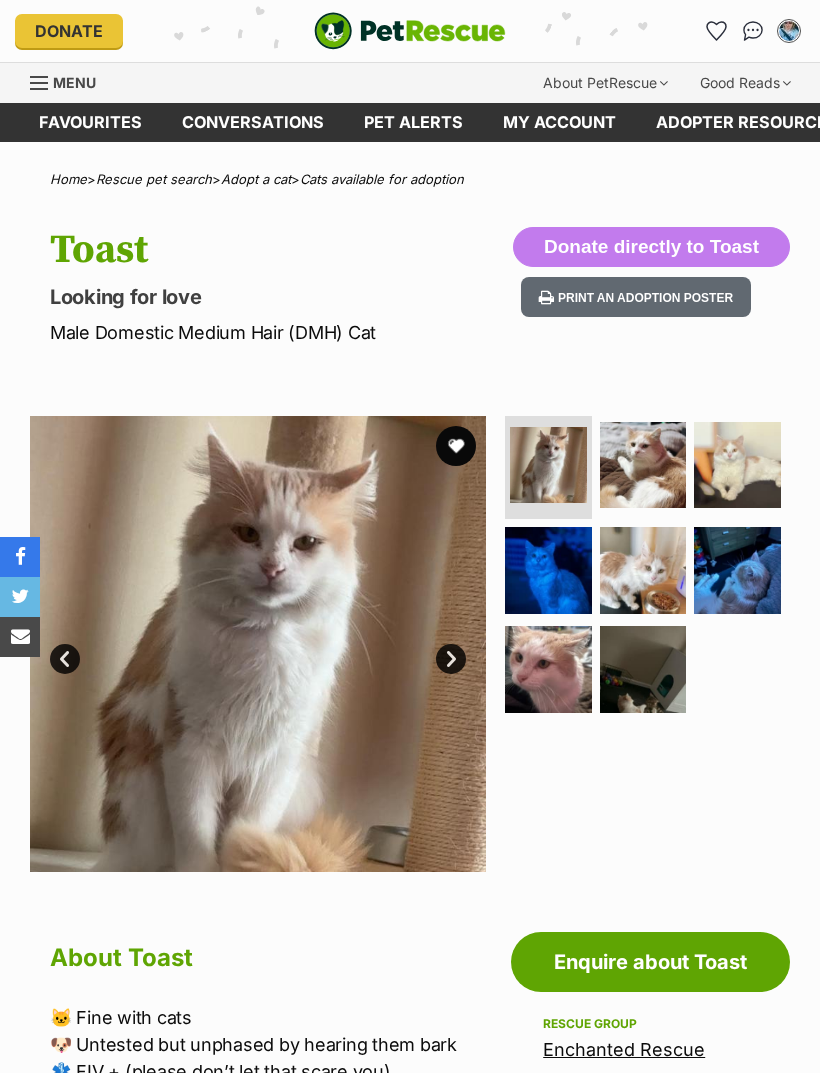 scroll, scrollTop: 0, scrollLeft: 0, axis: both 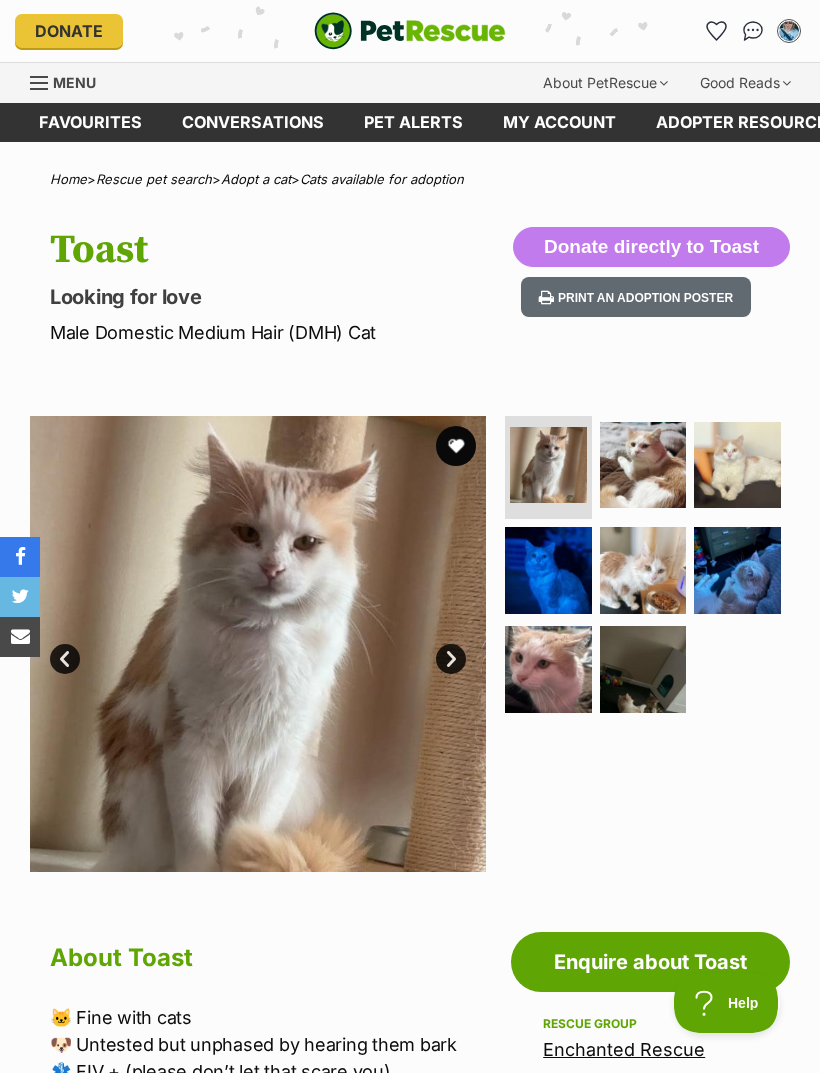 click at bounding box center [643, 465] 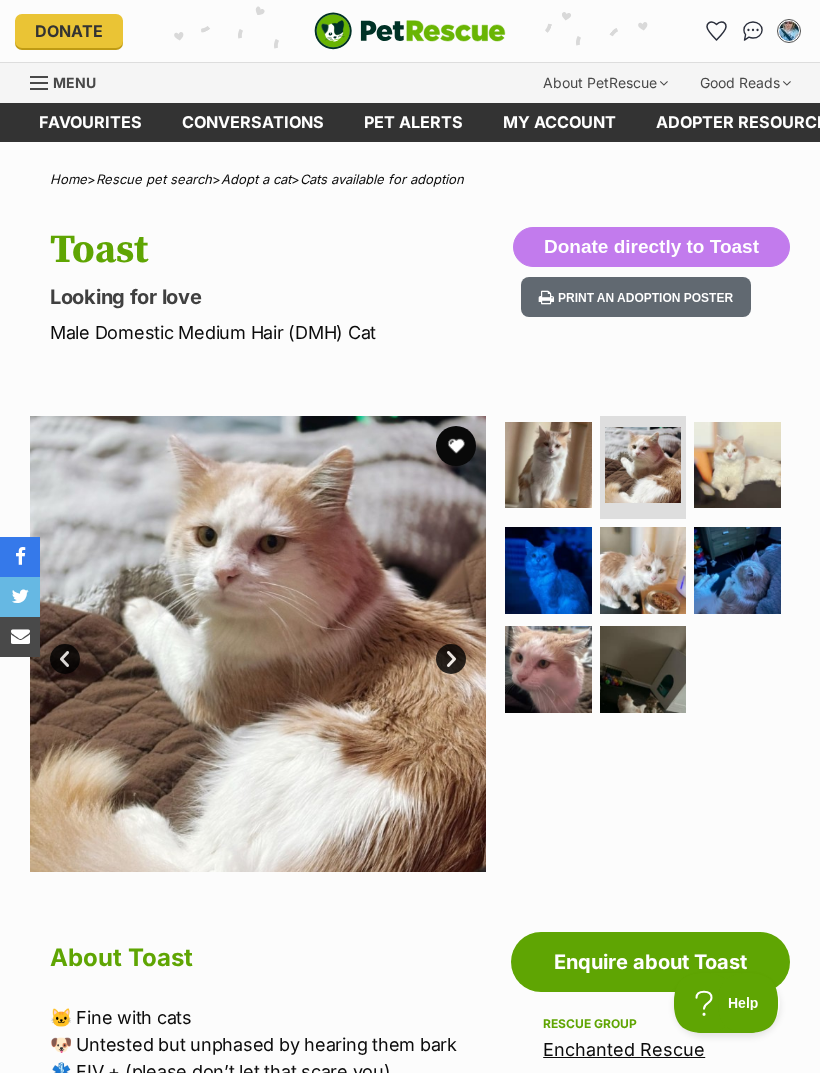 click at bounding box center [737, 465] 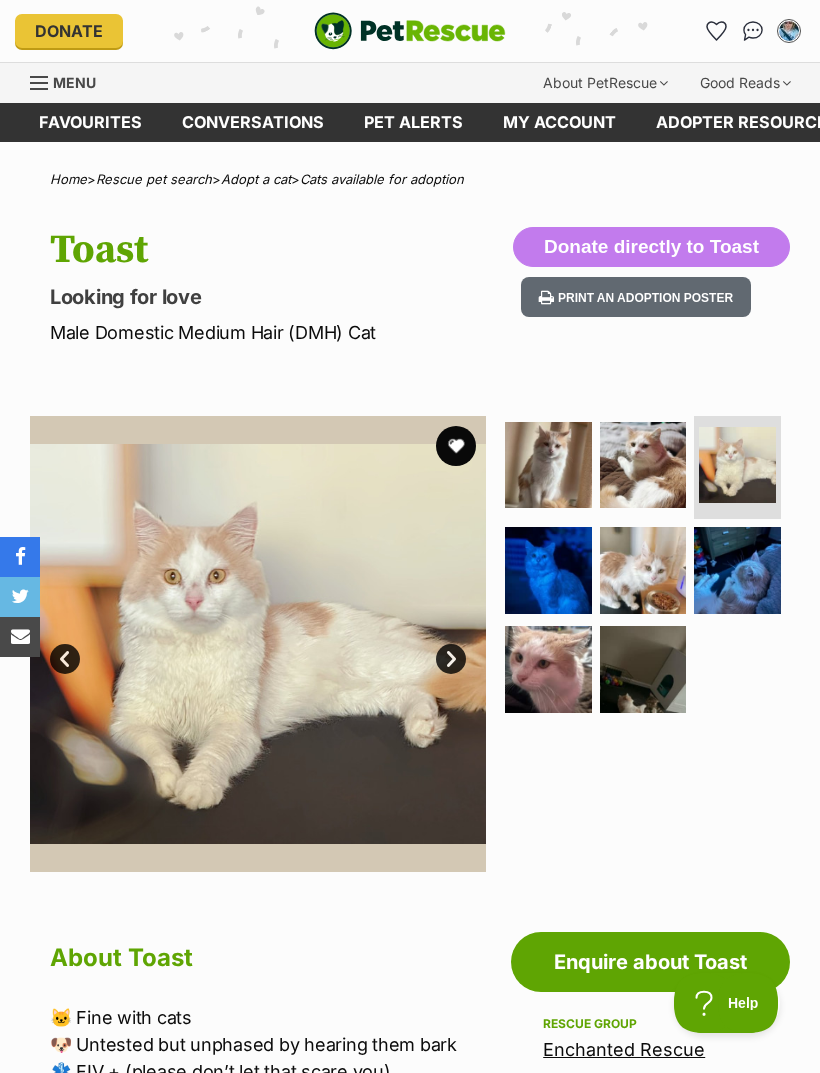 click at bounding box center [548, 570] 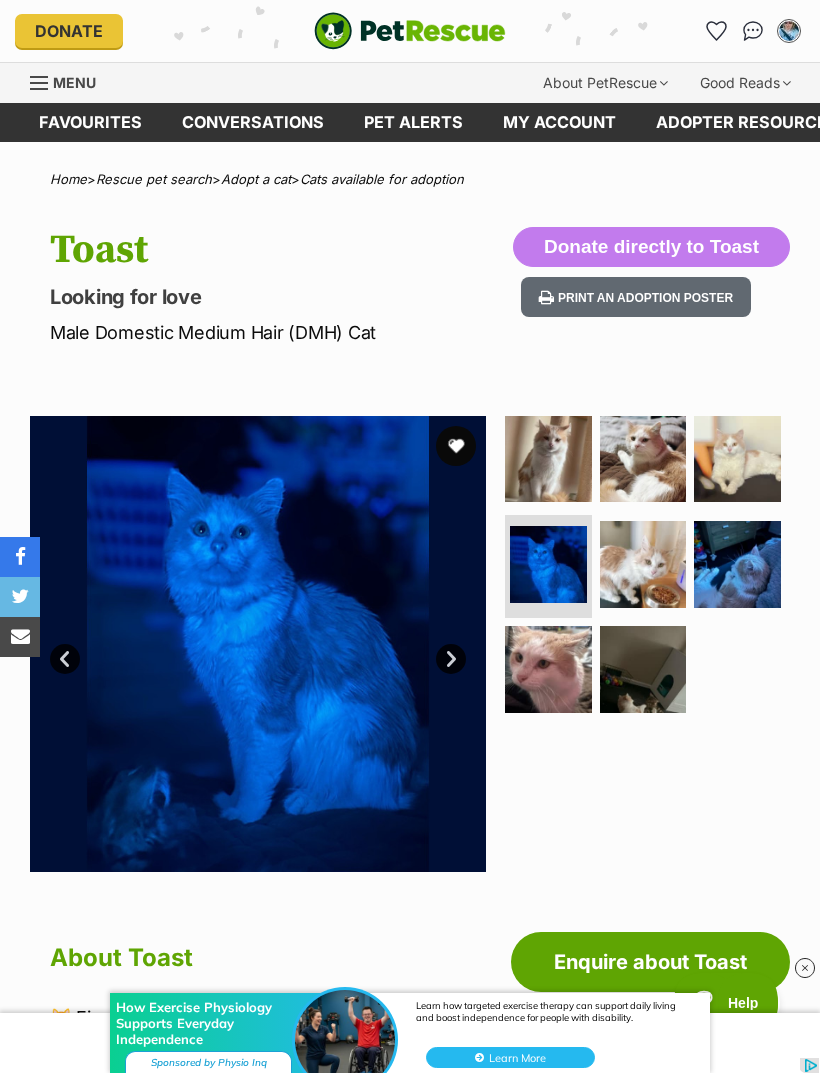 scroll, scrollTop: 0, scrollLeft: 0, axis: both 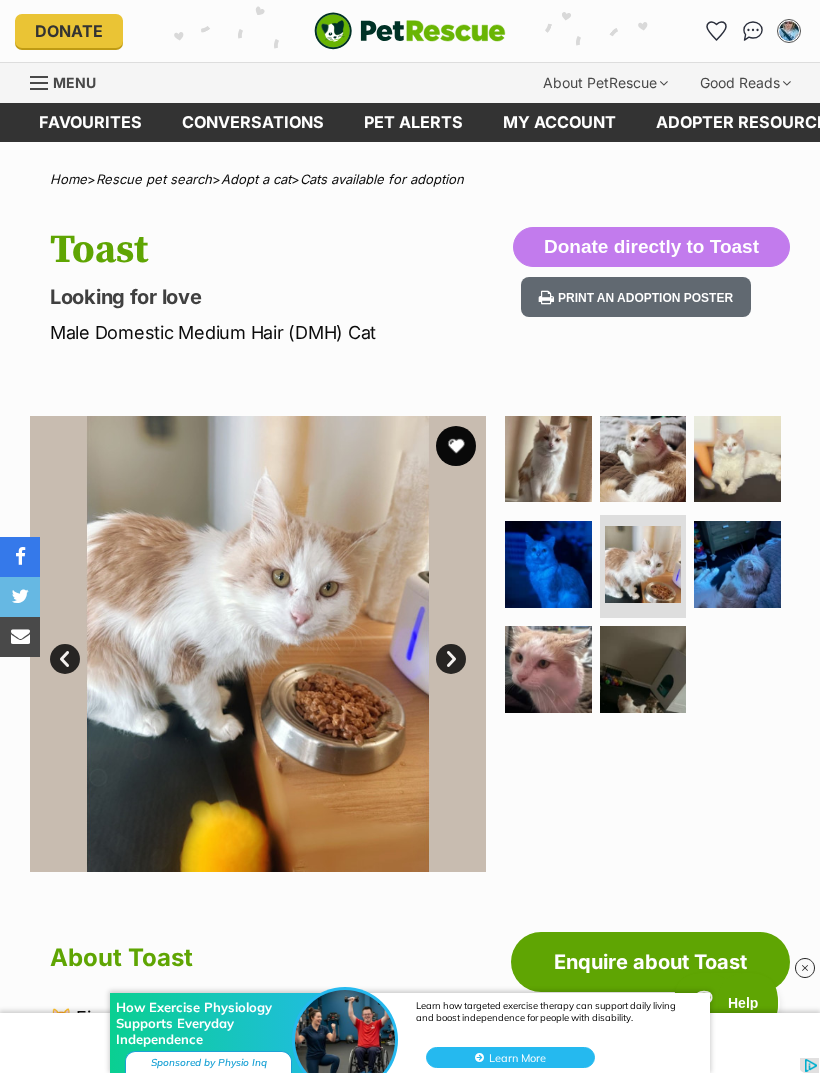 click at bounding box center (737, 564) 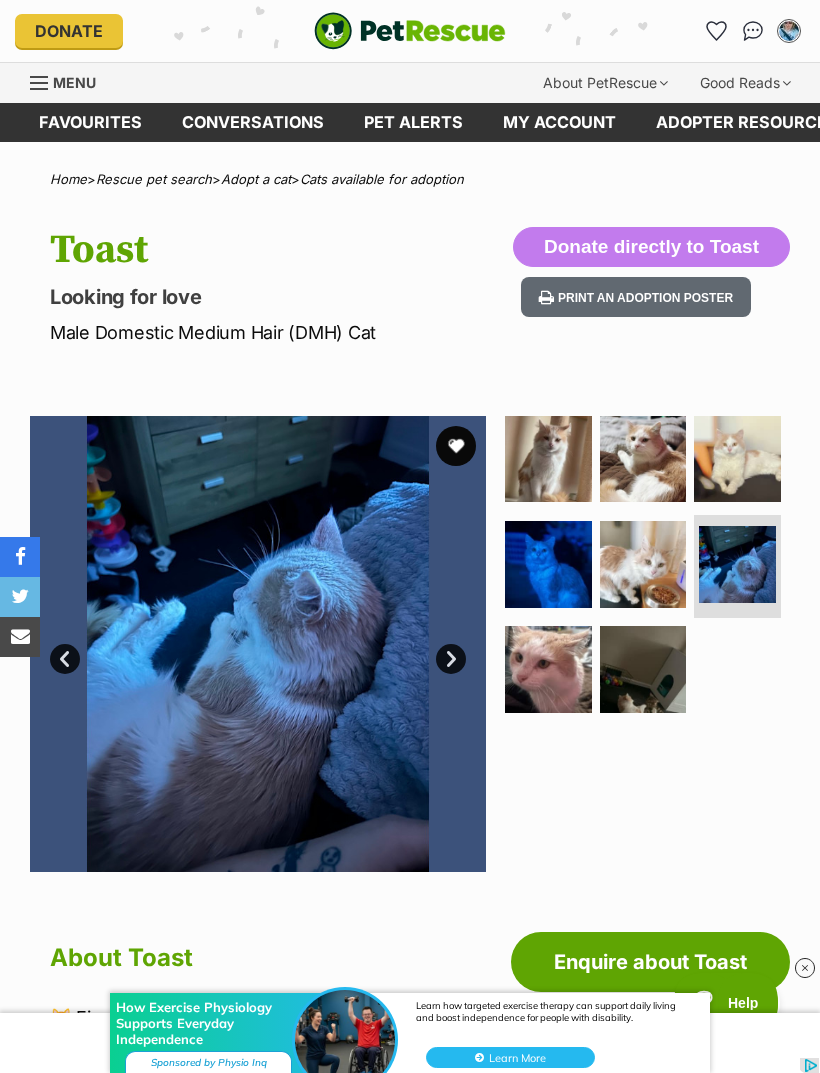click at bounding box center [548, 669] 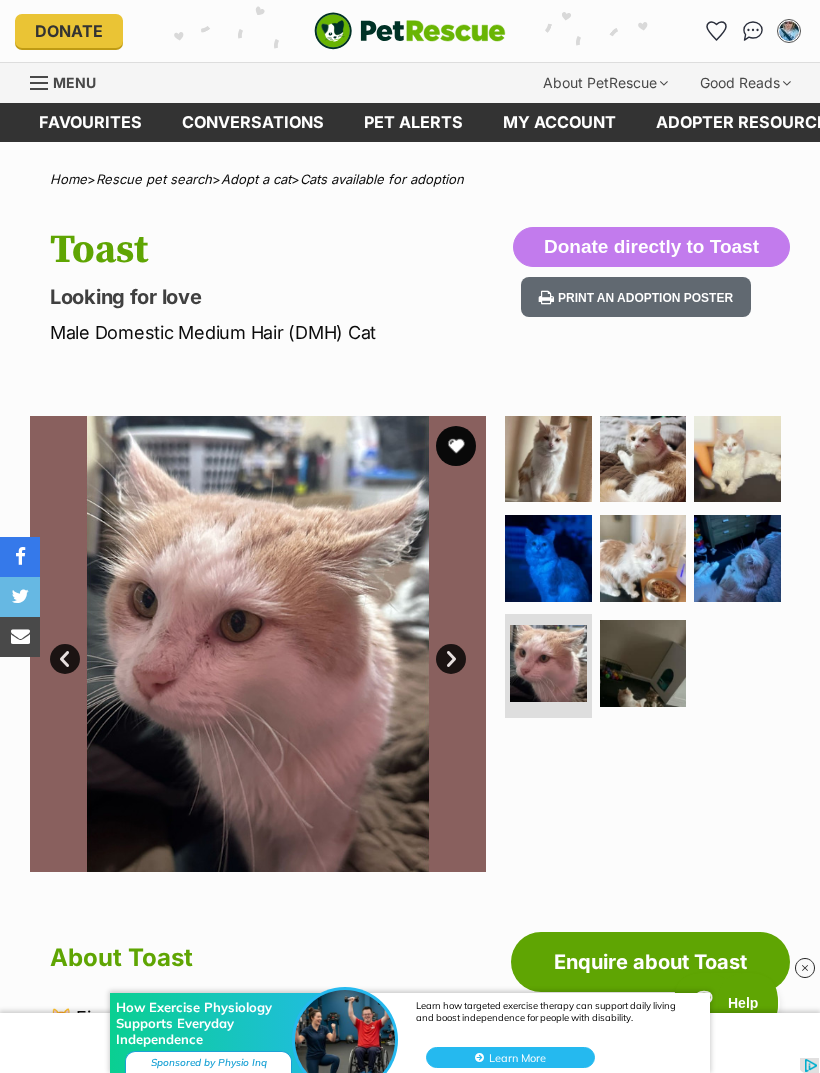 click at bounding box center [643, 663] 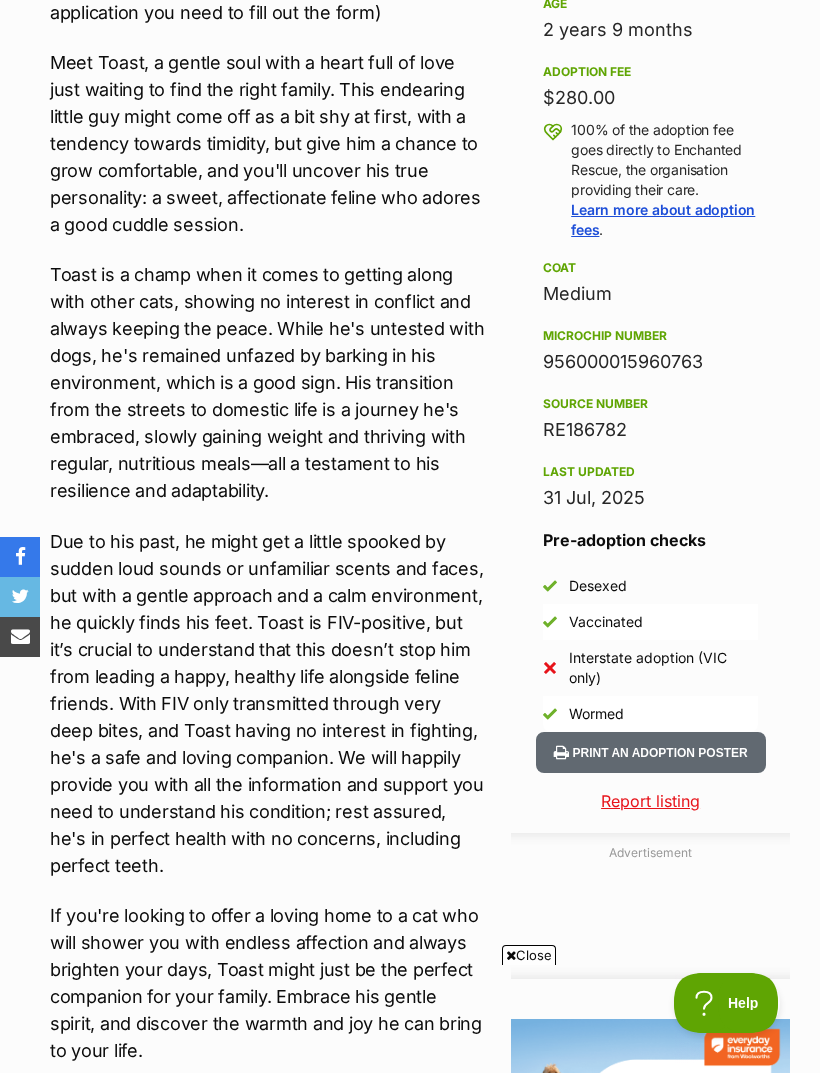 scroll, scrollTop: 0, scrollLeft: 0, axis: both 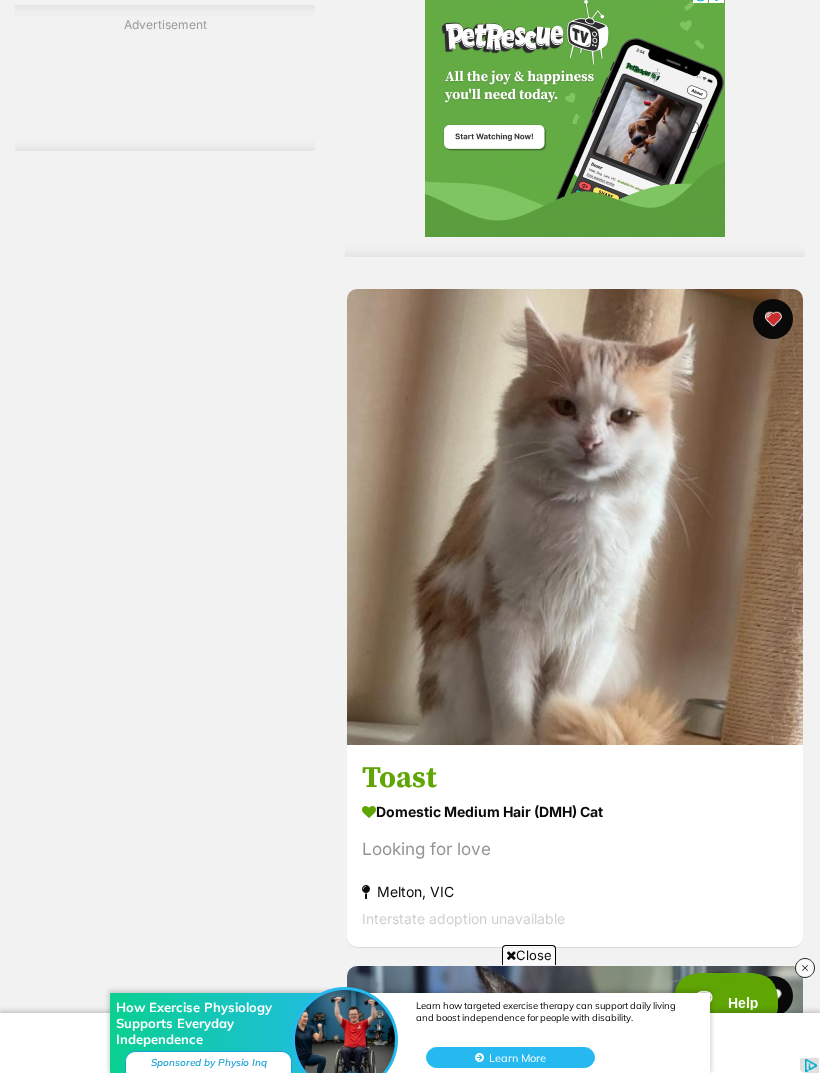 click on "Ragdoll x Mixed Cat" at bounding box center [575, 8487] 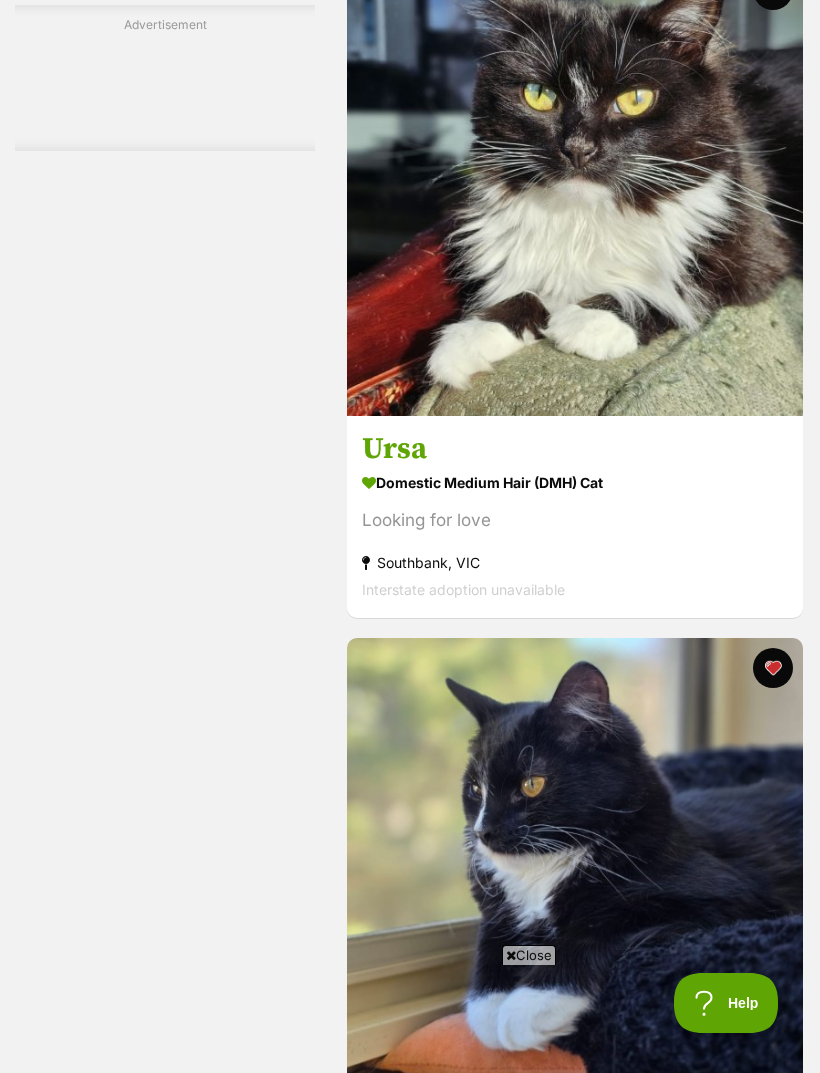 scroll, scrollTop: 0, scrollLeft: 0, axis: both 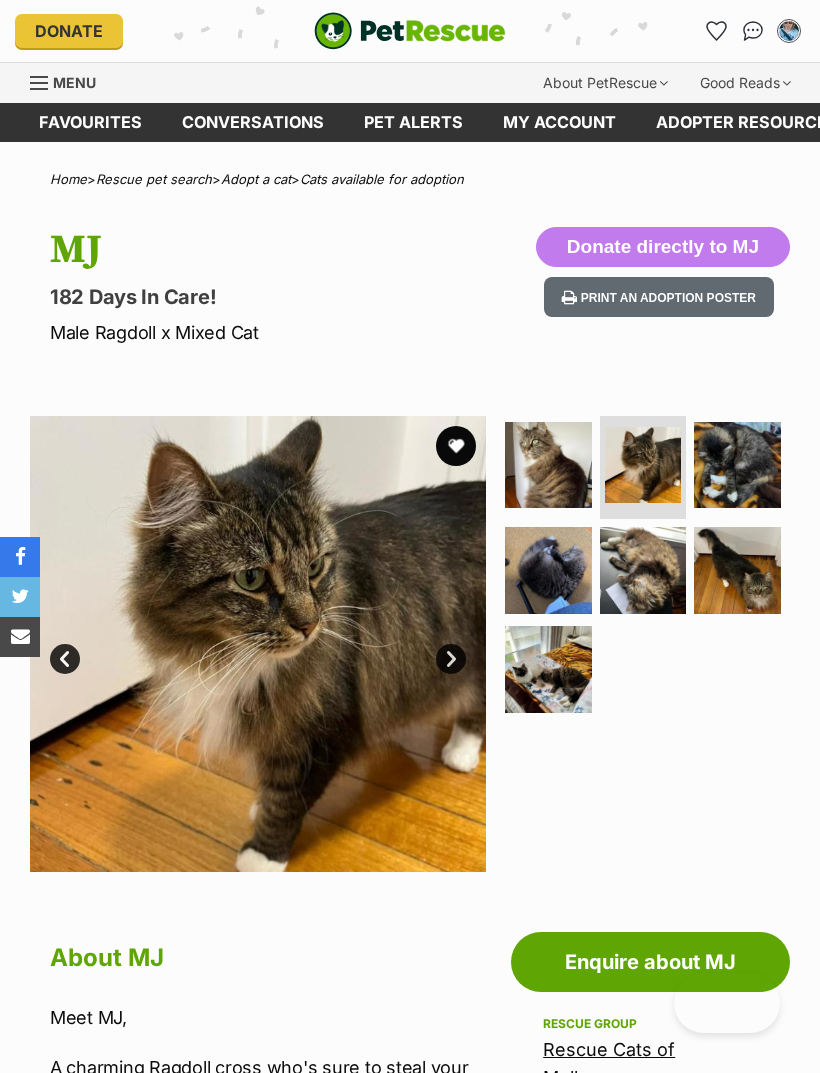 click at bounding box center [737, 465] 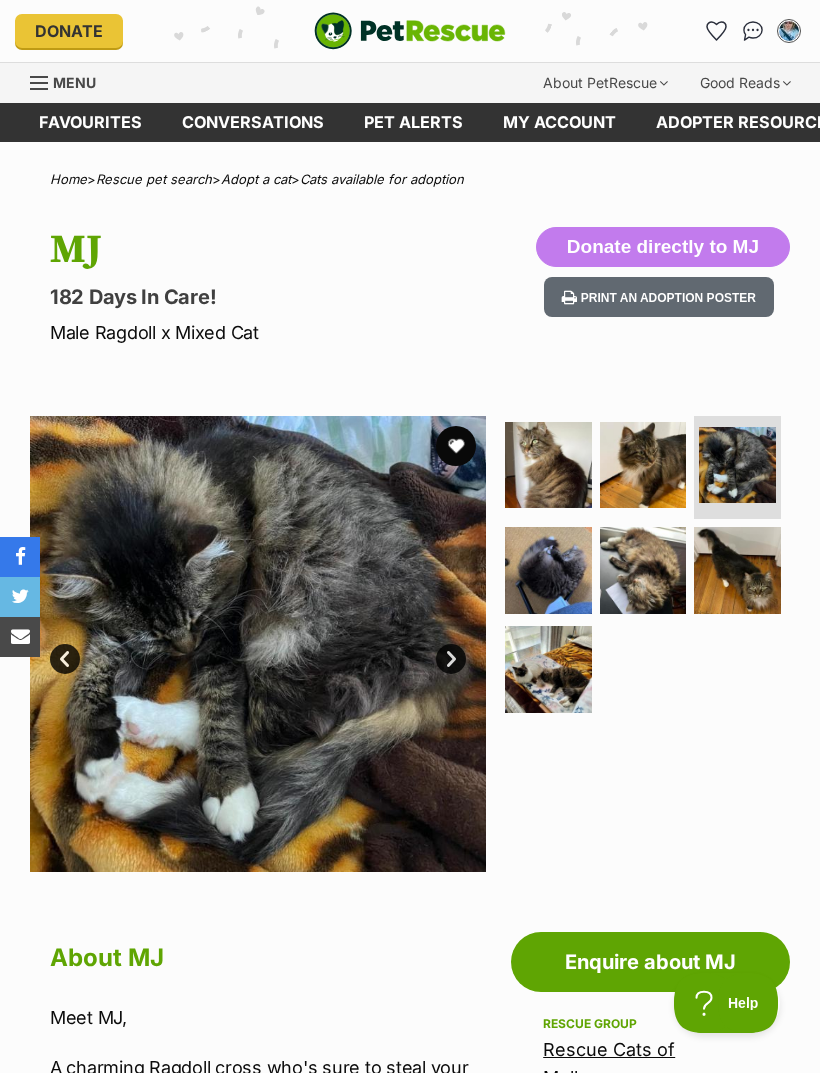 scroll, scrollTop: 0, scrollLeft: 0, axis: both 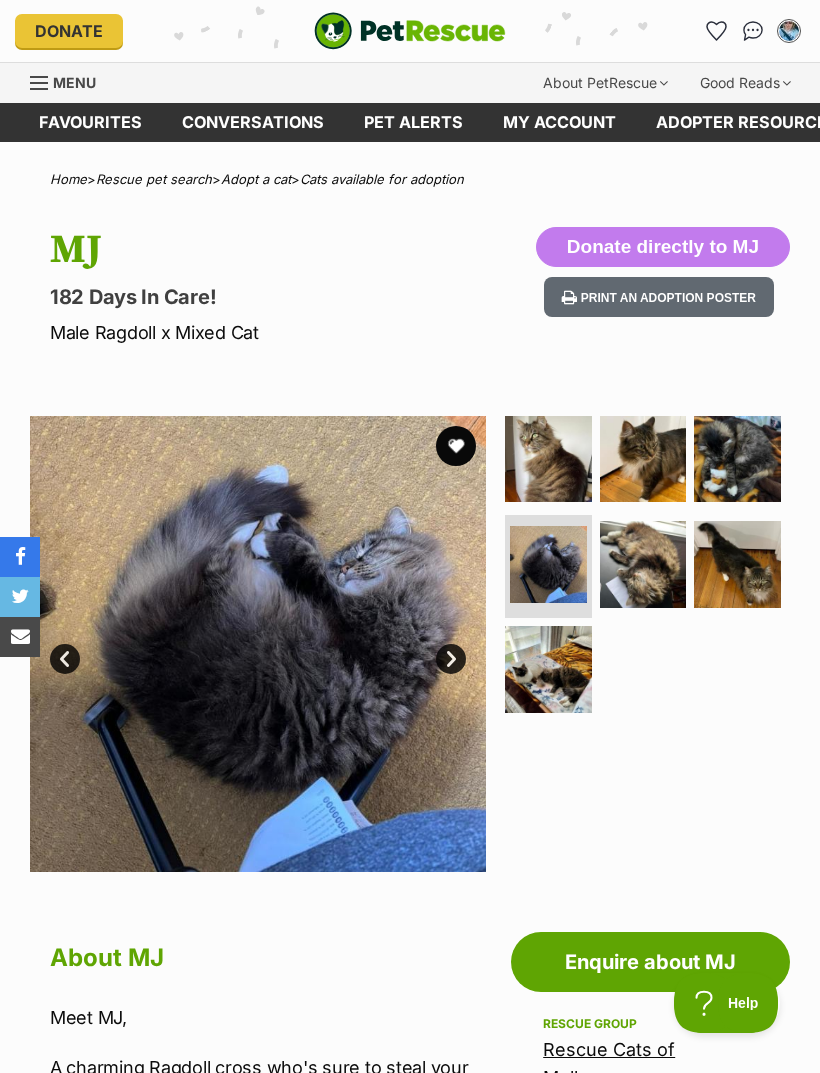 click at bounding box center [643, 564] 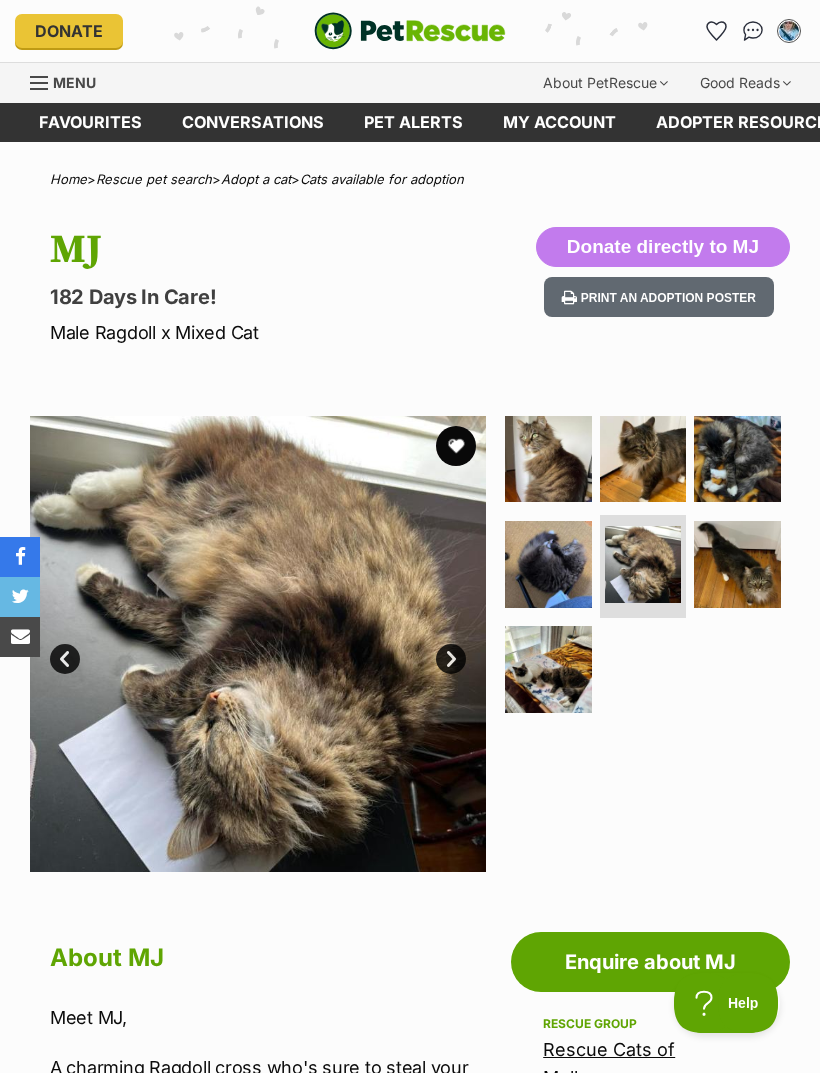 click at bounding box center (737, 564) 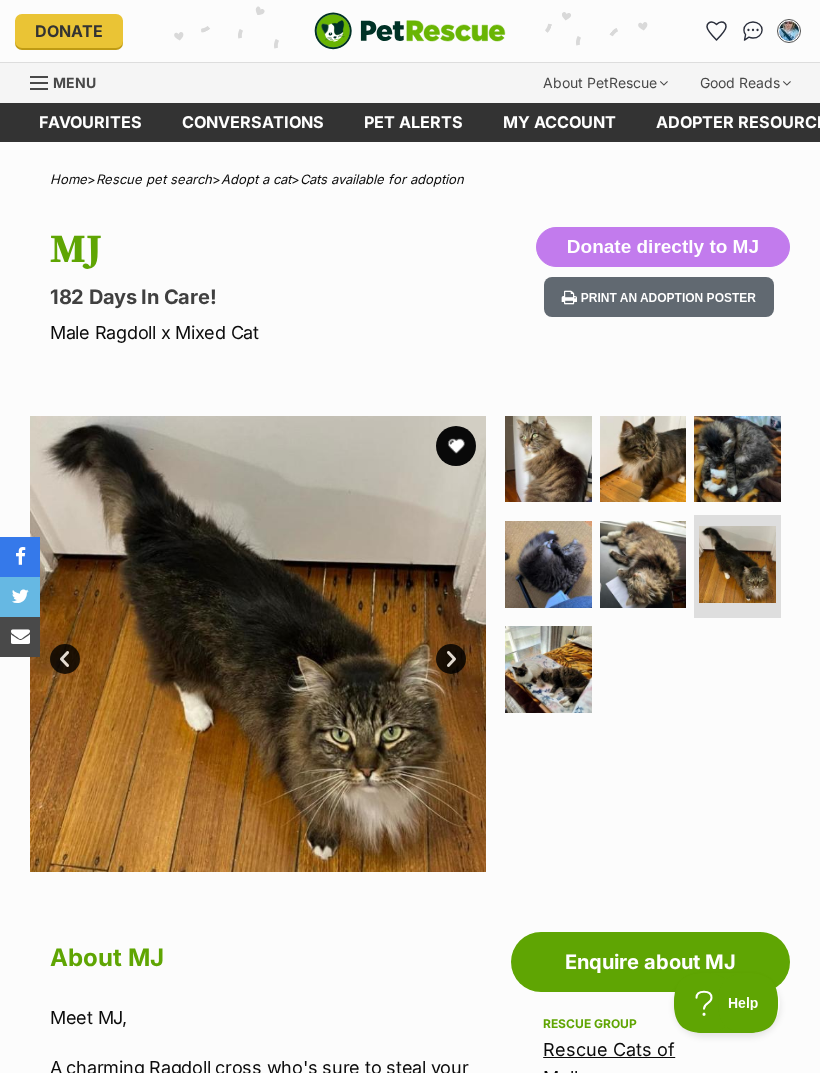click at bounding box center (548, 669) 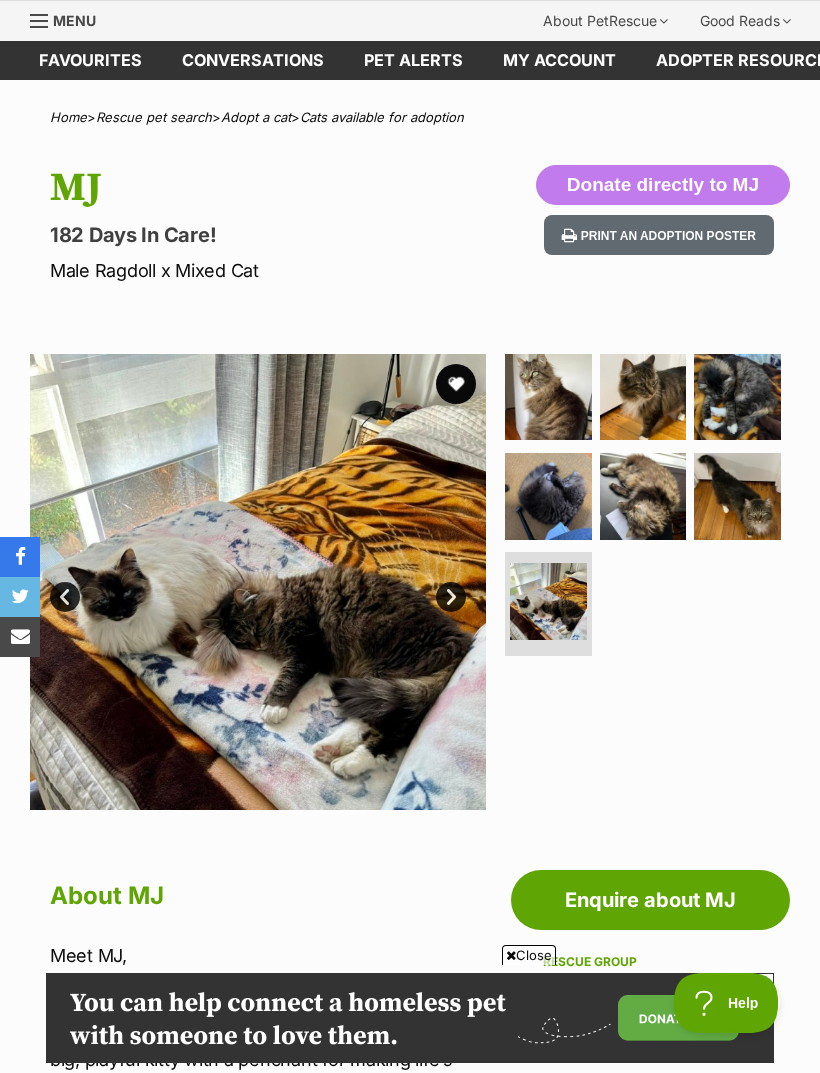 scroll, scrollTop: 0, scrollLeft: 0, axis: both 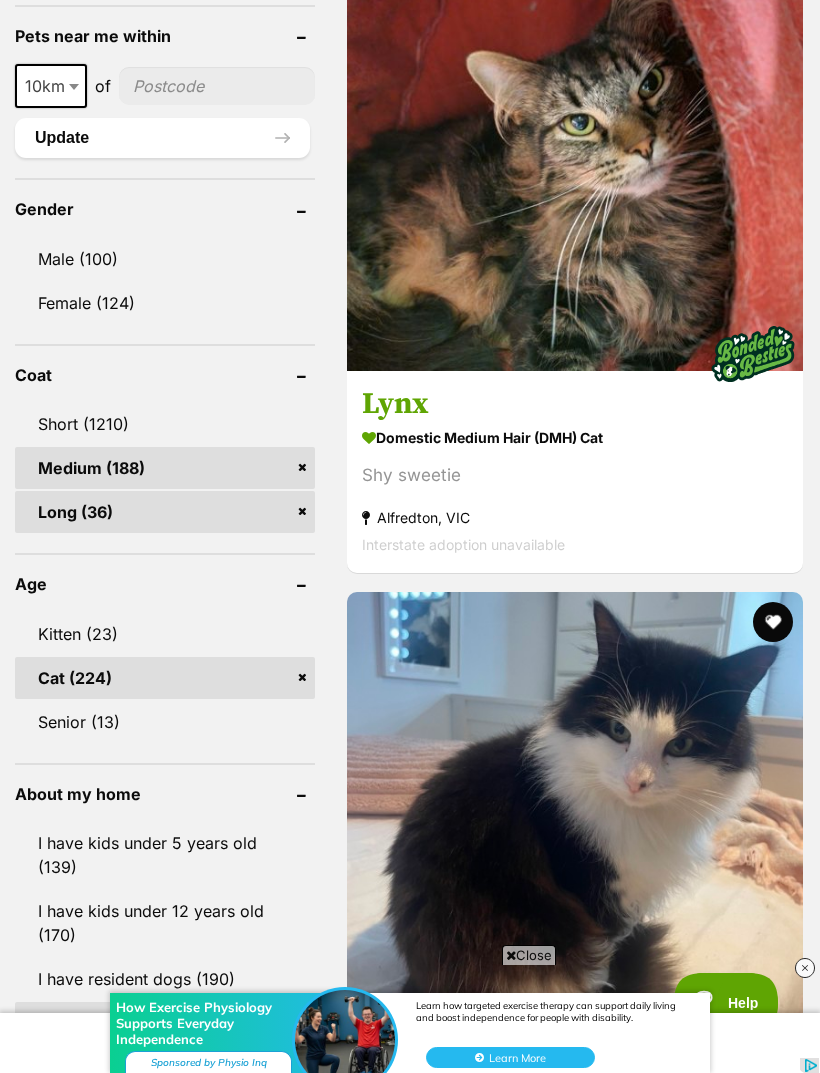 click on "Ziggy" at bounding box center (575, 3114) 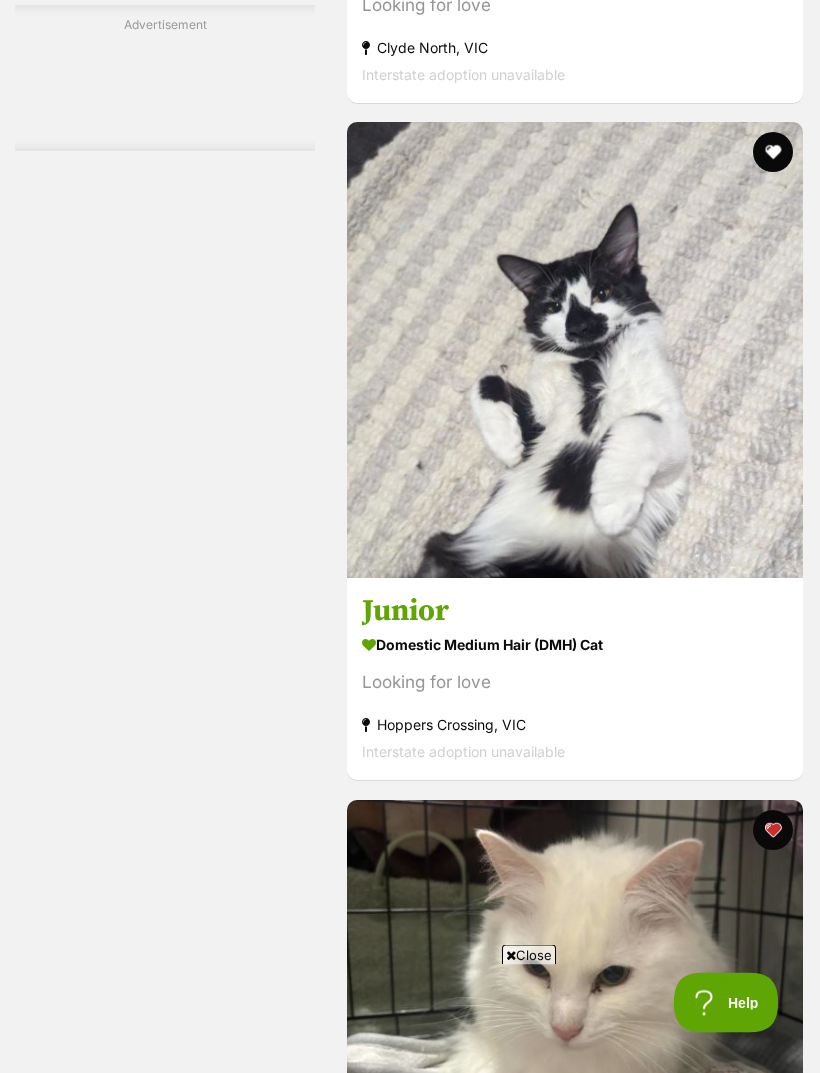 scroll, scrollTop: 5734, scrollLeft: 0, axis: vertical 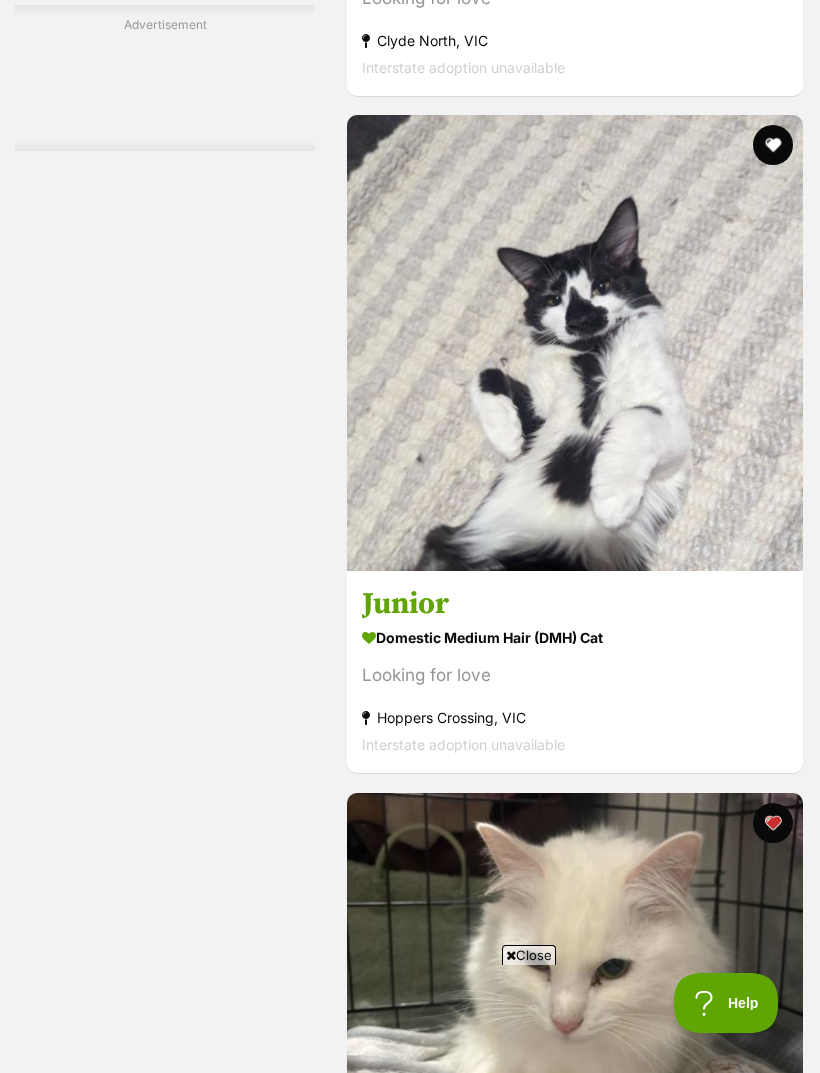 click at bounding box center (679, 9618) 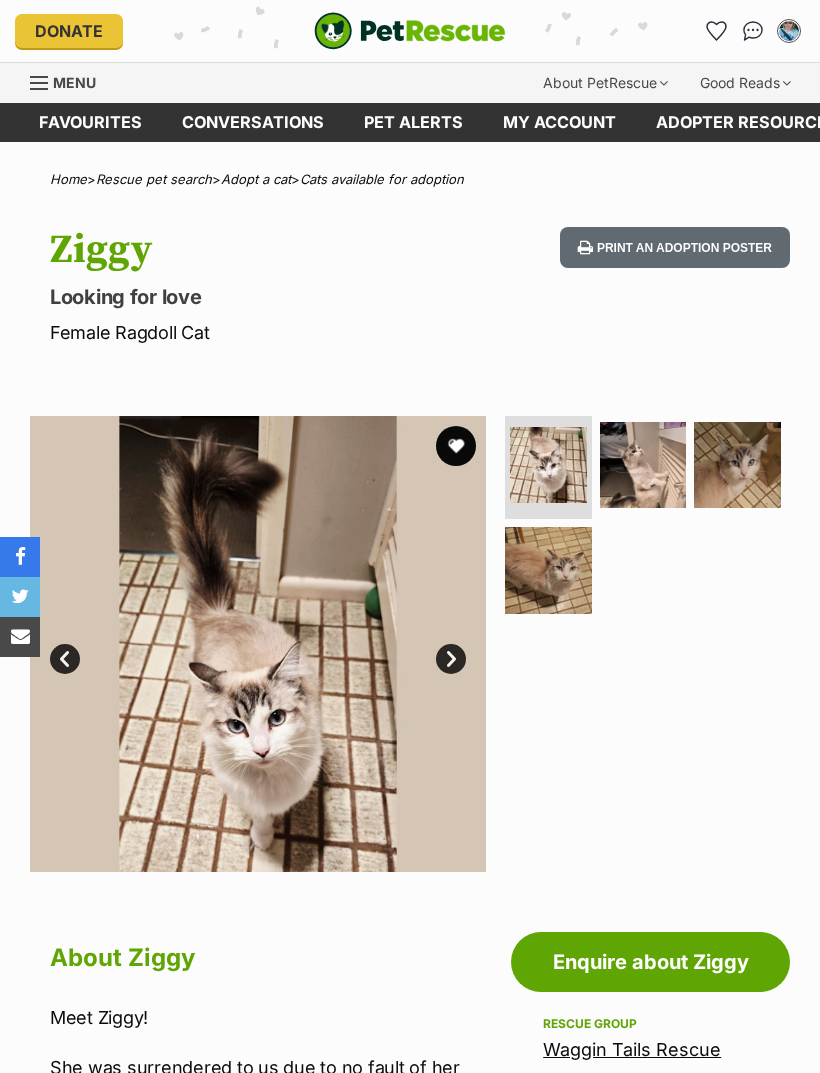click at bounding box center (643, 465) 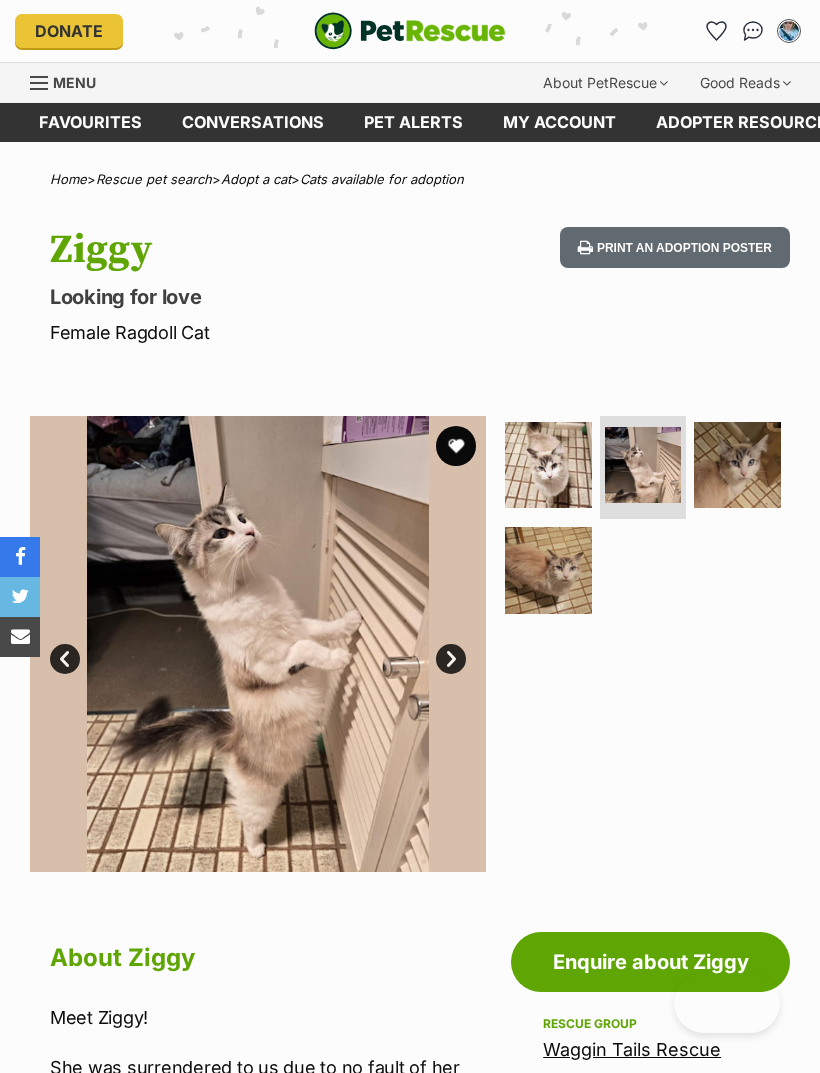 click at bounding box center [737, 465] 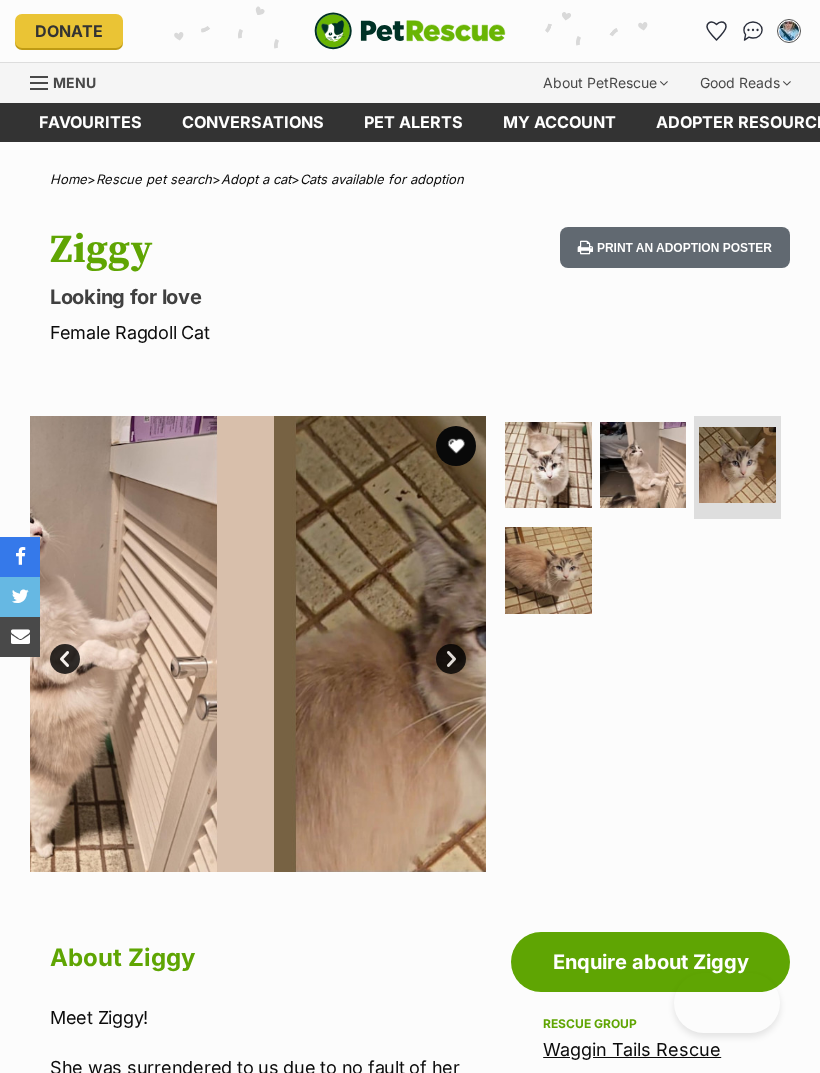 scroll, scrollTop: 0, scrollLeft: 0, axis: both 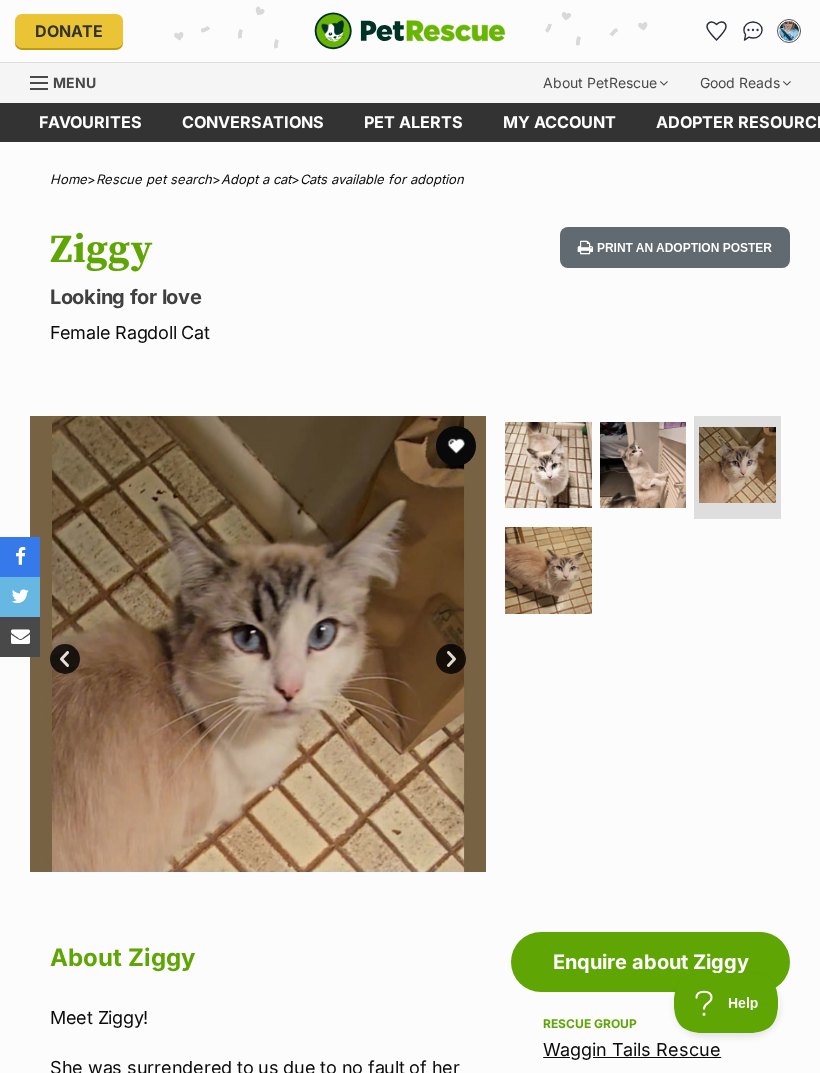 click at bounding box center [548, 570] 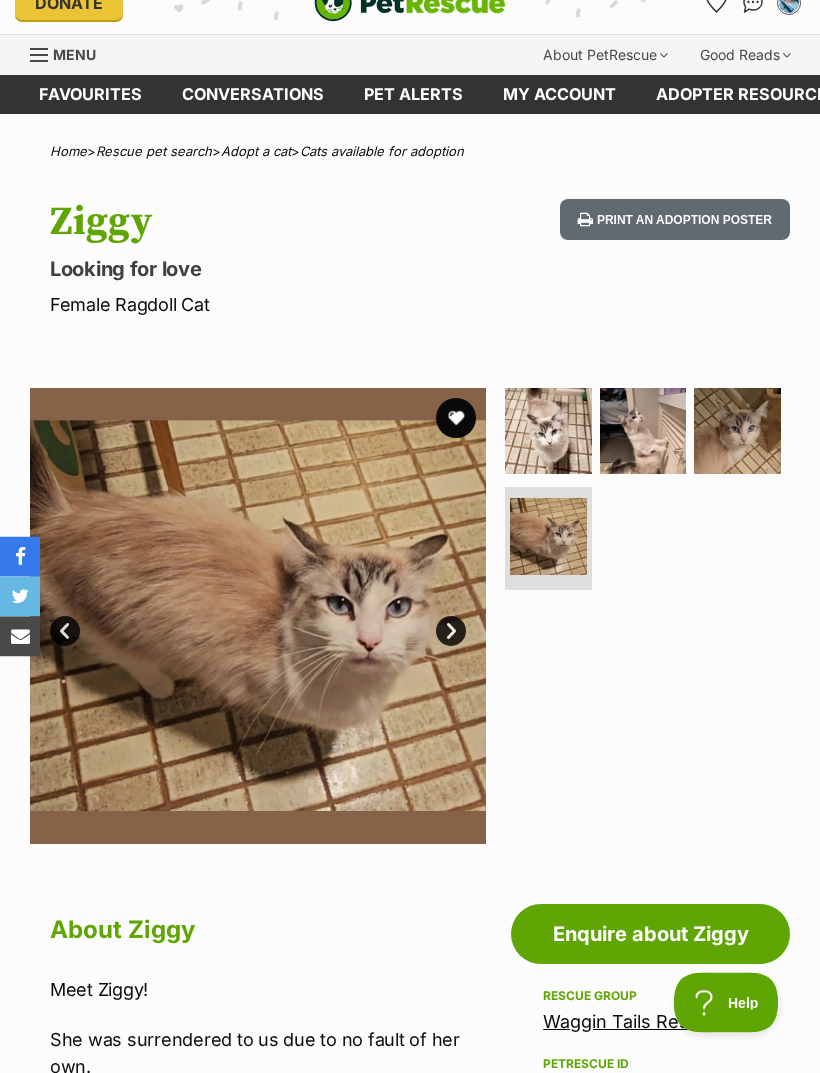 scroll, scrollTop: 0, scrollLeft: 0, axis: both 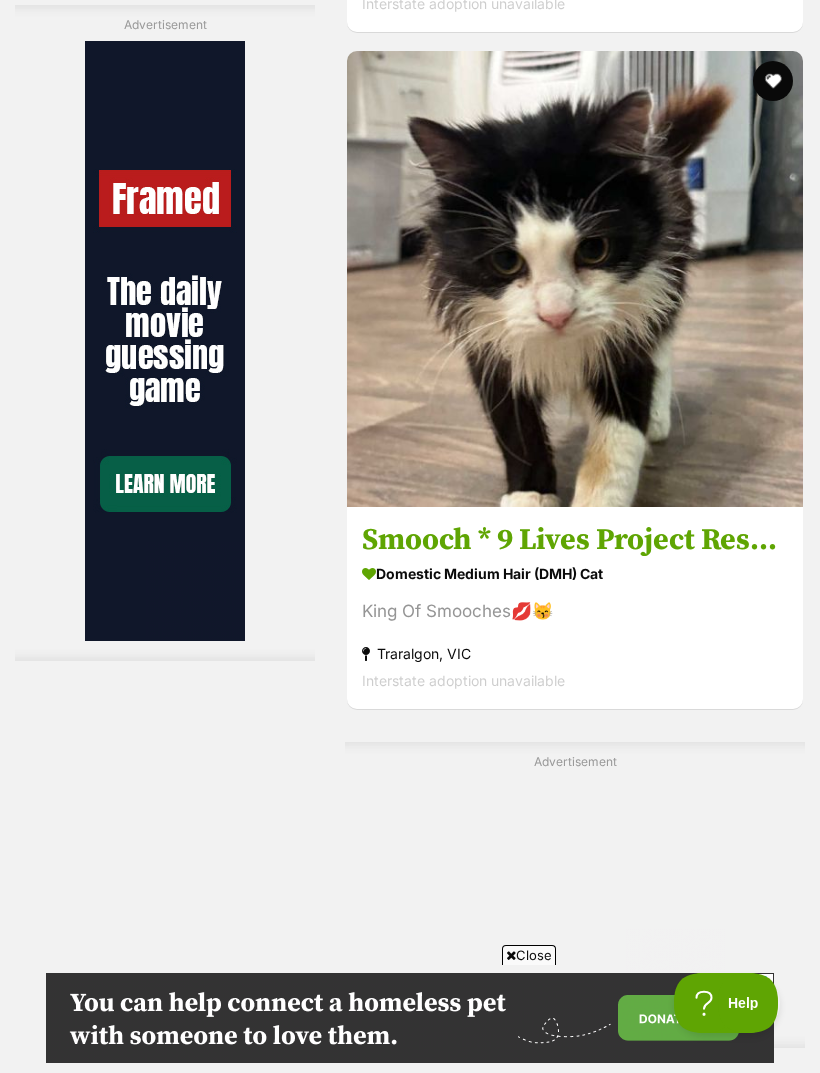 click on "Domestic Medium Hair Cat" at bounding box center (575, 5892) 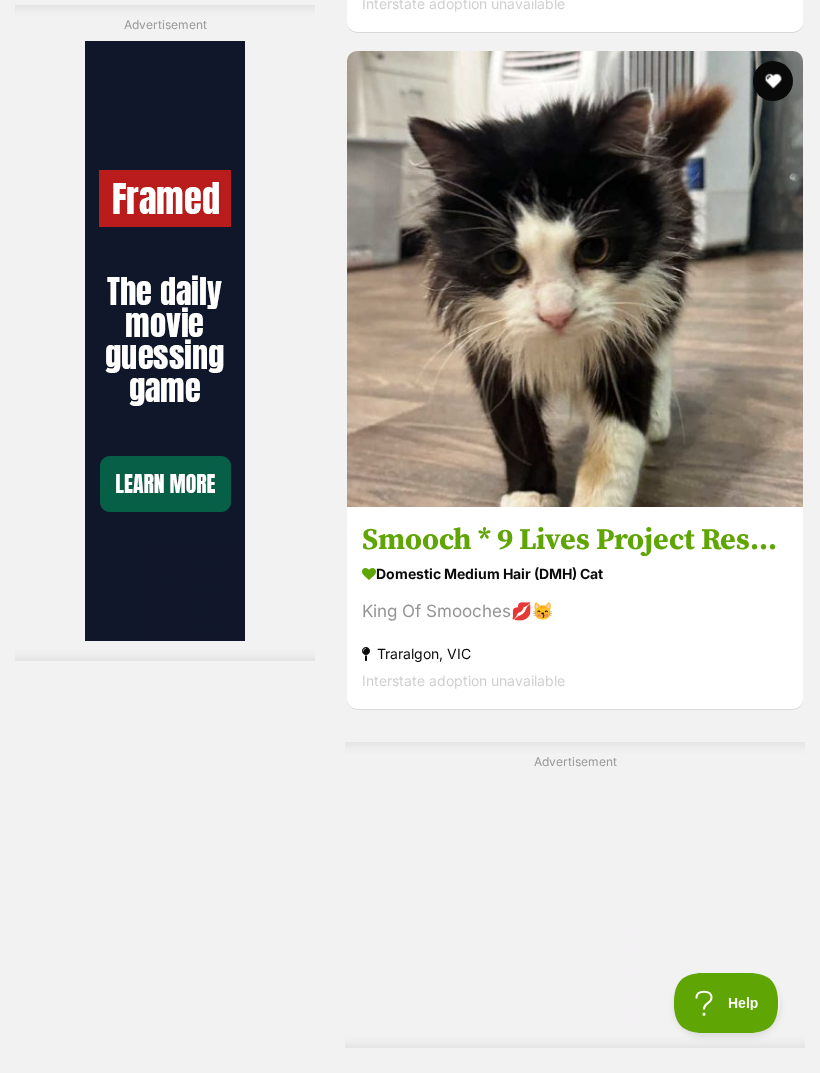 scroll, scrollTop: 4404, scrollLeft: 0, axis: vertical 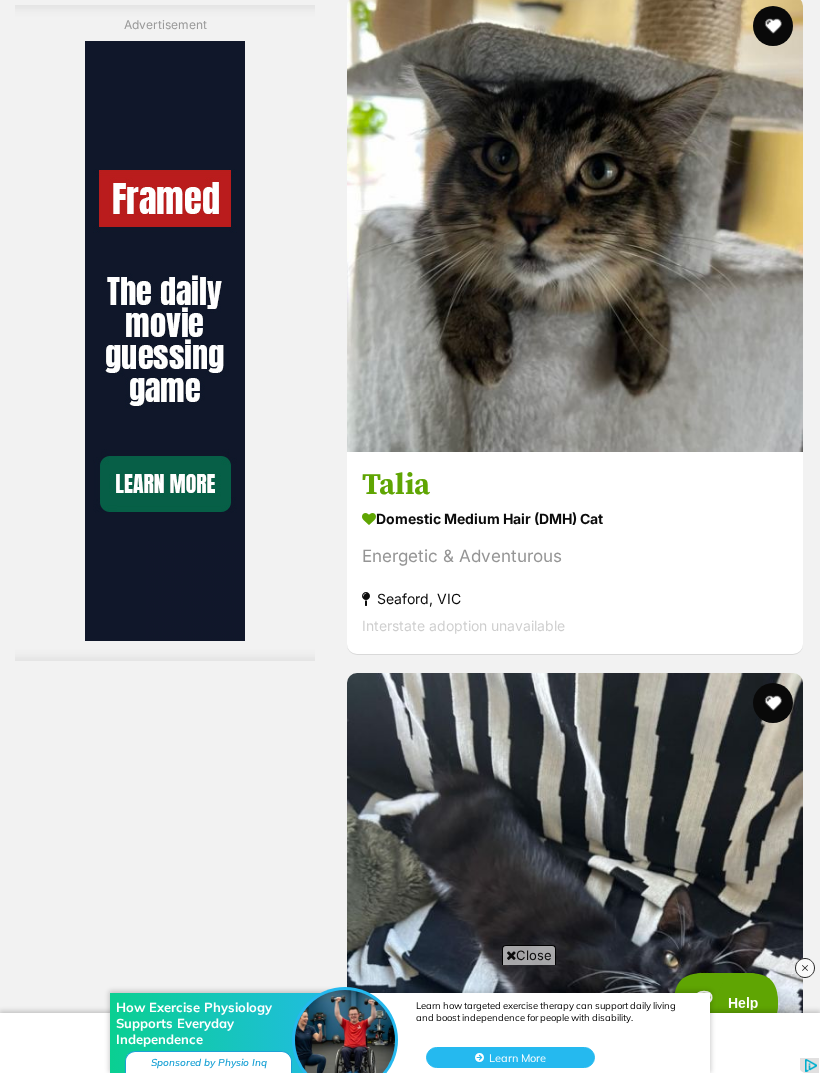 click at bounding box center [679, 9403] 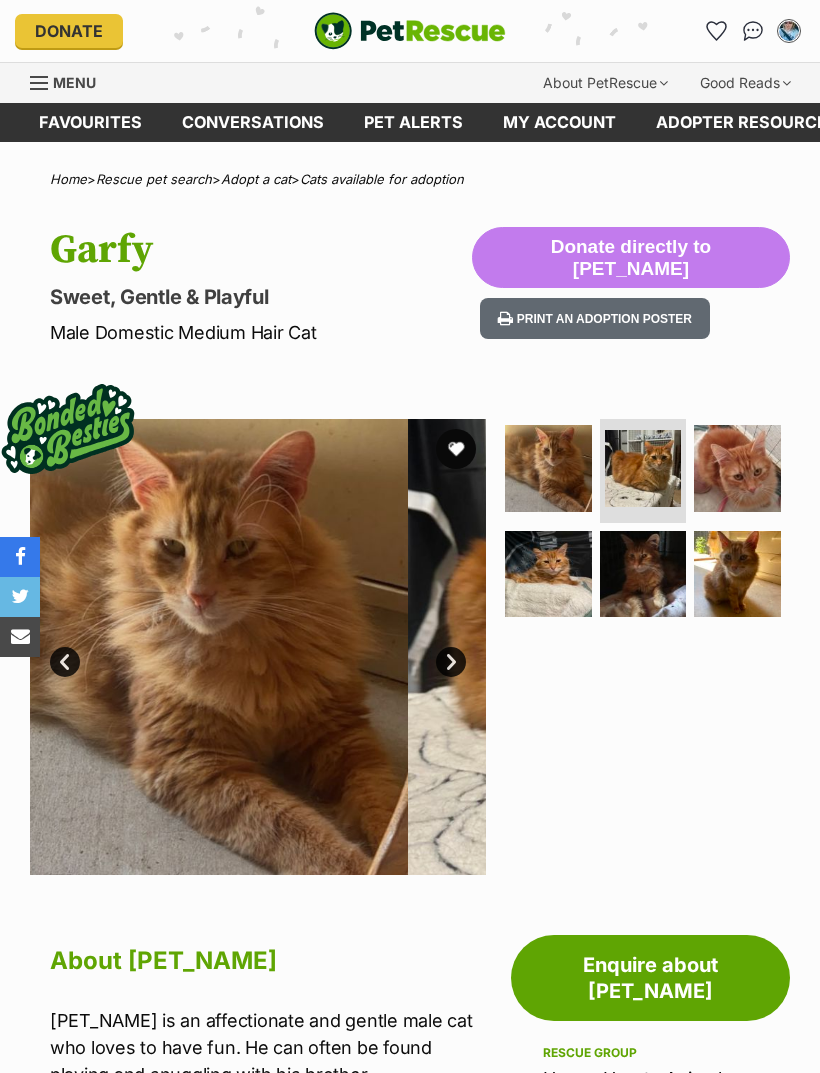 scroll, scrollTop: 0, scrollLeft: 0, axis: both 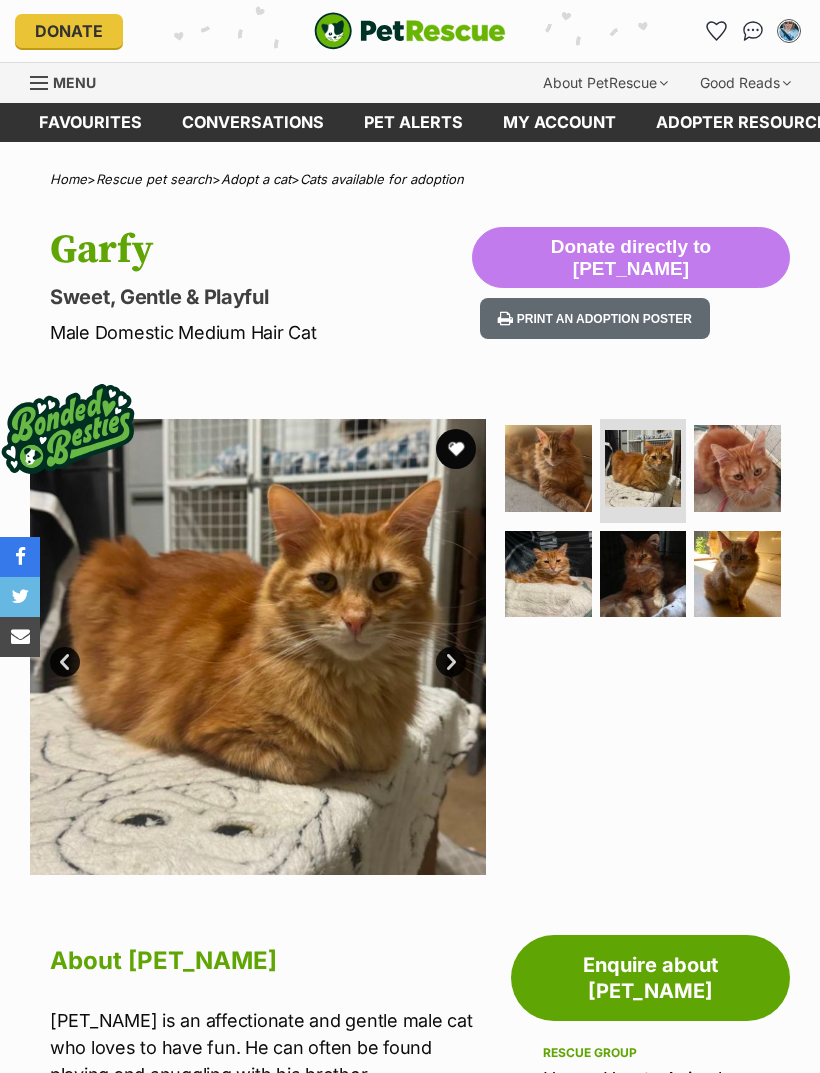 click at bounding box center (737, 468) 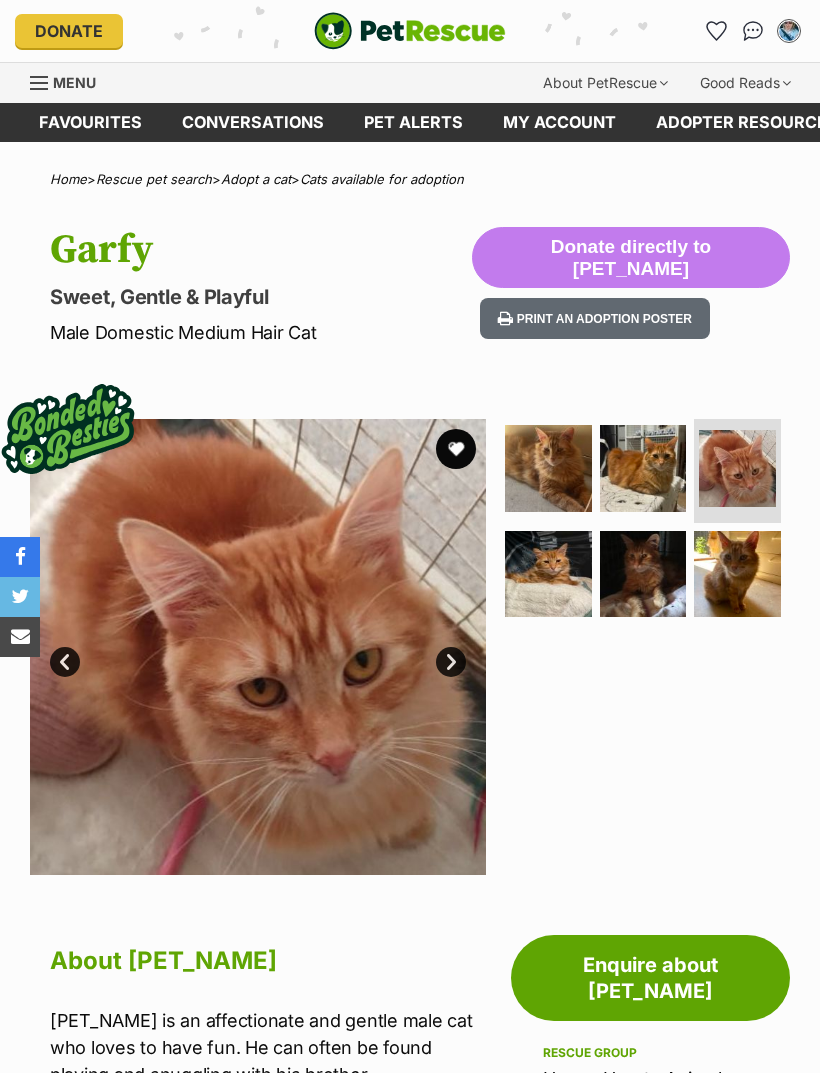 scroll, scrollTop: 0, scrollLeft: 0, axis: both 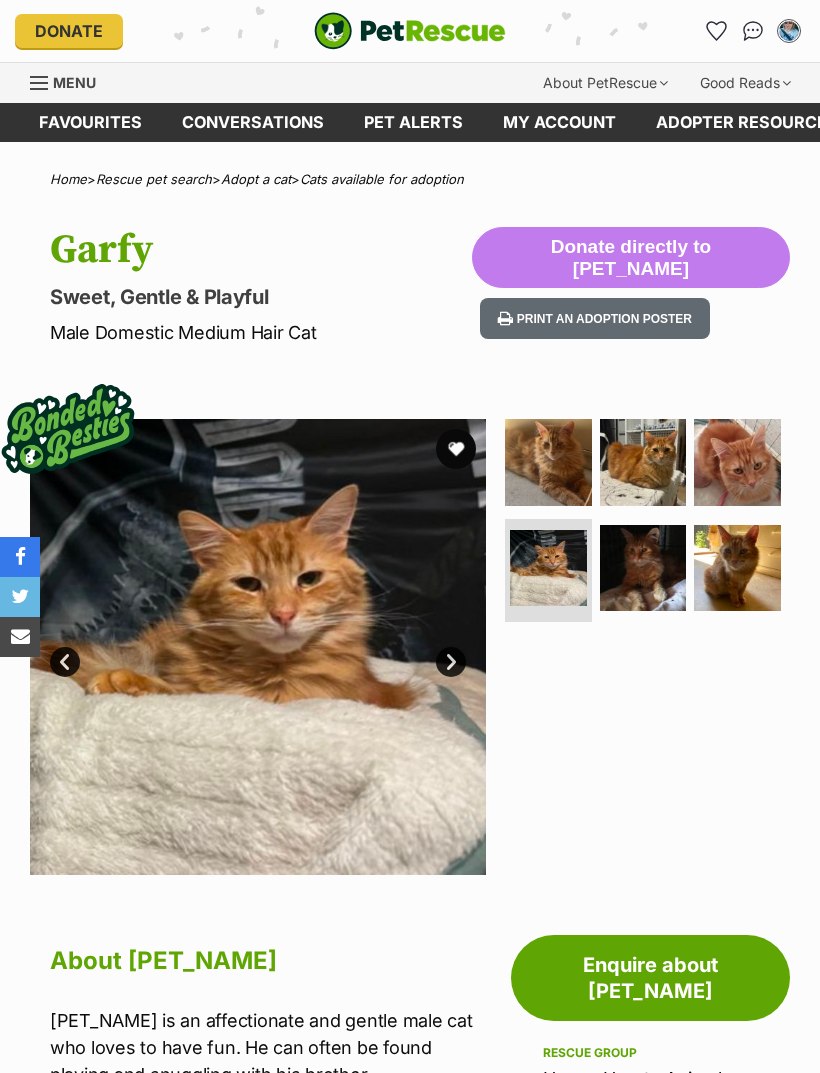 click at bounding box center (643, 568) 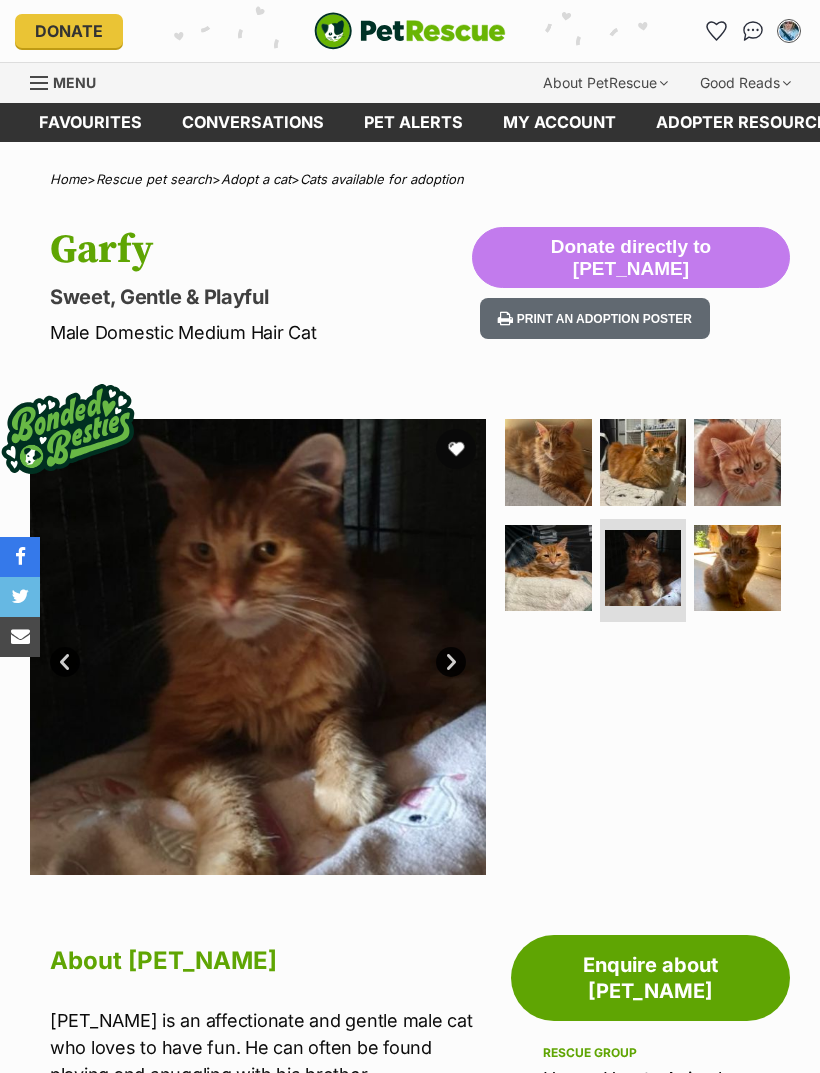 click at bounding box center [737, 568] 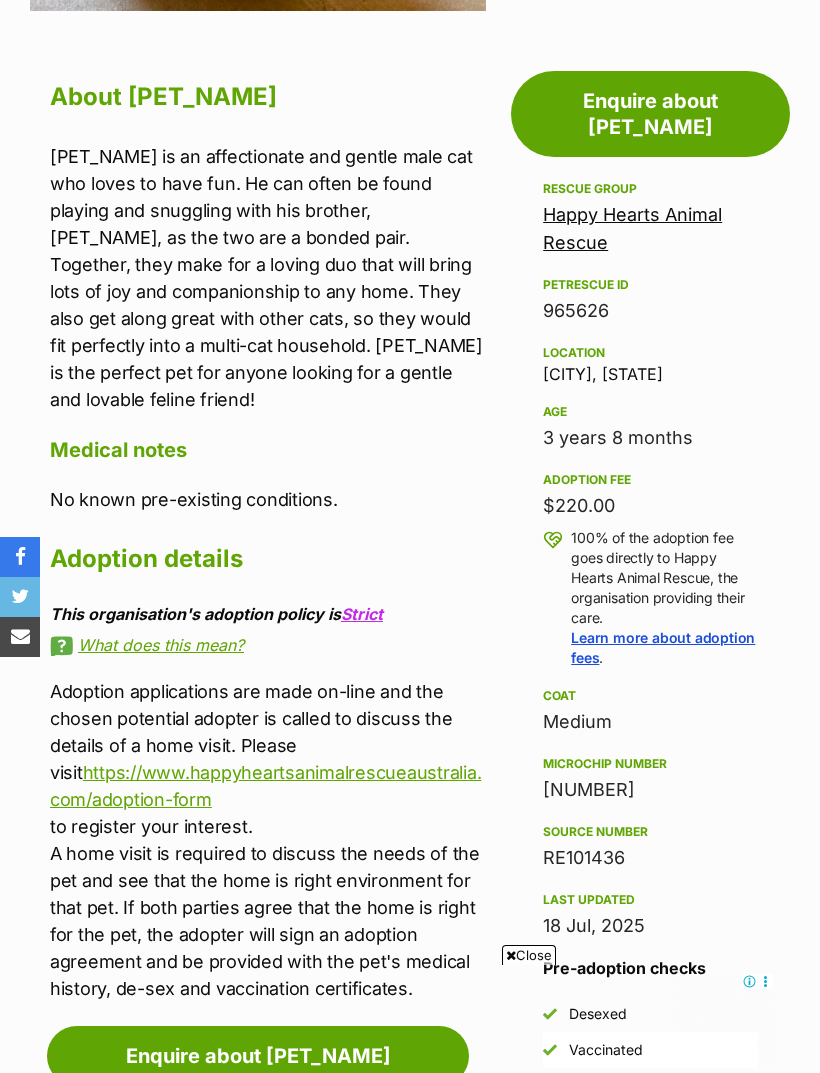 scroll, scrollTop: 0, scrollLeft: 0, axis: both 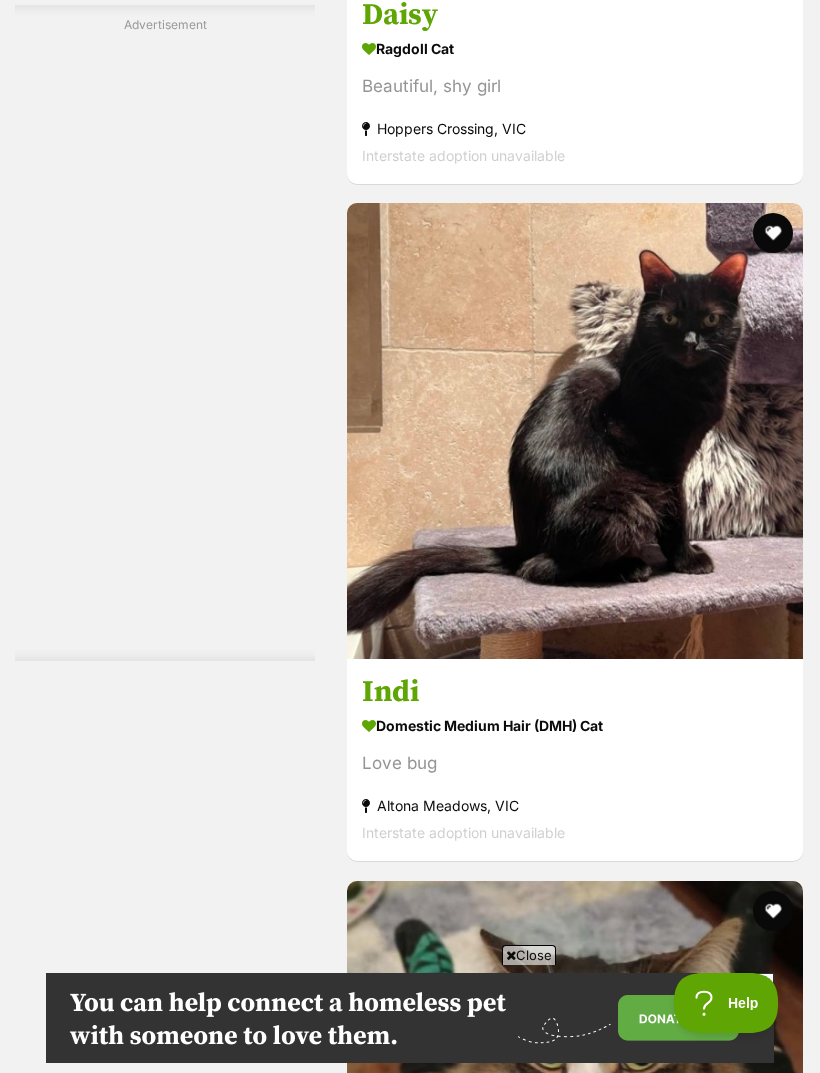 click at bounding box center [679, 9611] 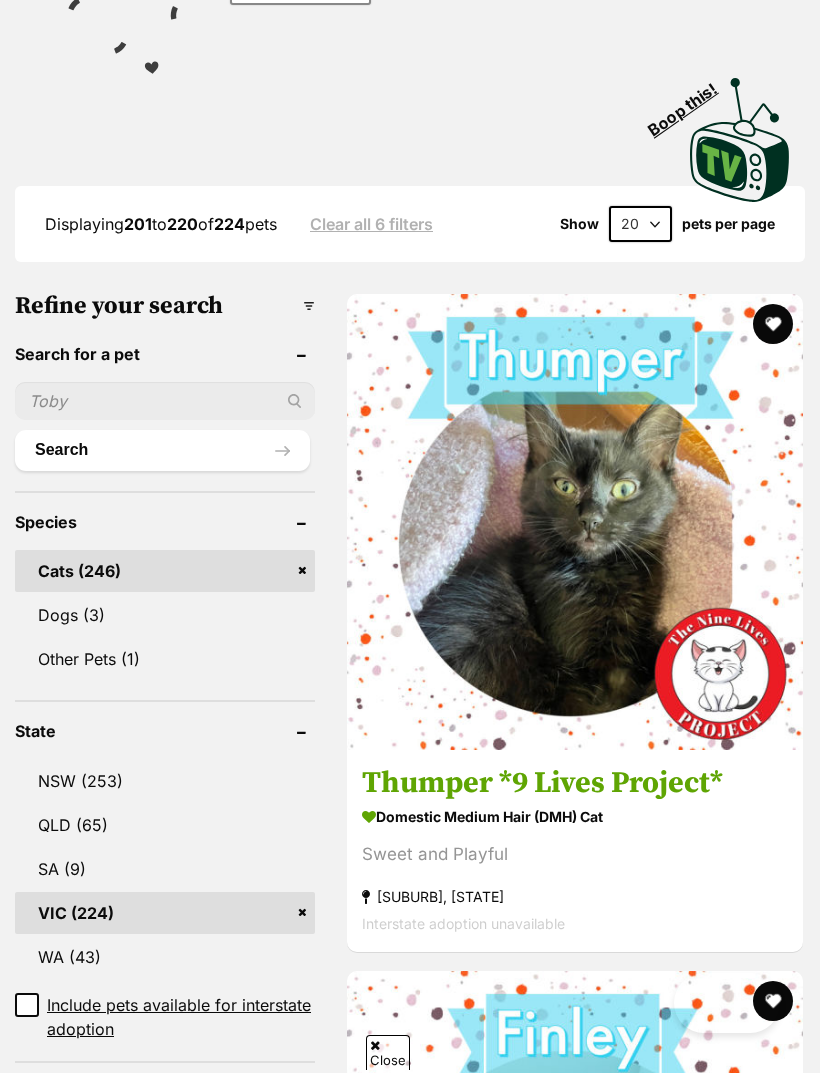 scroll, scrollTop: 809, scrollLeft: 0, axis: vertical 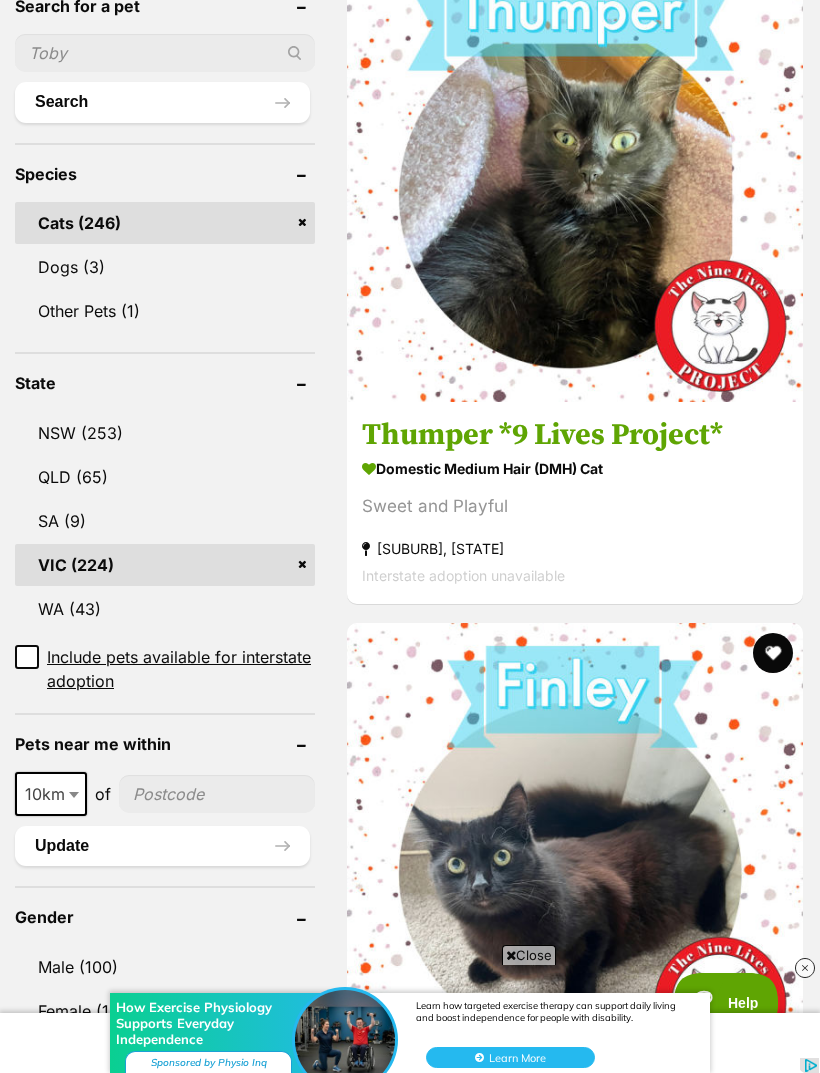 click on "Jasper" at bounding box center [575, 1790] 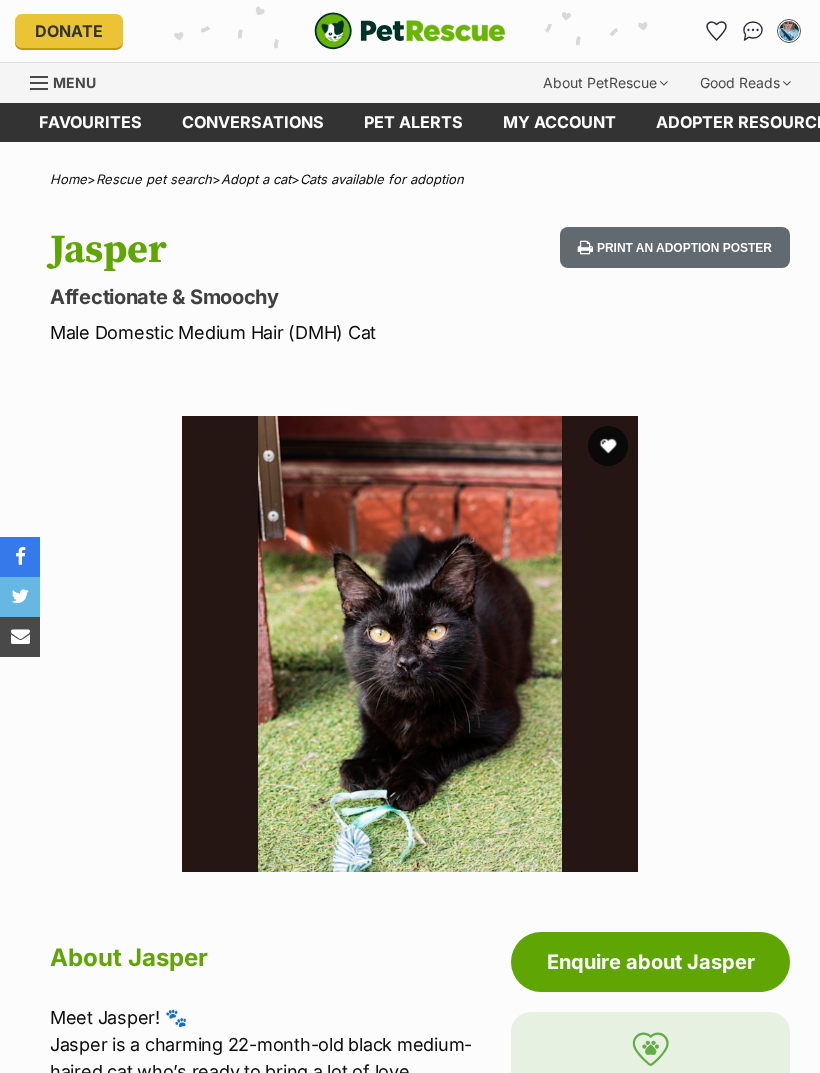 scroll, scrollTop: 0, scrollLeft: 0, axis: both 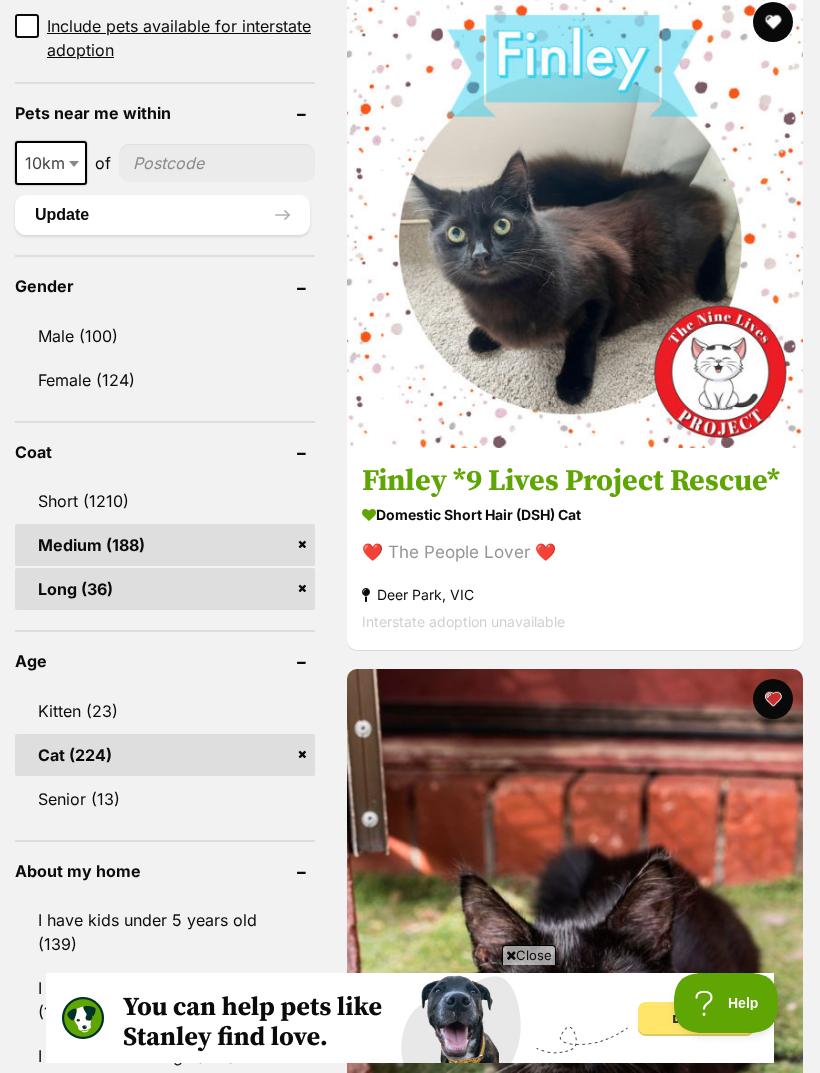 click on "Domestic Medium Hair (DMH) Cat" at bounding box center (575, 3224) 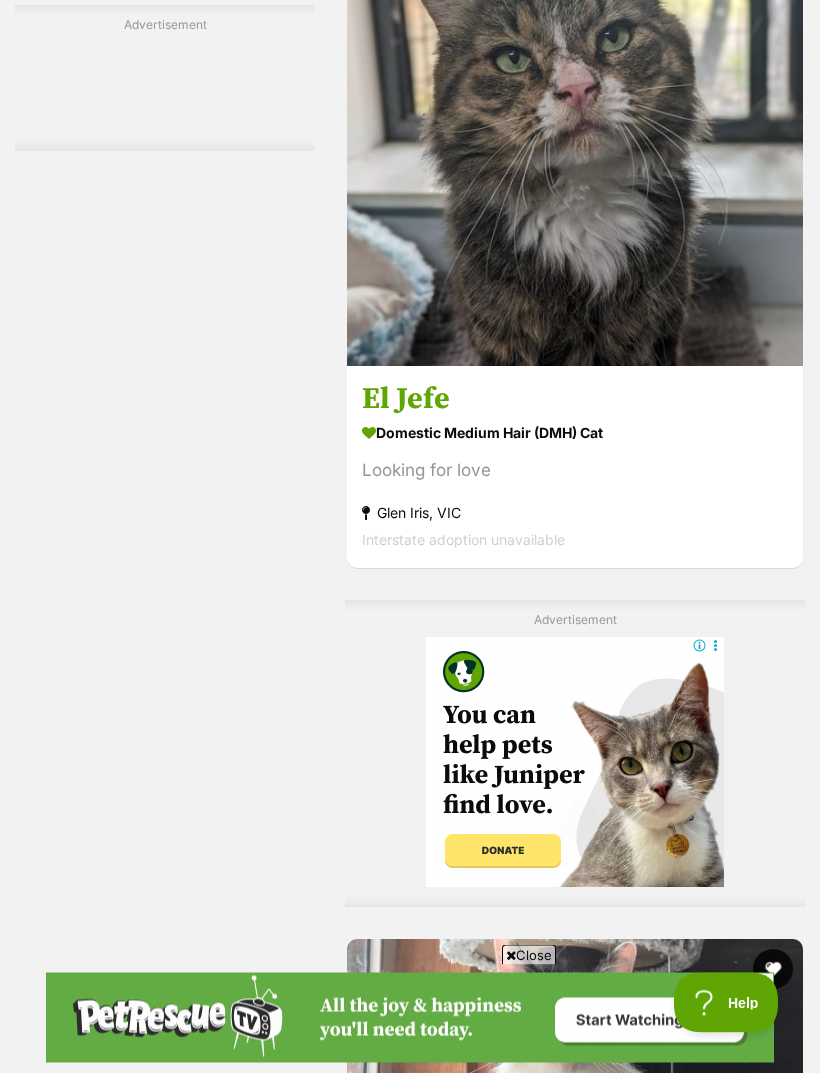 scroll, scrollTop: 4233, scrollLeft: 0, axis: vertical 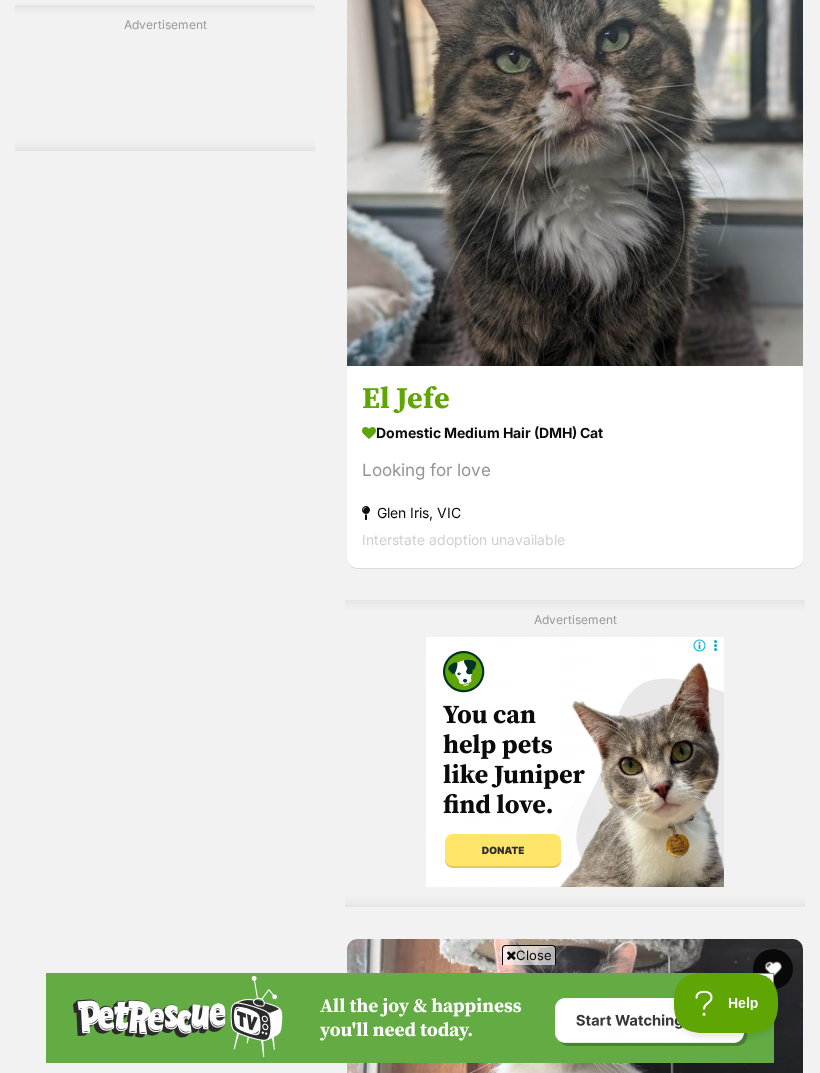 click on "Domestic Medium Hair Cat" at bounding box center [575, 7105] 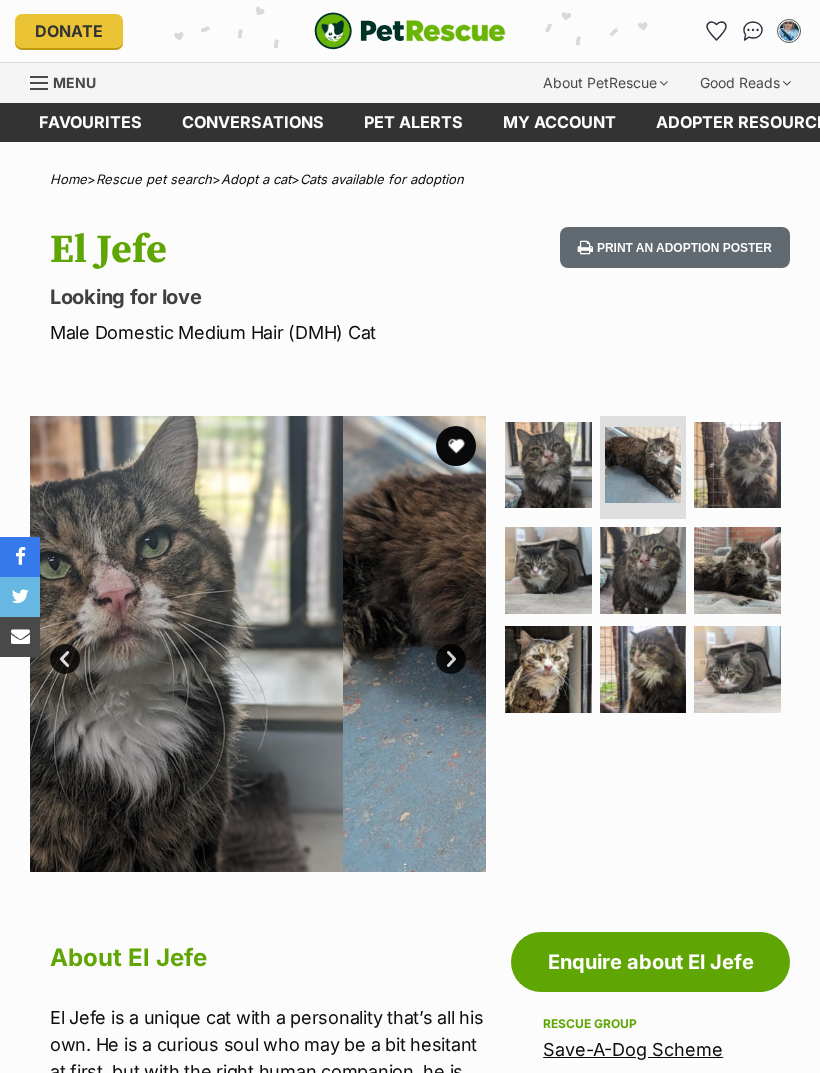 scroll, scrollTop: 0, scrollLeft: 0, axis: both 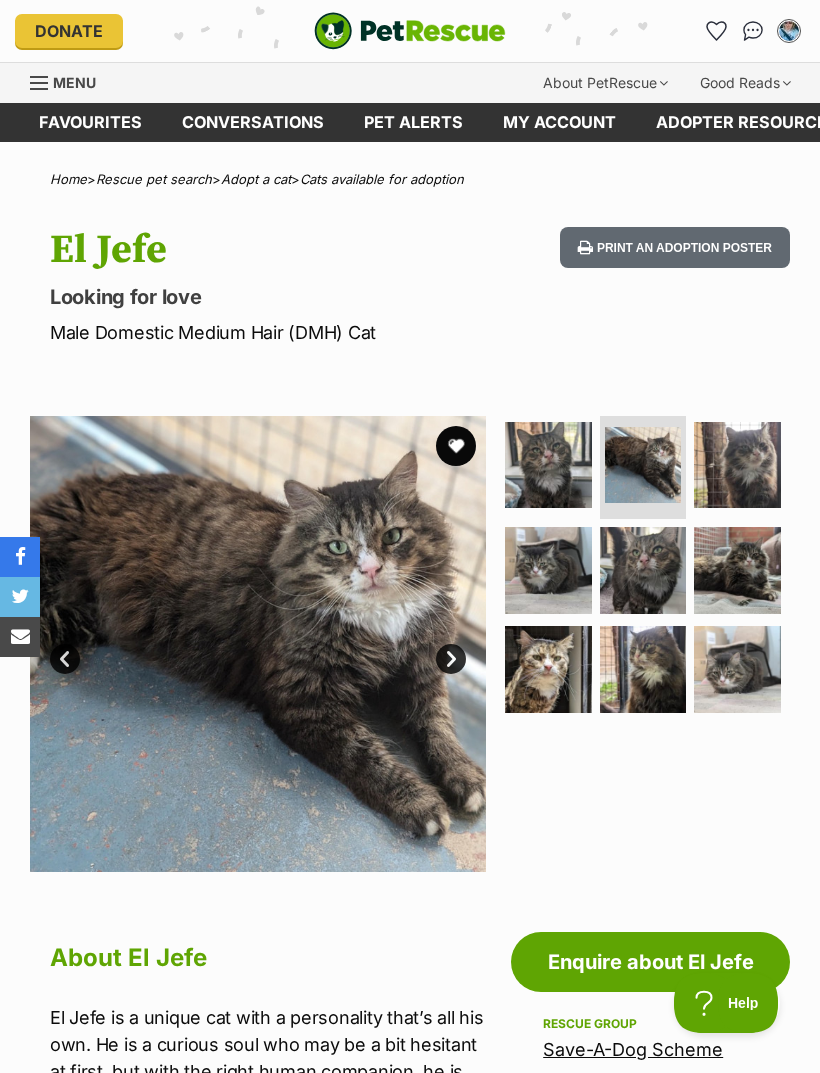 click at bounding box center [548, 570] 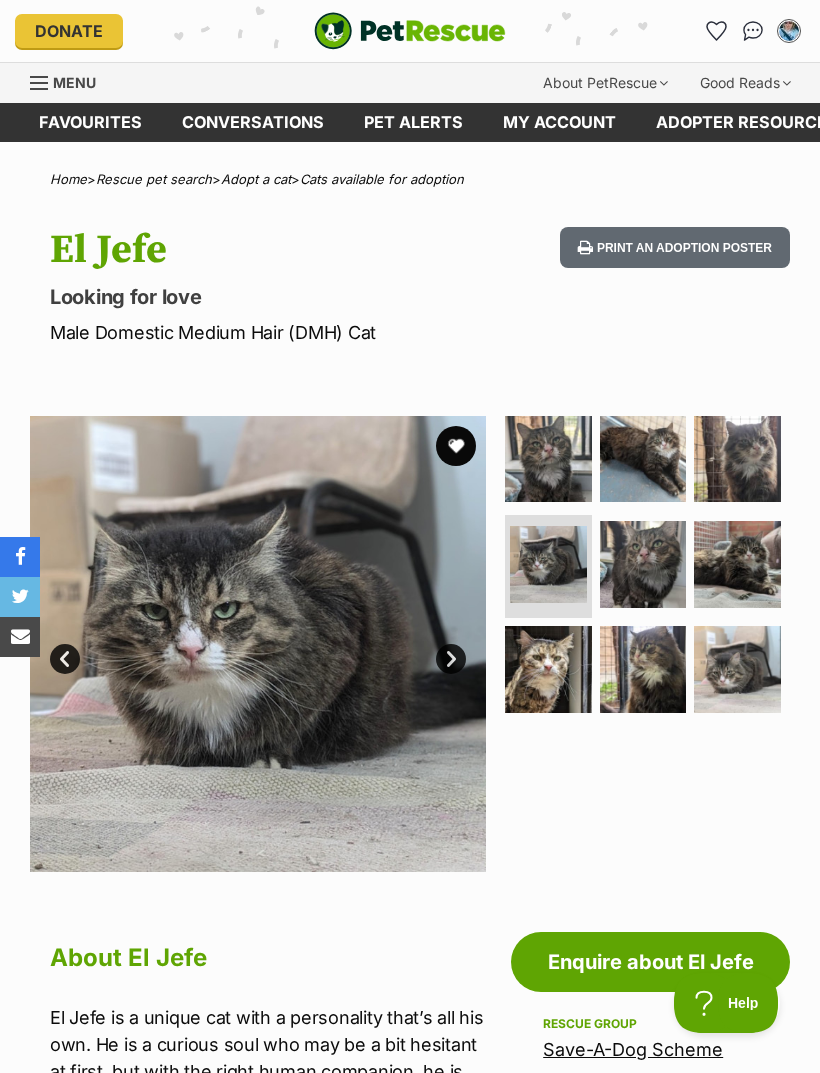 scroll, scrollTop: 0, scrollLeft: 0, axis: both 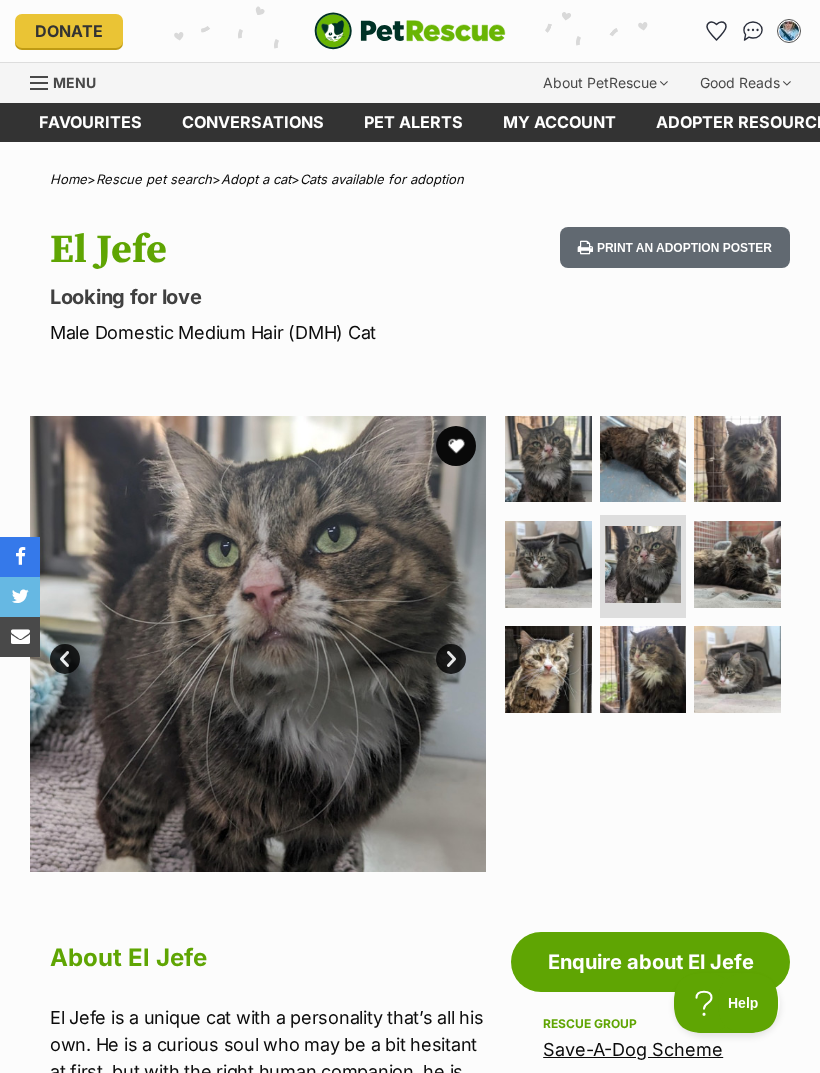 click at bounding box center [737, 564] 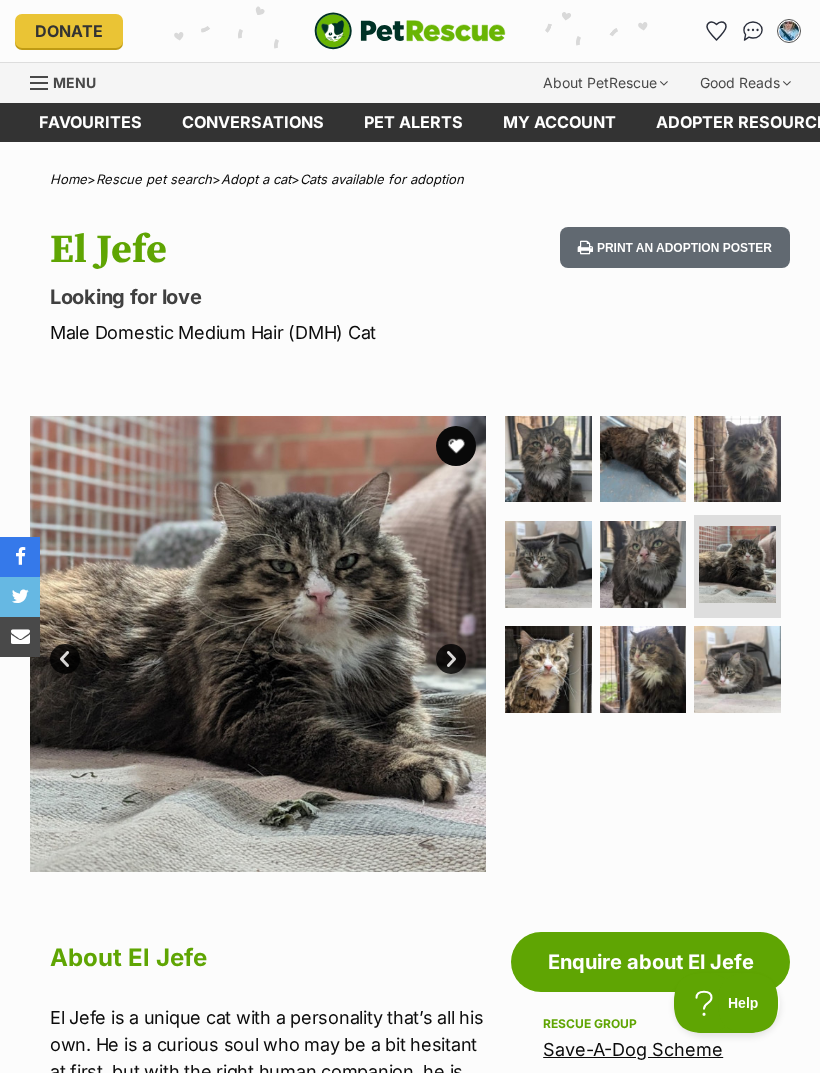 click at bounding box center (548, 669) 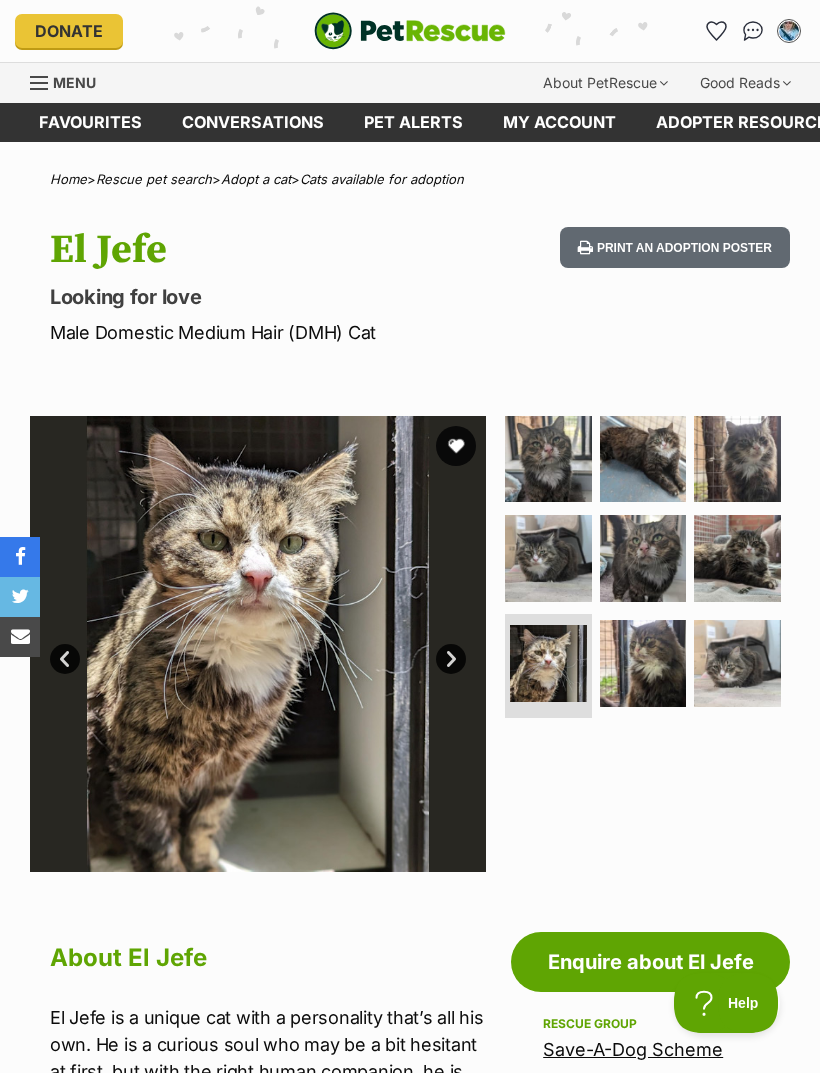 click at bounding box center (643, 663) 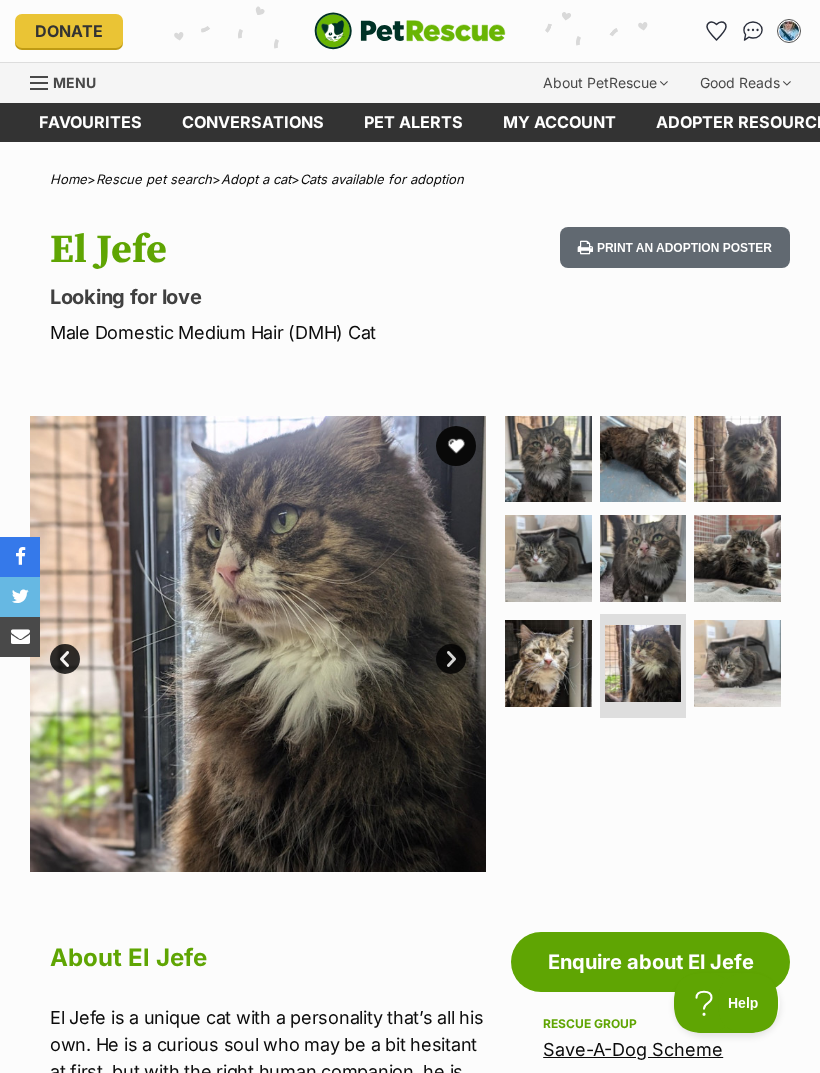 click at bounding box center (737, 663) 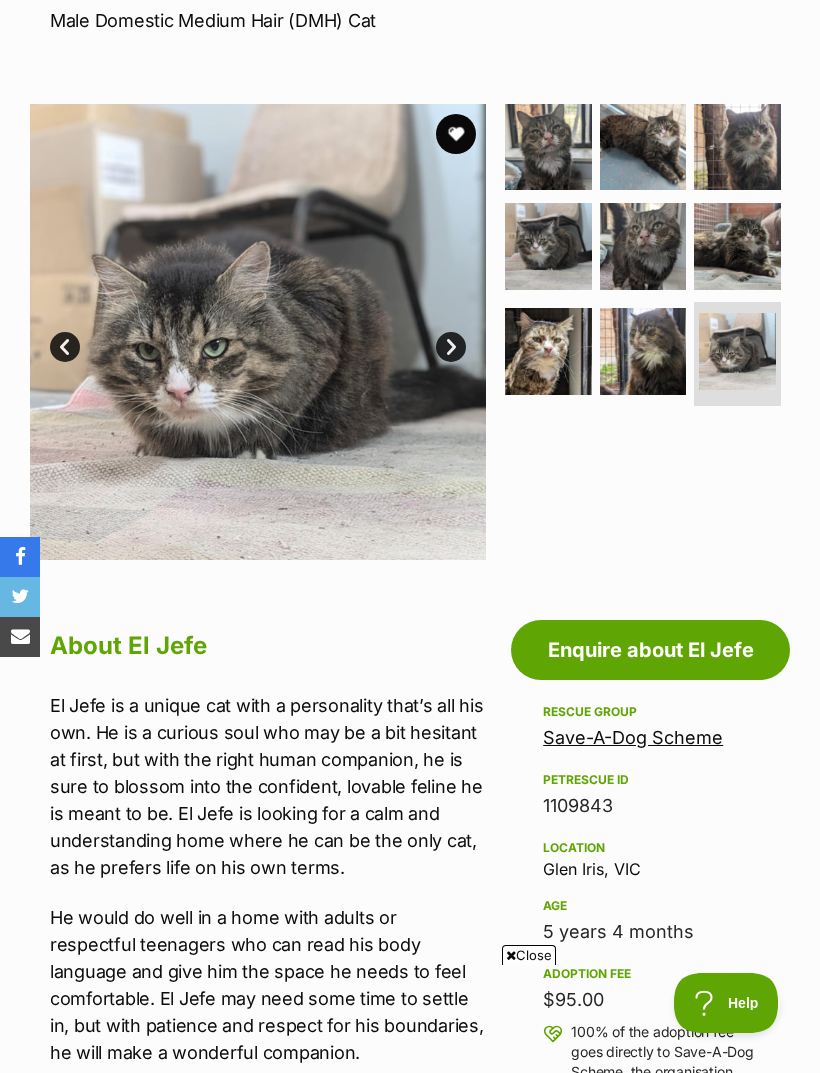 scroll, scrollTop: 304, scrollLeft: 0, axis: vertical 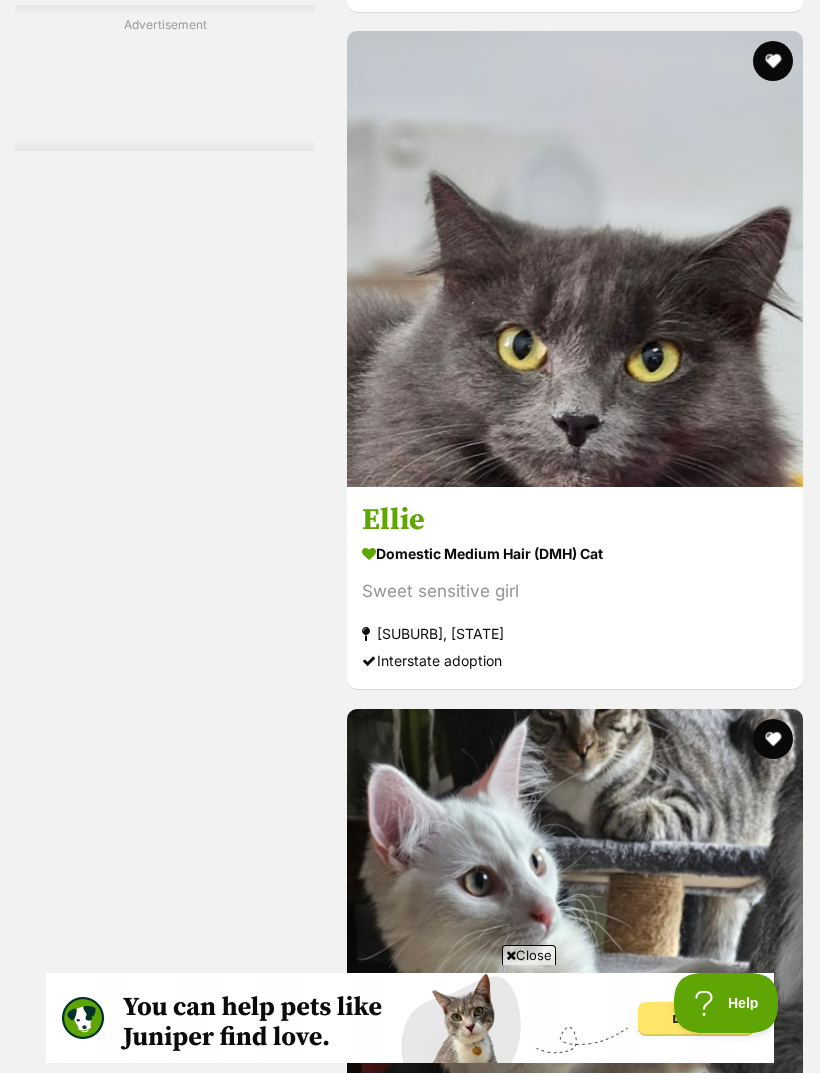 click on "Next" at bounding box center (656, 9439) 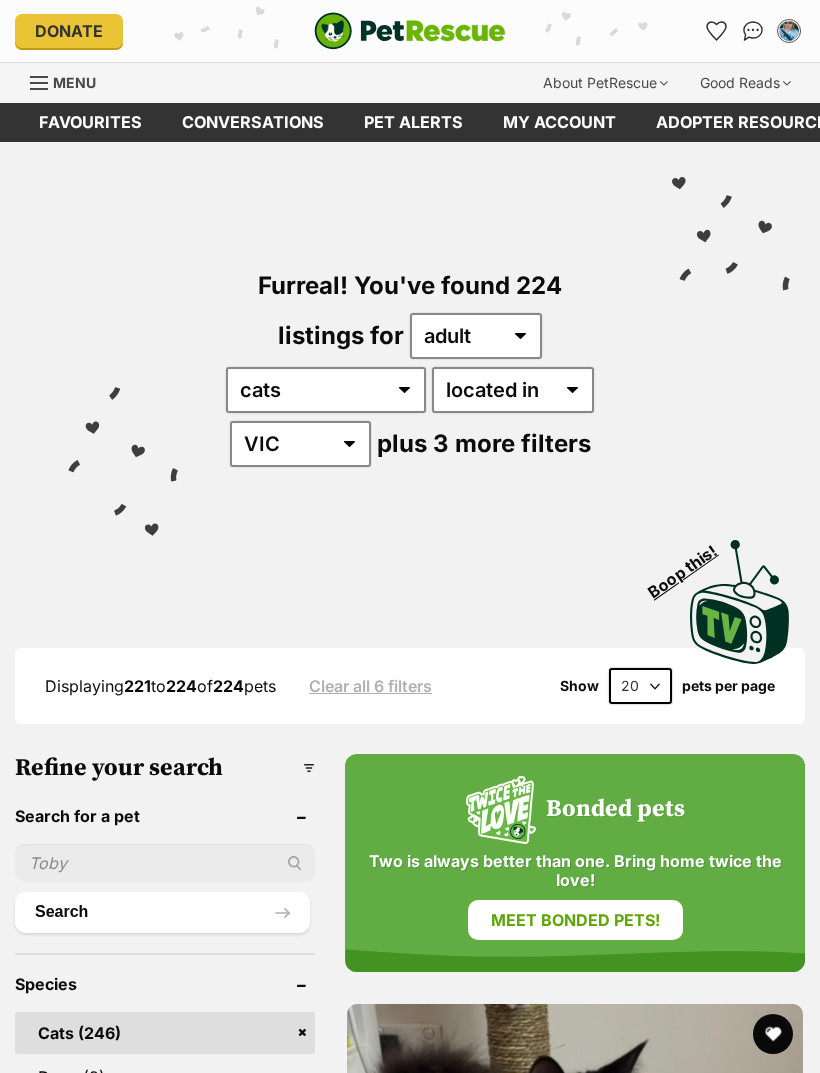 scroll, scrollTop: 0, scrollLeft: 0, axis: both 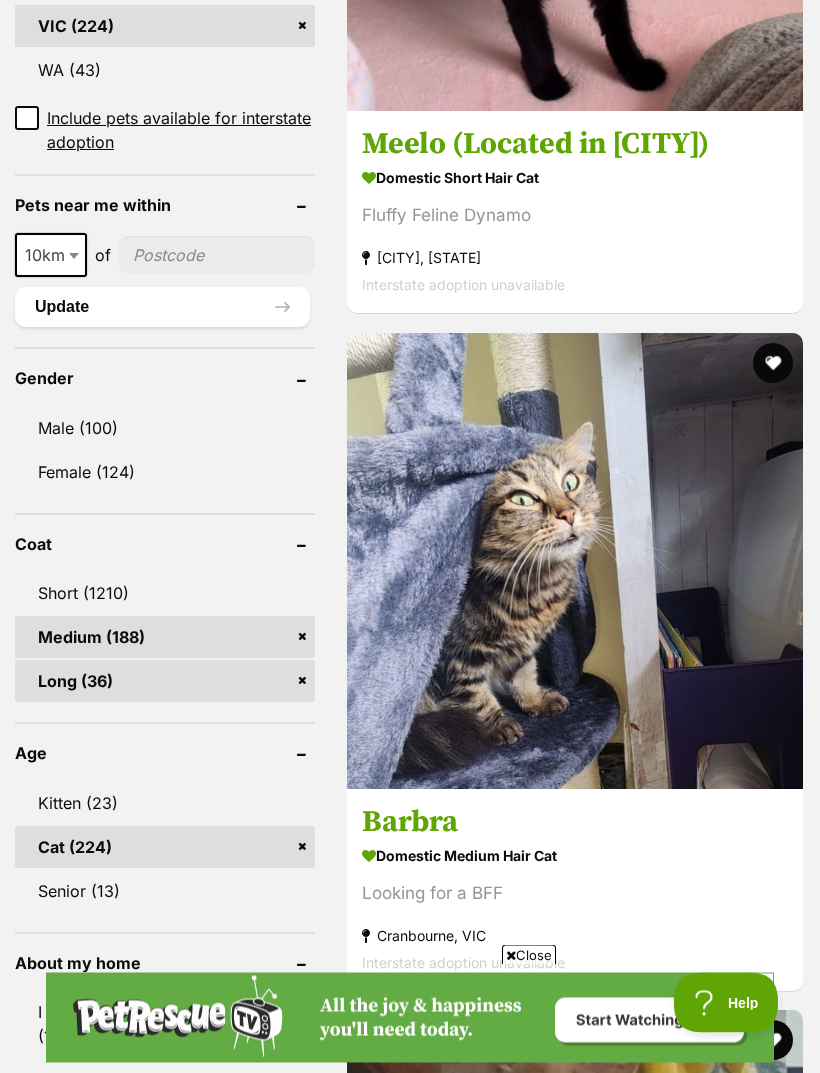 click on "Larrikin" at bounding box center [575, 2178] 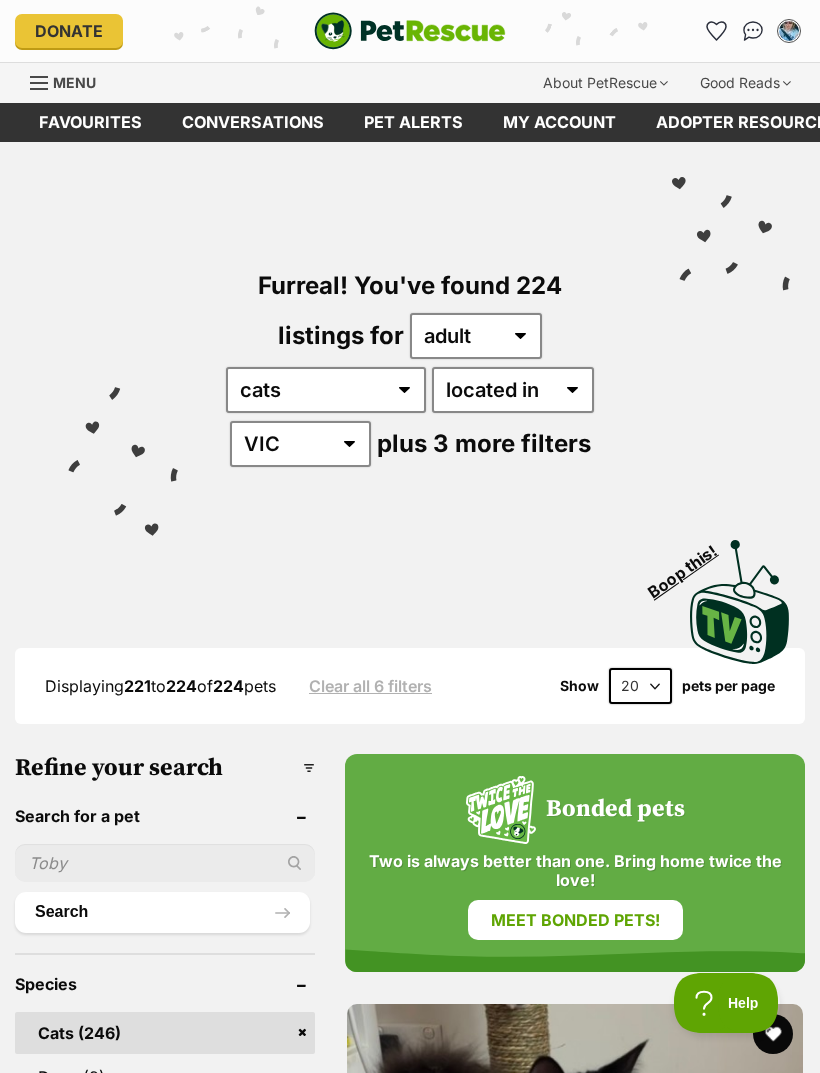scroll, scrollTop: 1413, scrollLeft: 0, axis: vertical 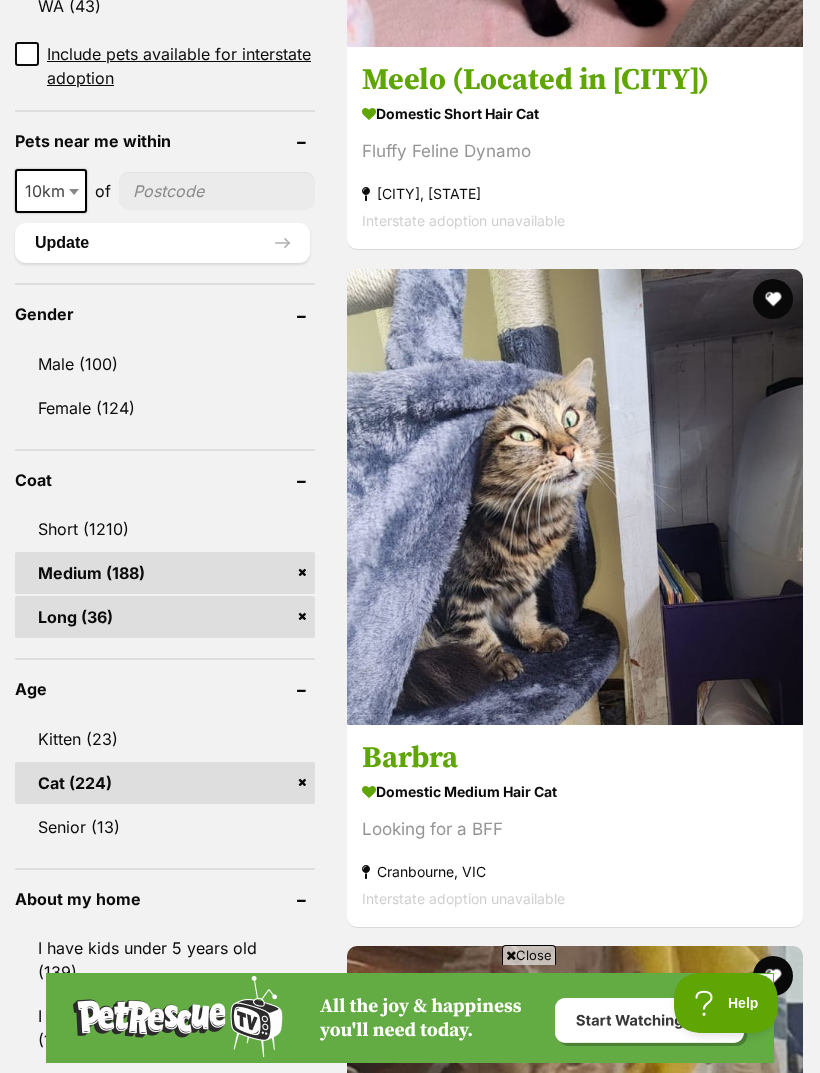 click at bounding box center (773, 1653) 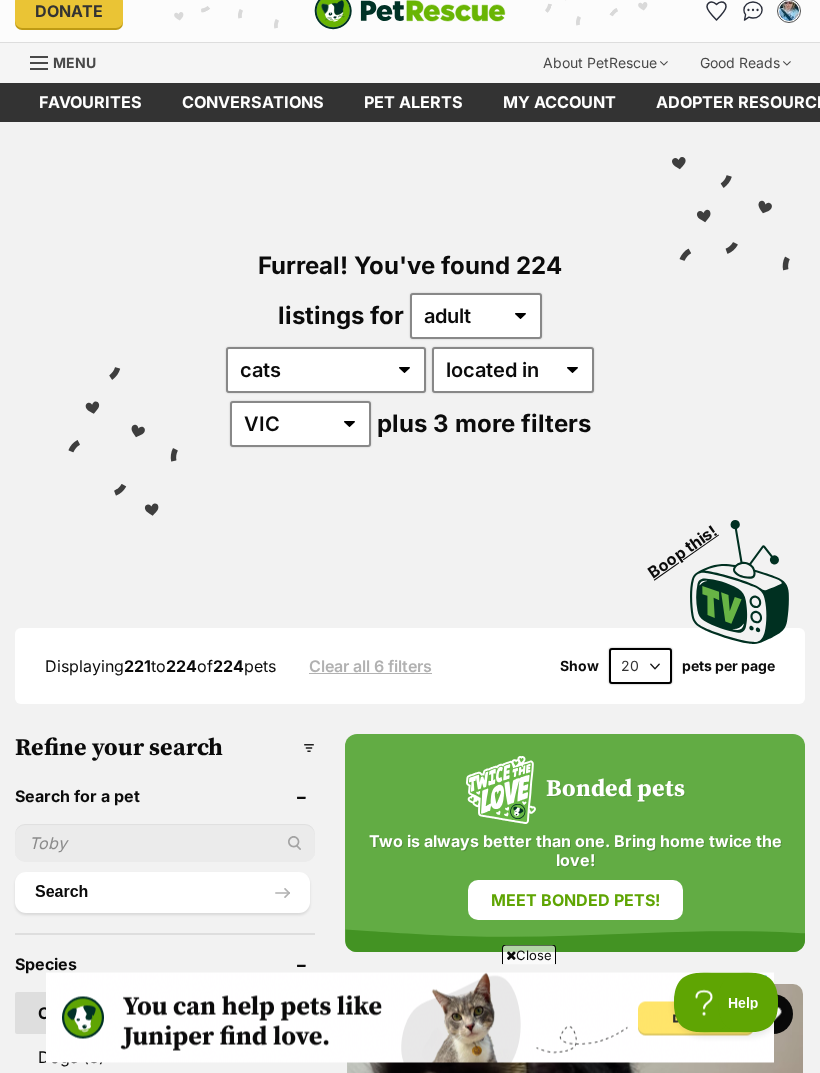 scroll, scrollTop: 0, scrollLeft: 0, axis: both 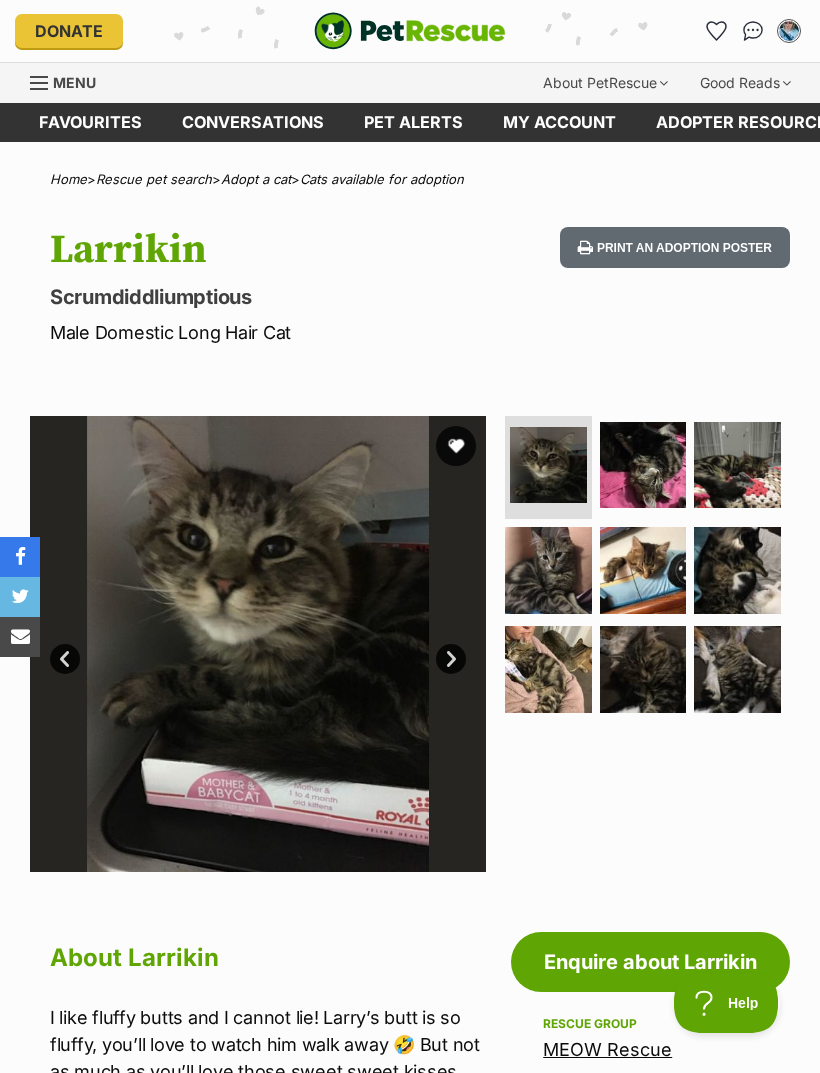 click at bounding box center [643, 465] 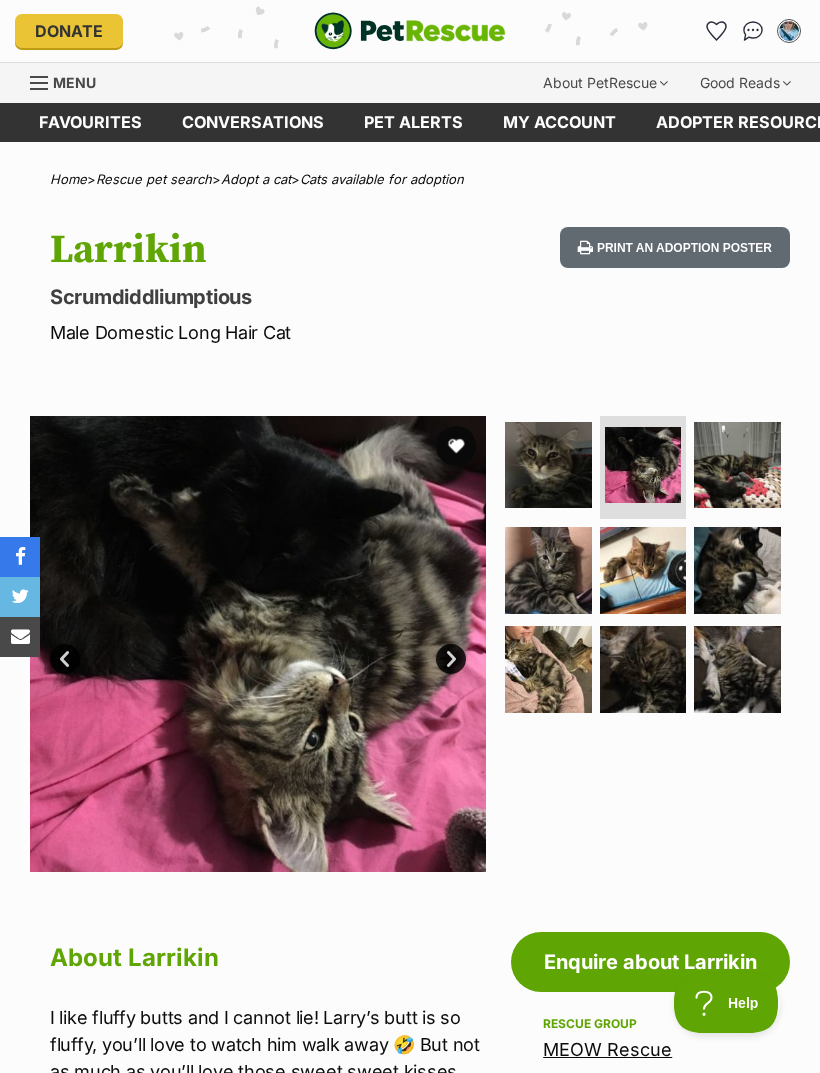 click at bounding box center (737, 465) 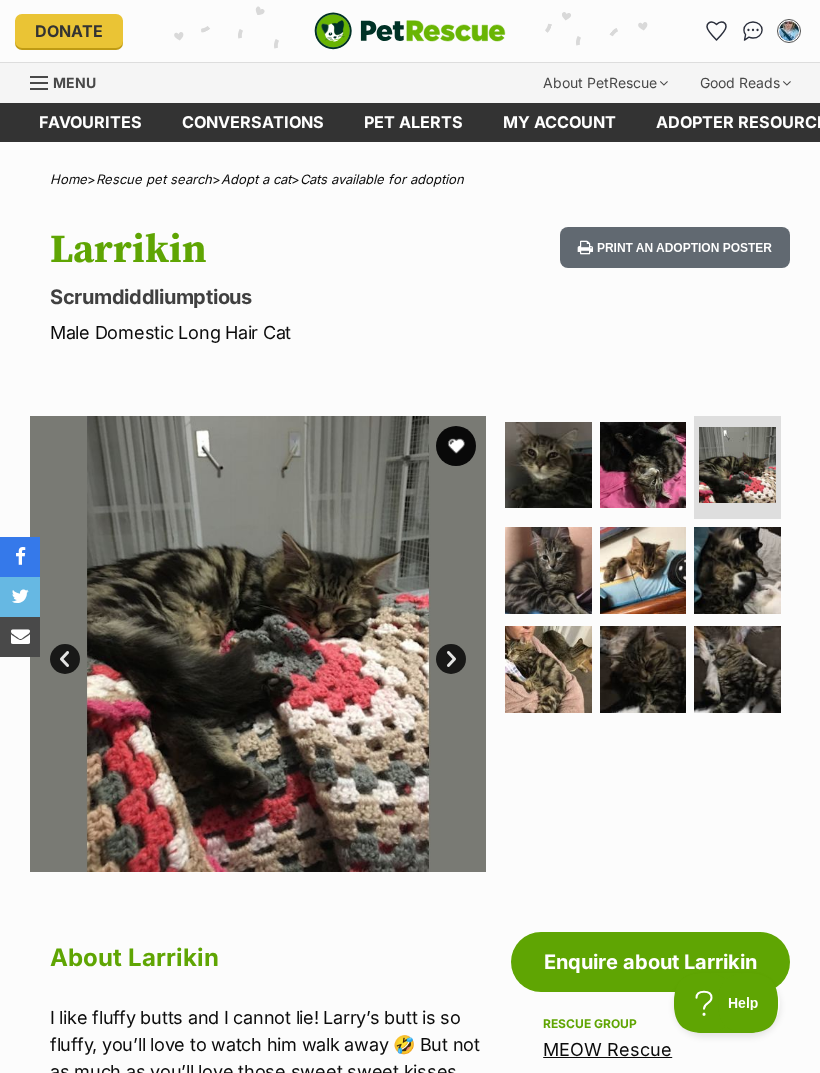 click at bounding box center (548, 570) 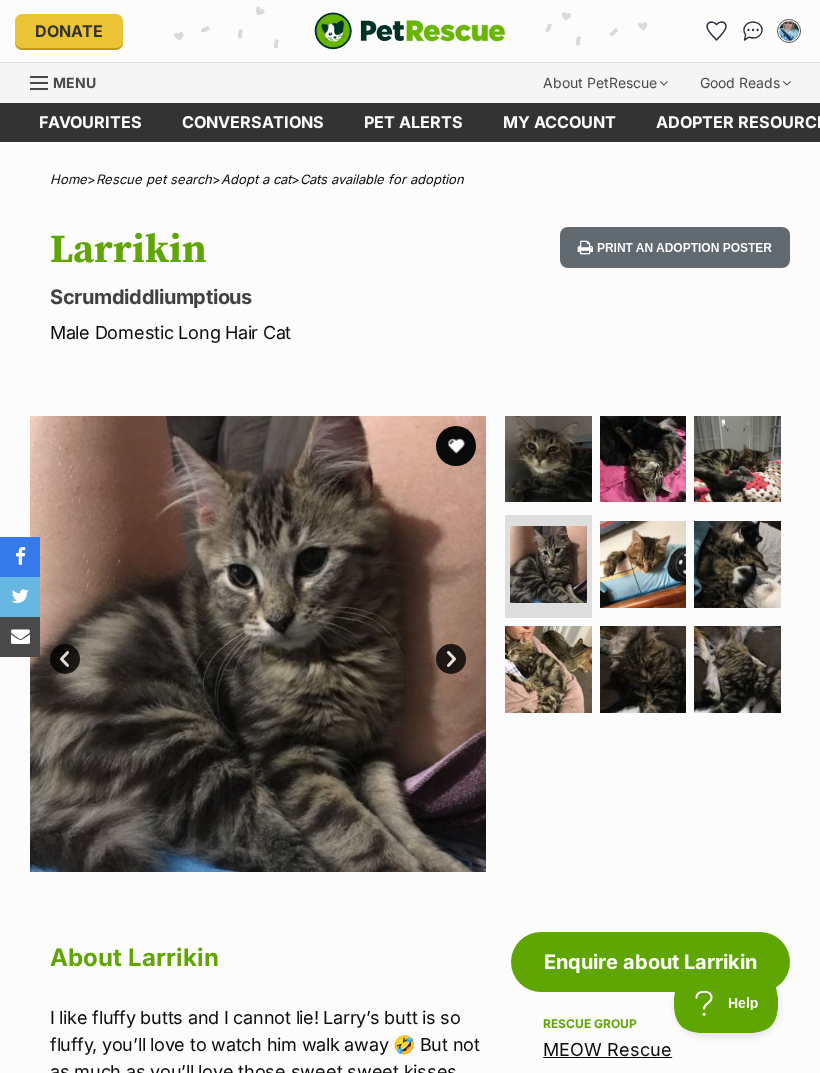 click at bounding box center (643, 564) 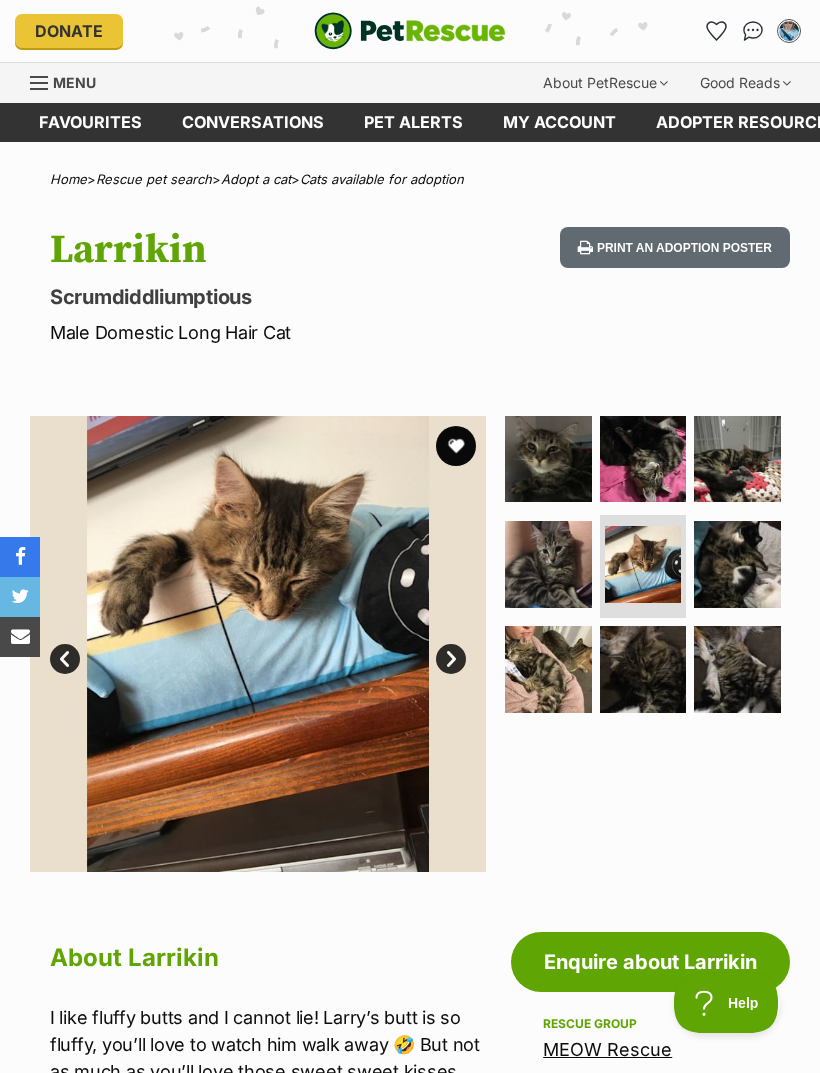 click at bounding box center [737, 564] 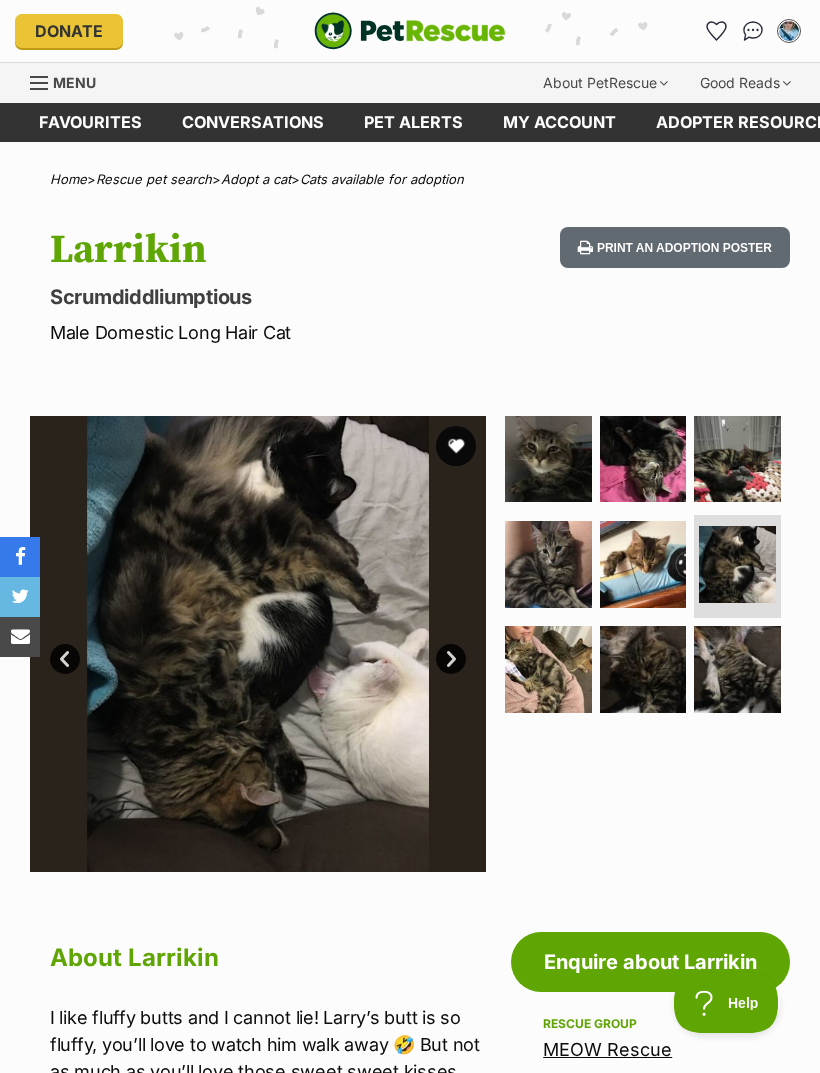 click at bounding box center (548, 669) 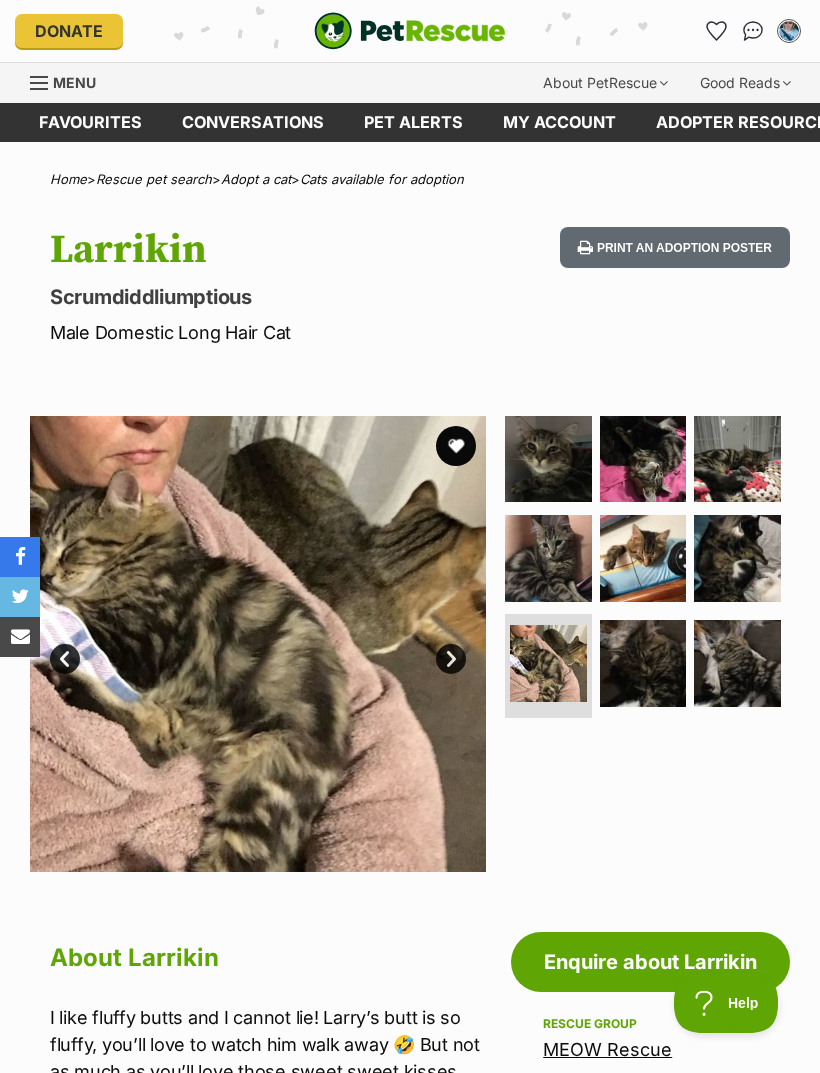 click at bounding box center (643, 663) 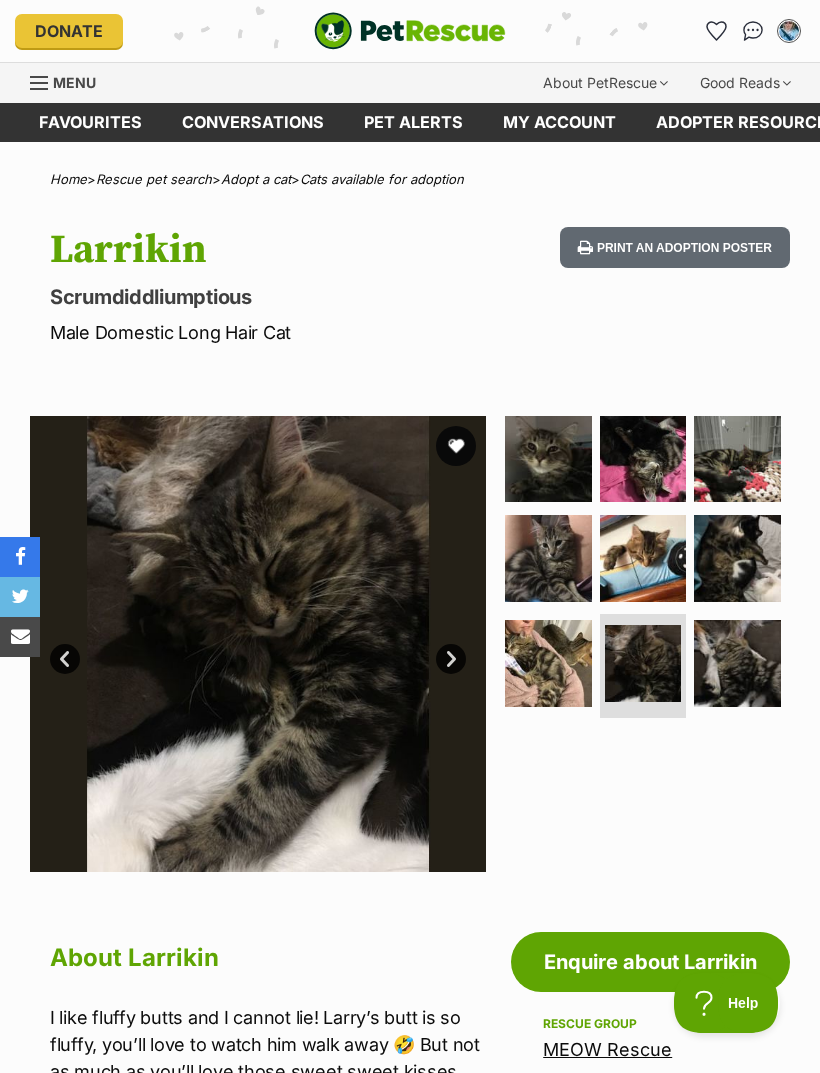 click at bounding box center [737, 663] 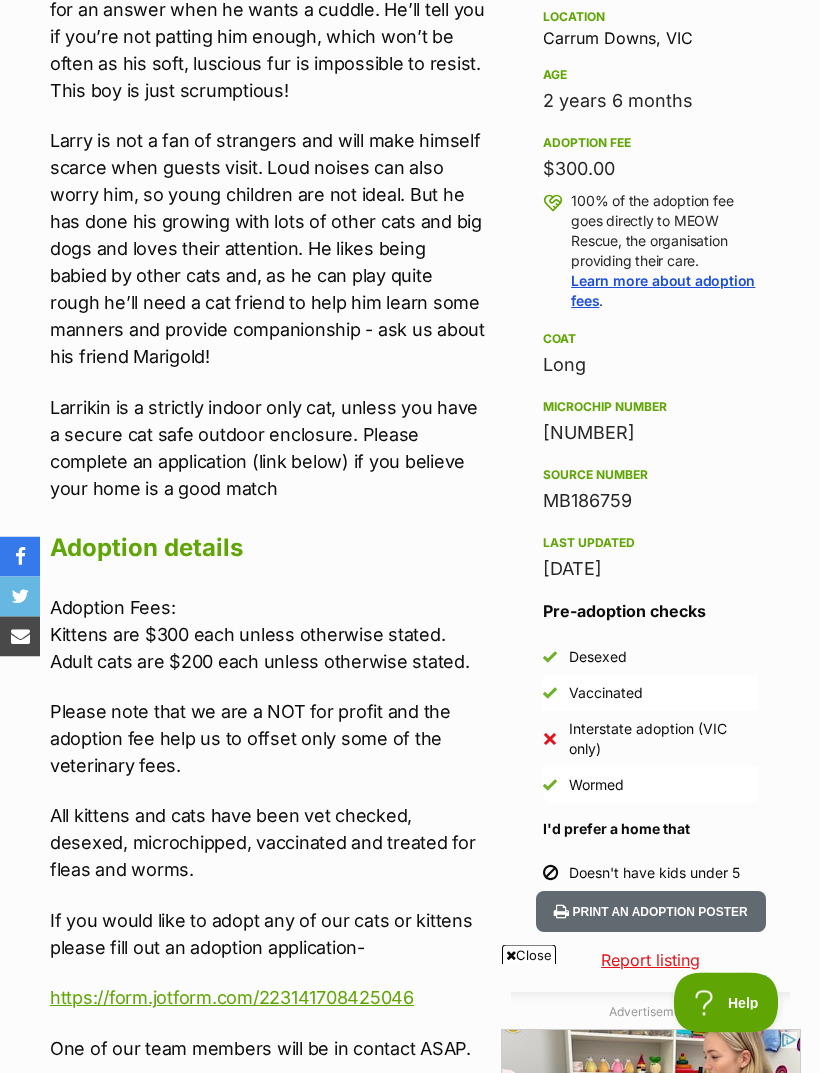 scroll, scrollTop: 1147, scrollLeft: 0, axis: vertical 